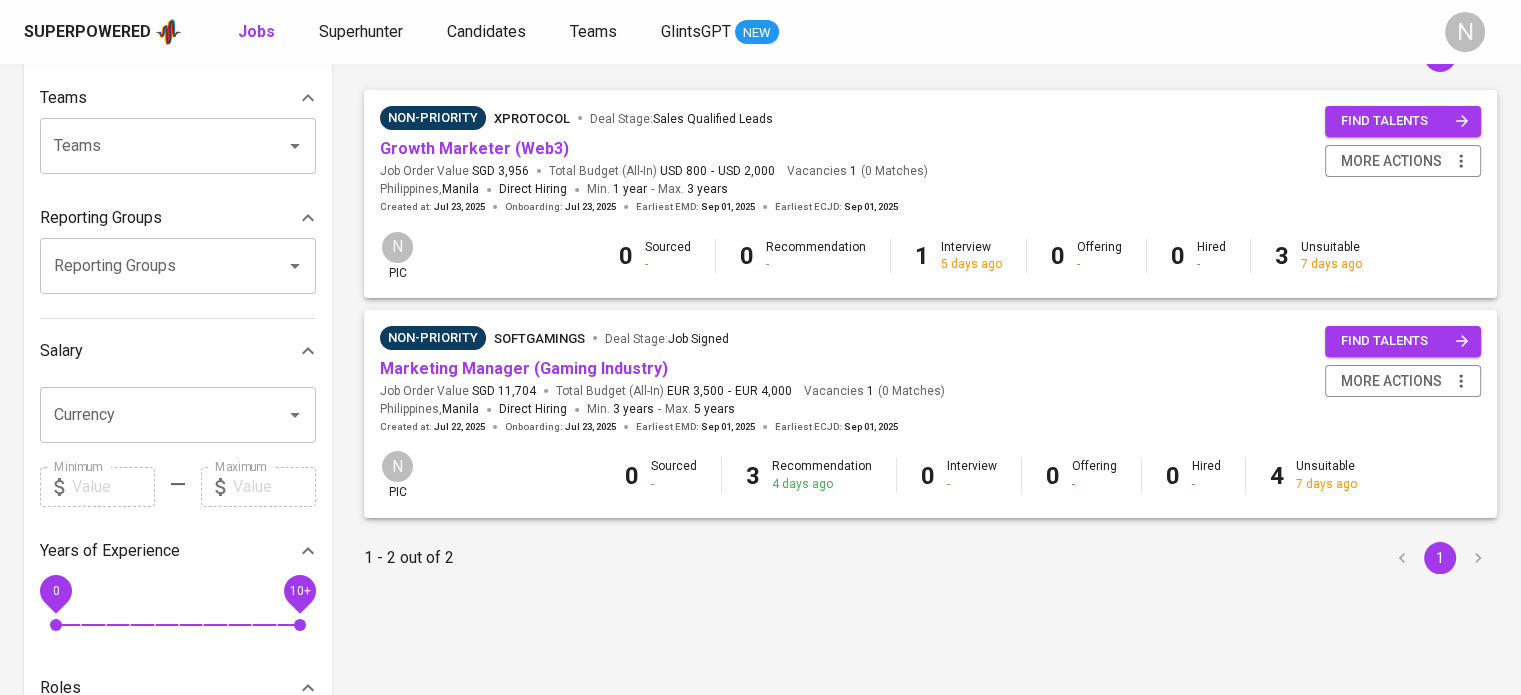 scroll, scrollTop: 200, scrollLeft: 0, axis: vertical 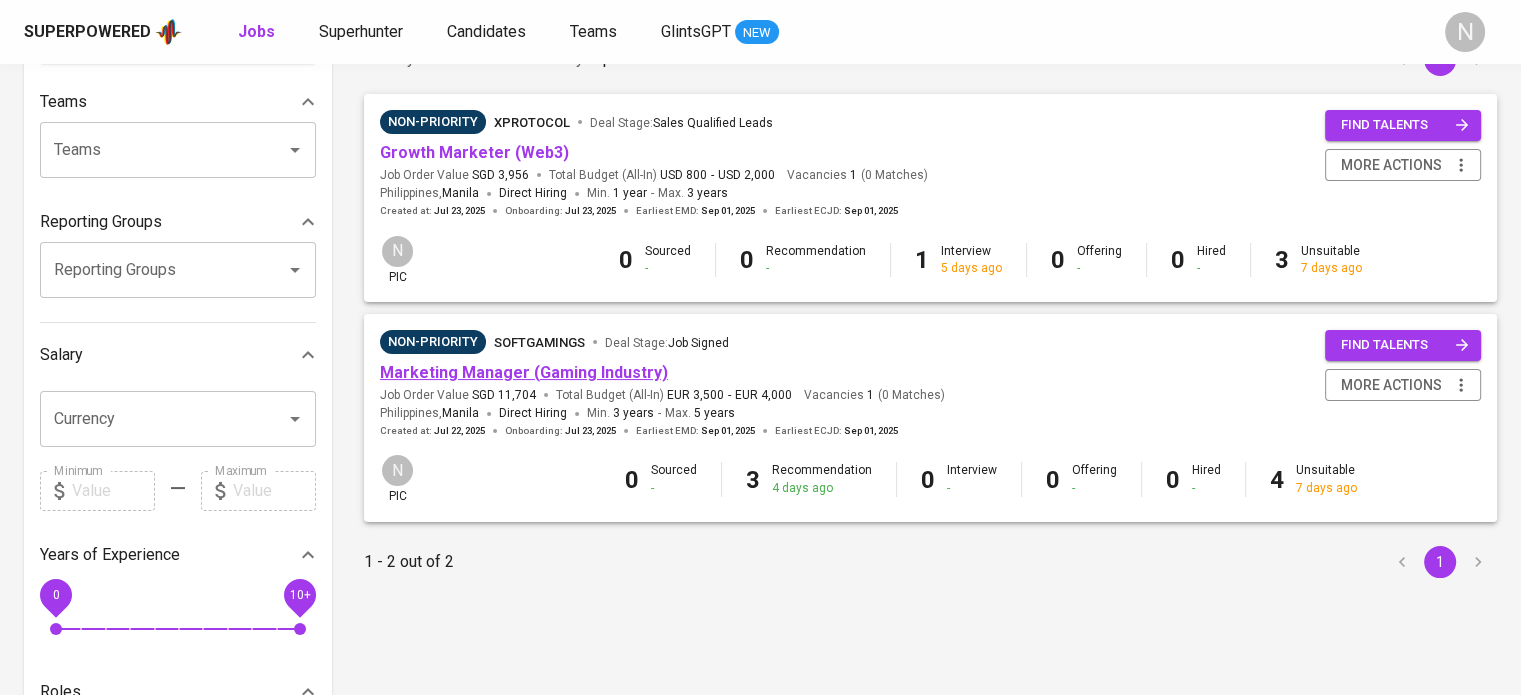 click on "Marketing Manager (Gaming Industry)" at bounding box center (524, 372) 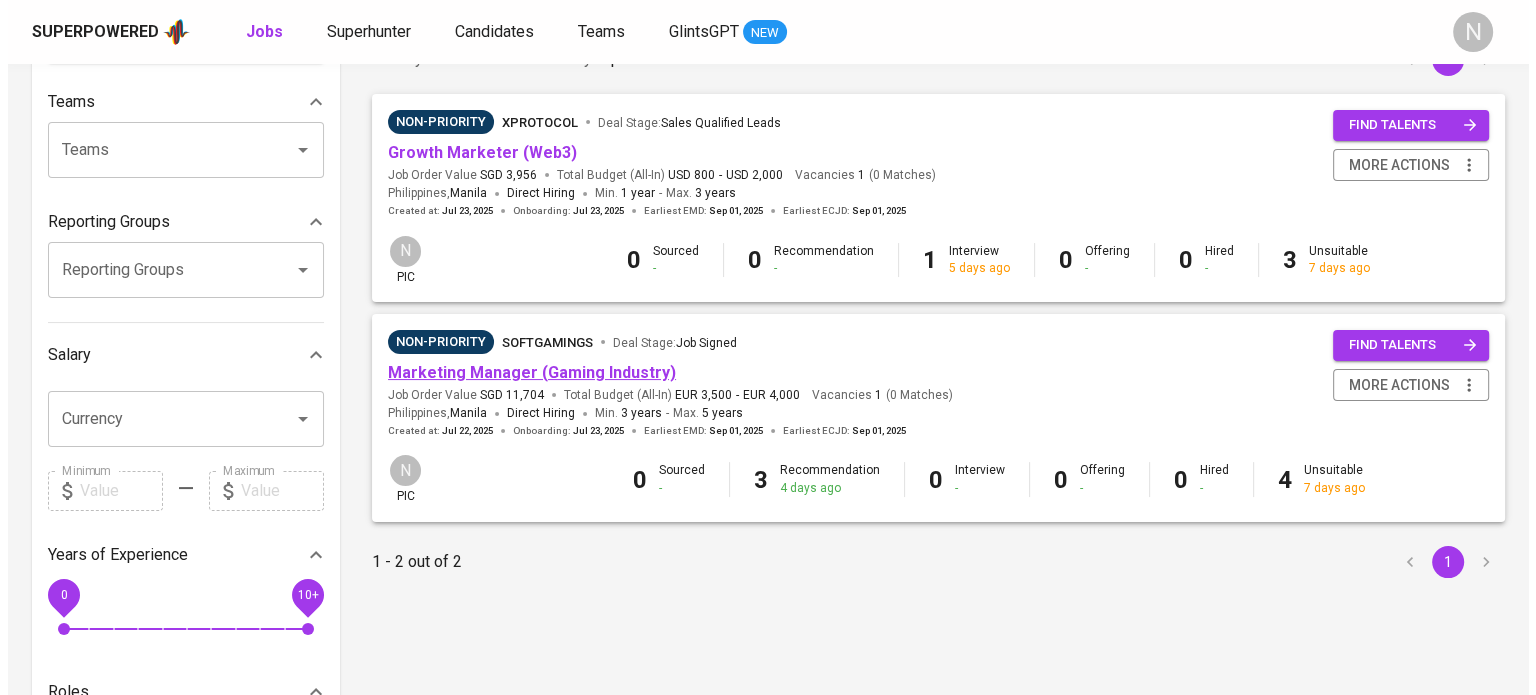 scroll, scrollTop: 0, scrollLeft: 0, axis: both 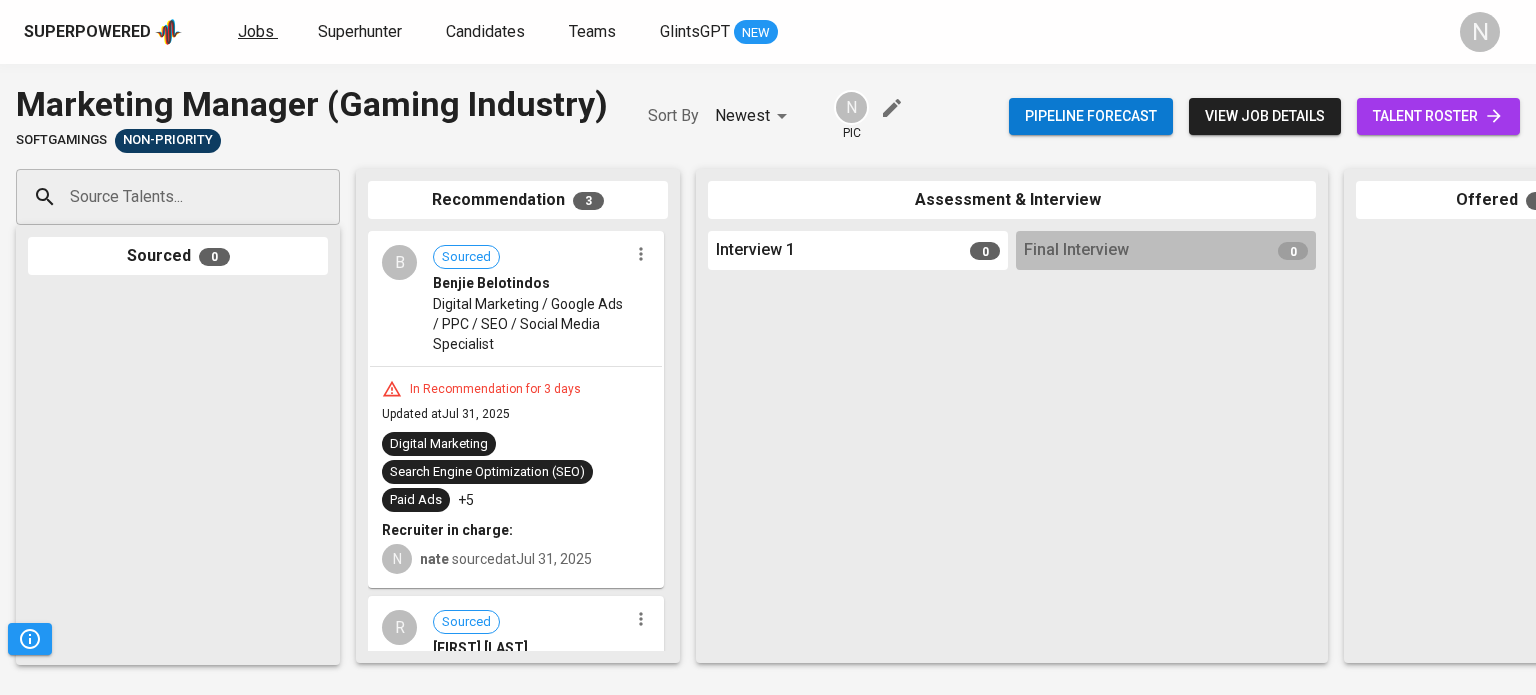 click on "Jobs" at bounding box center (258, 32) 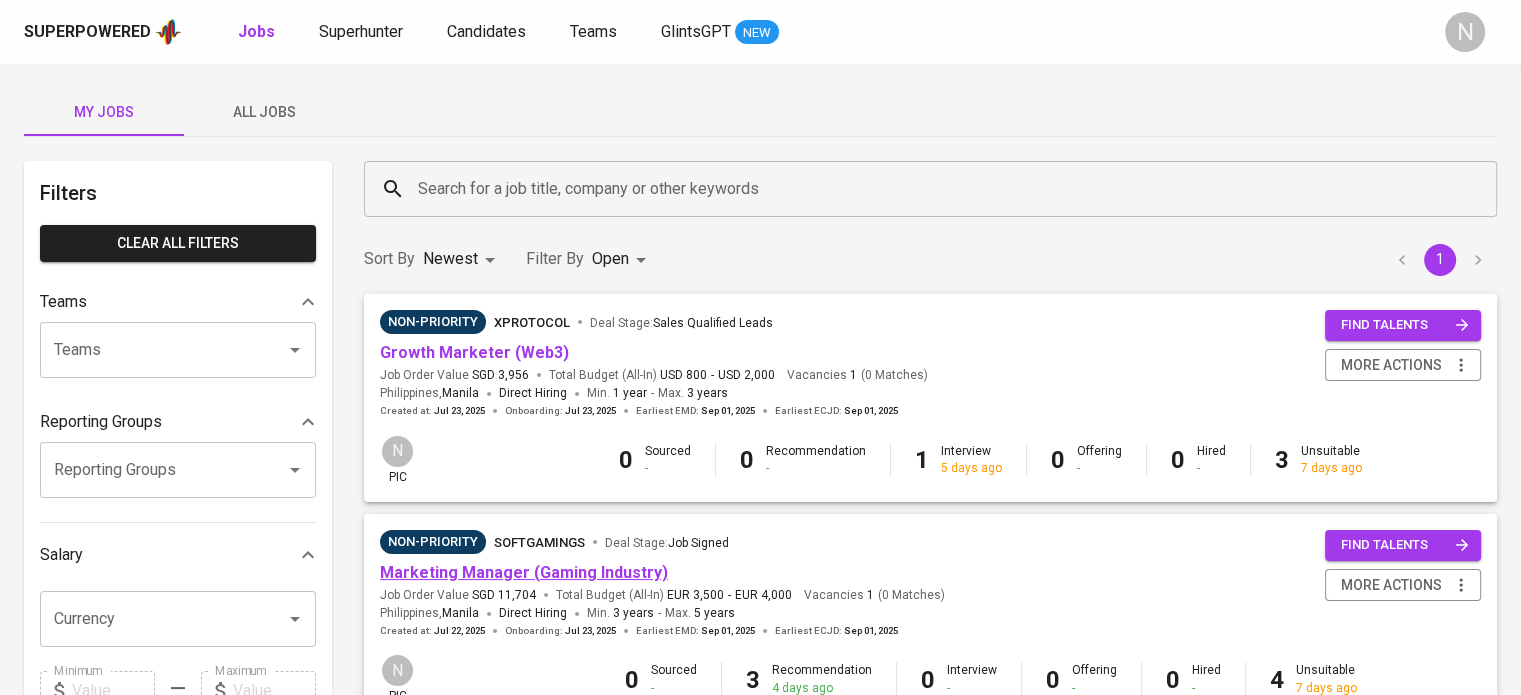 click on "Marketing Manager (Gaming Industry)" at bounding box center [524, 572] 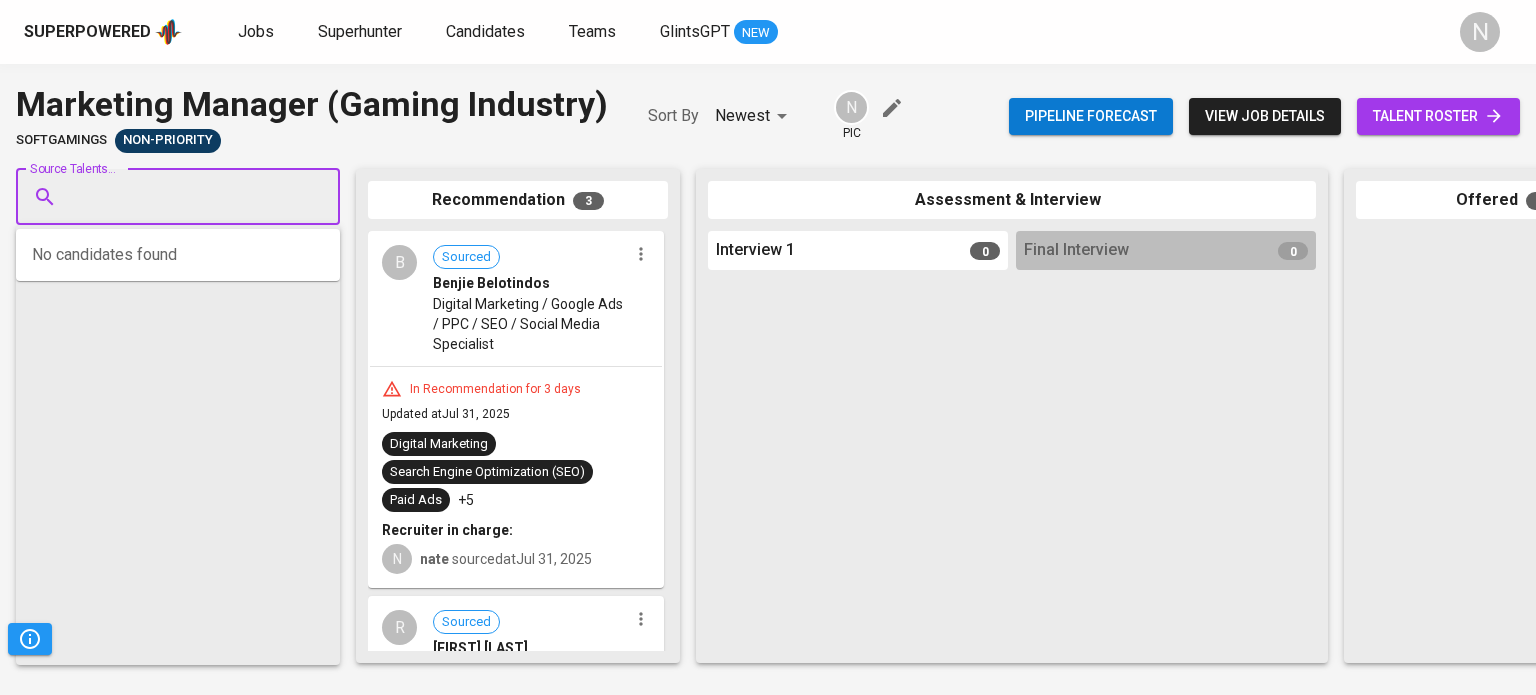 click on "Source Talents..." at bounding box center (170, 197) 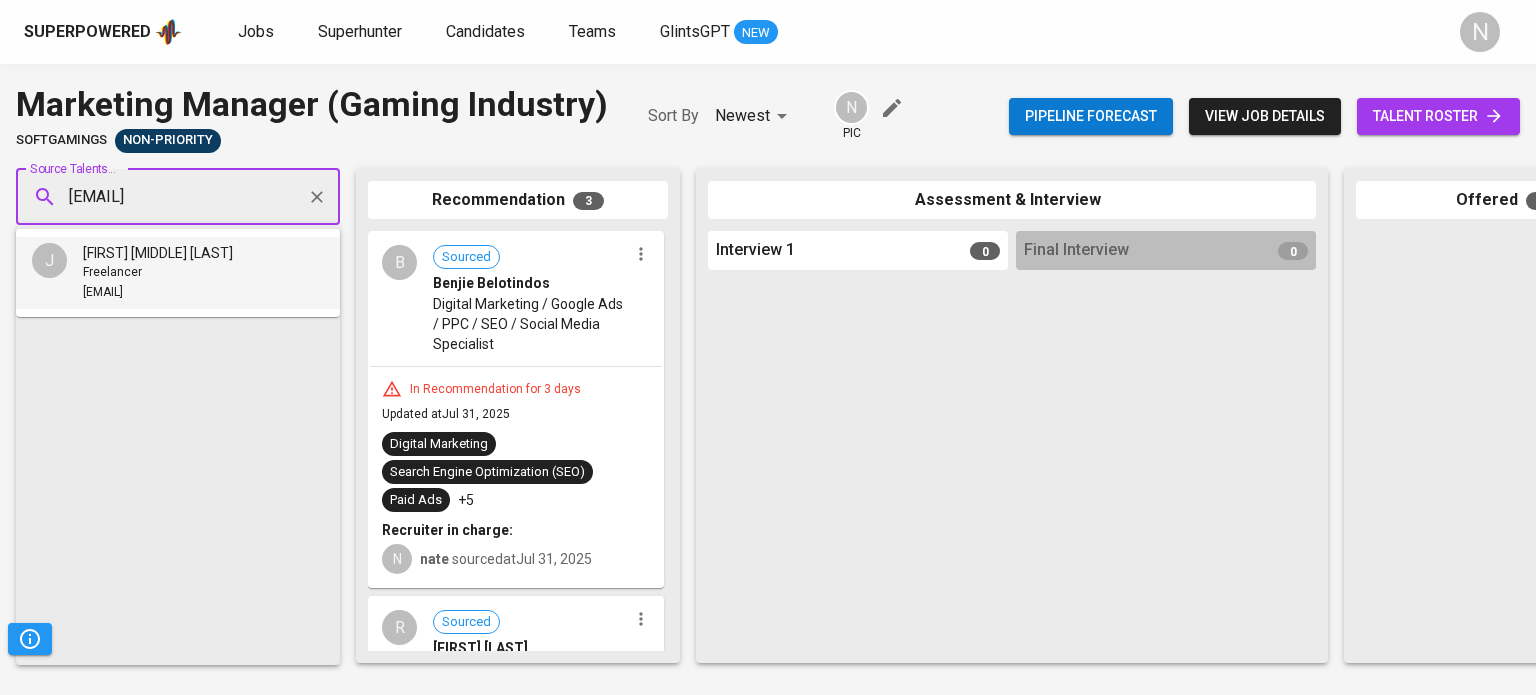 click on "Freelancer" at bounding box center (158, 273) 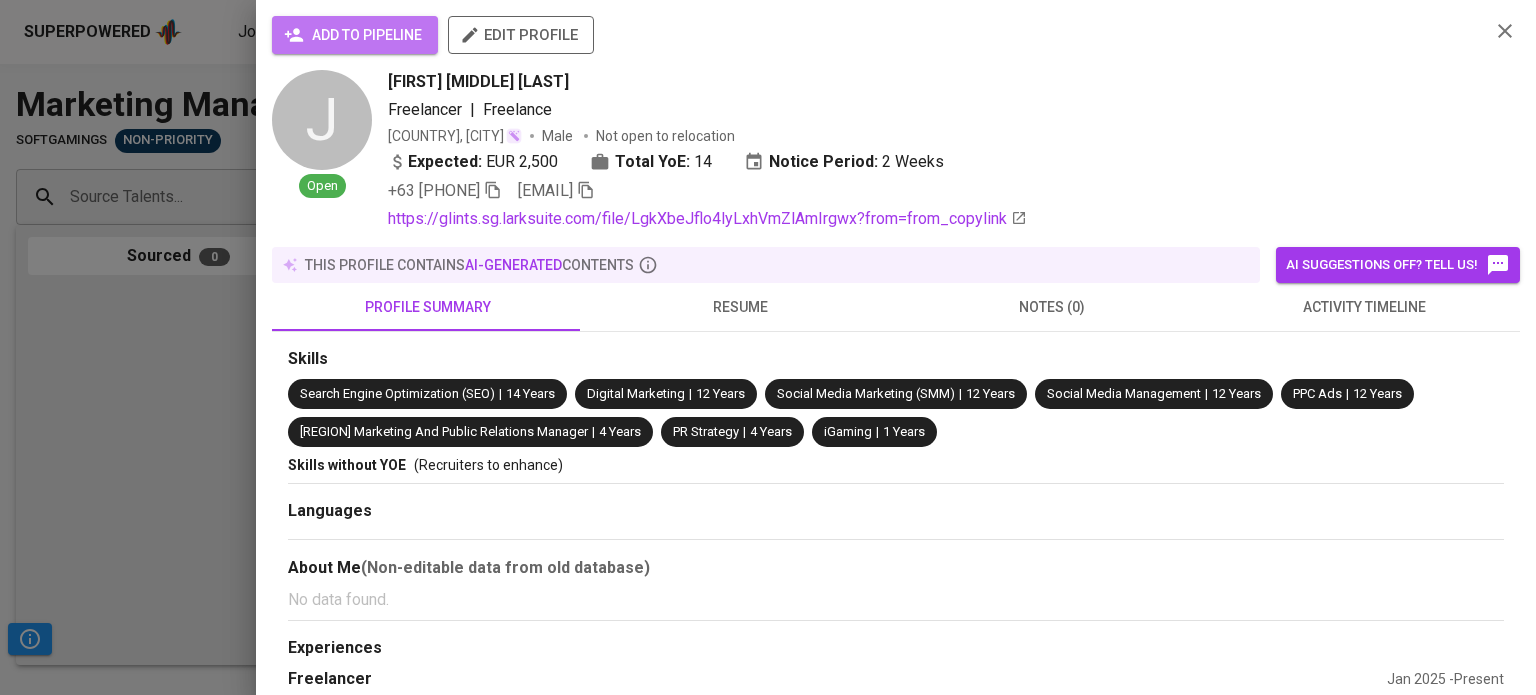 click on "add to pipeline" at bounding box center [355, 35] 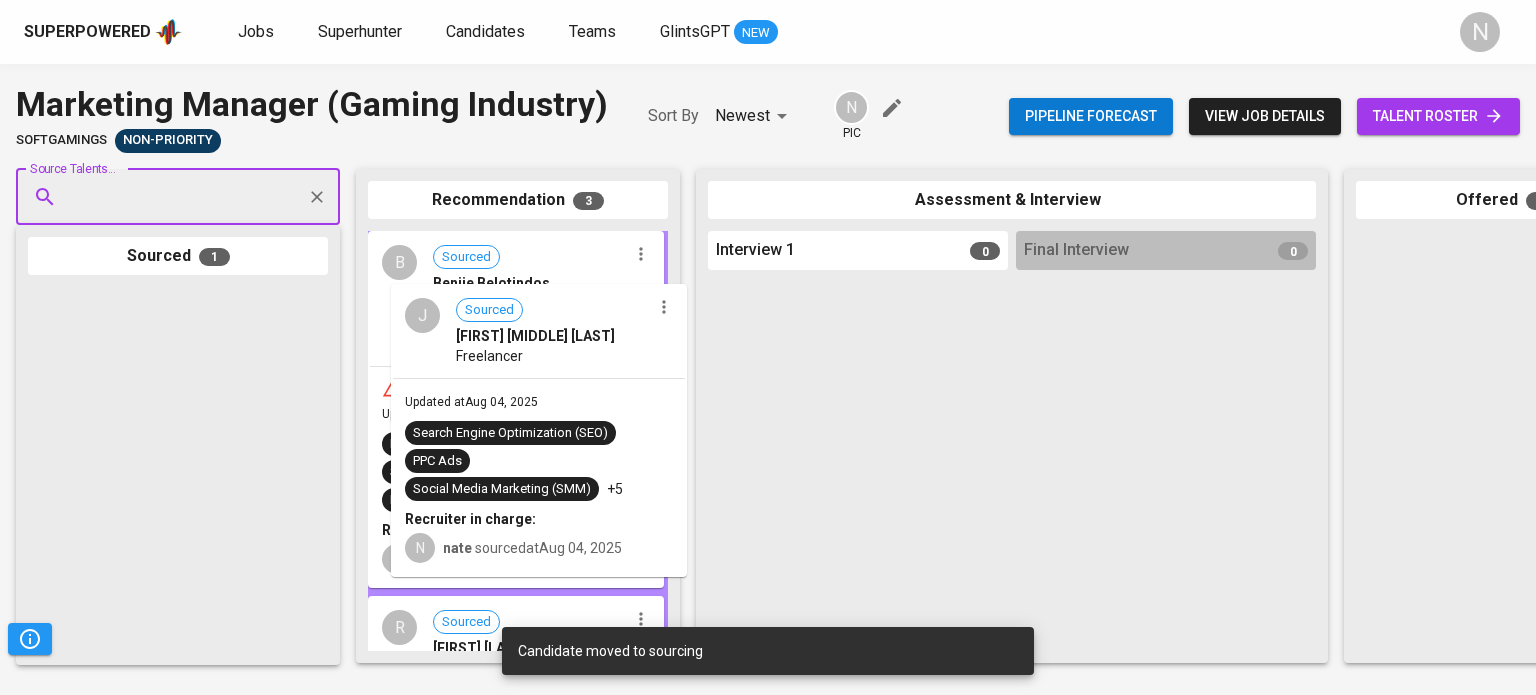 drag, startPoint x: 202, startPoint y: 373, endPoint x: 572, endPoint y: 369, distance: 370.0216 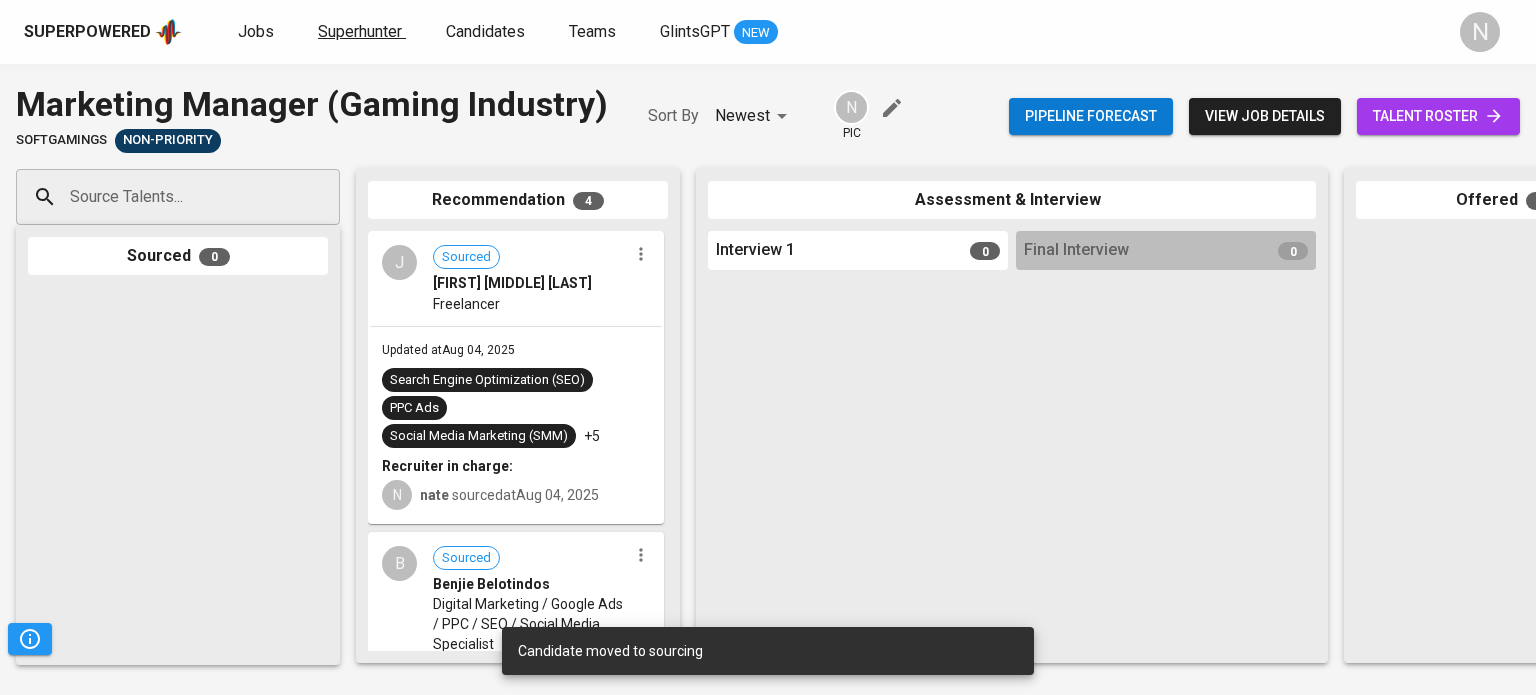 click on "Superhunter" at bounding box center [360, 31] 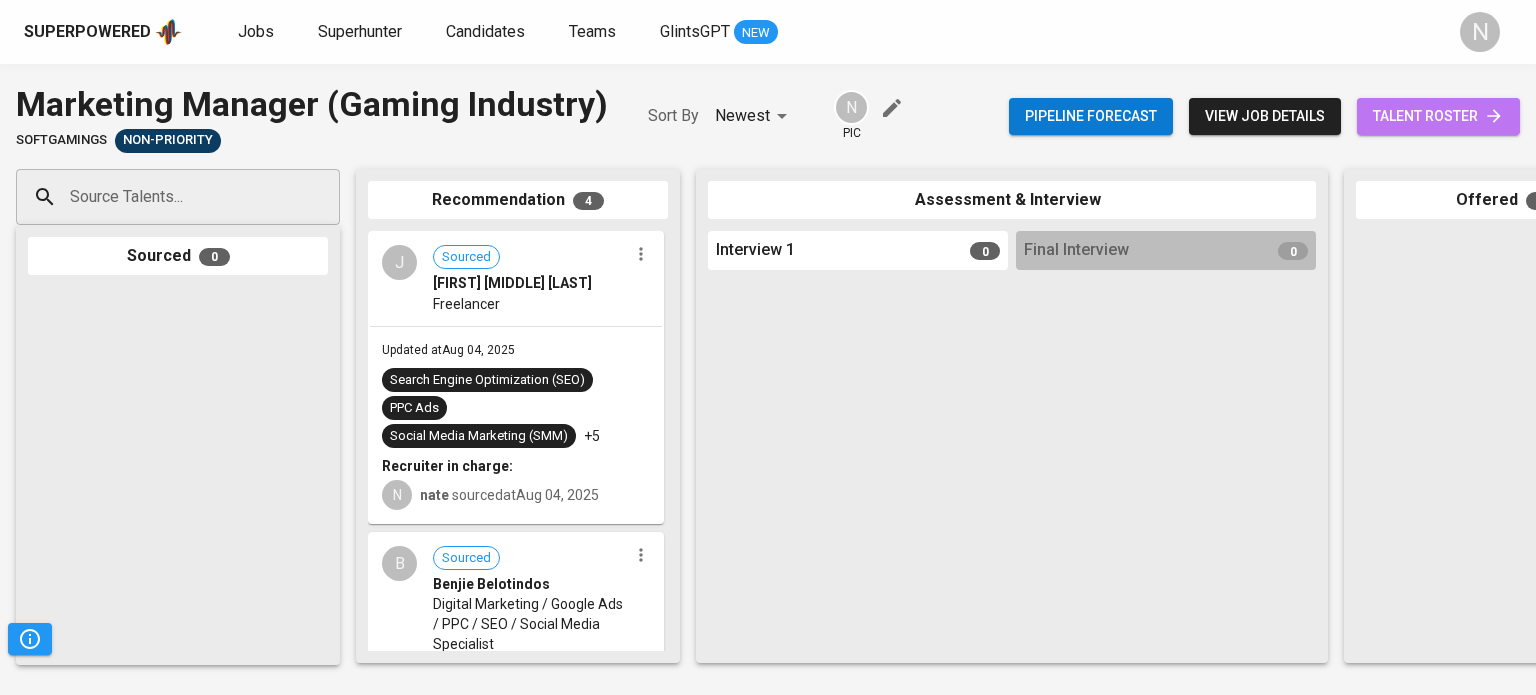 click on "talent roster" at bounding box center (1438, 116) 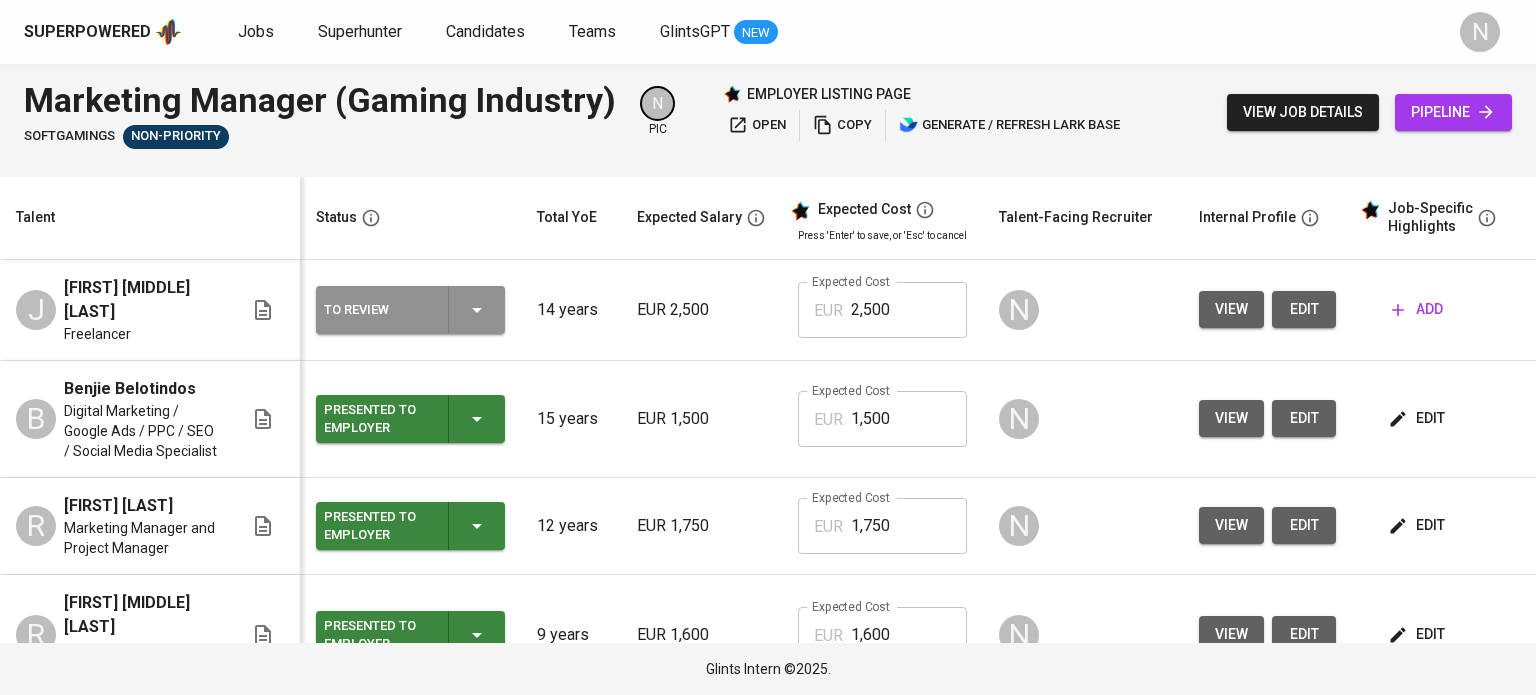 click 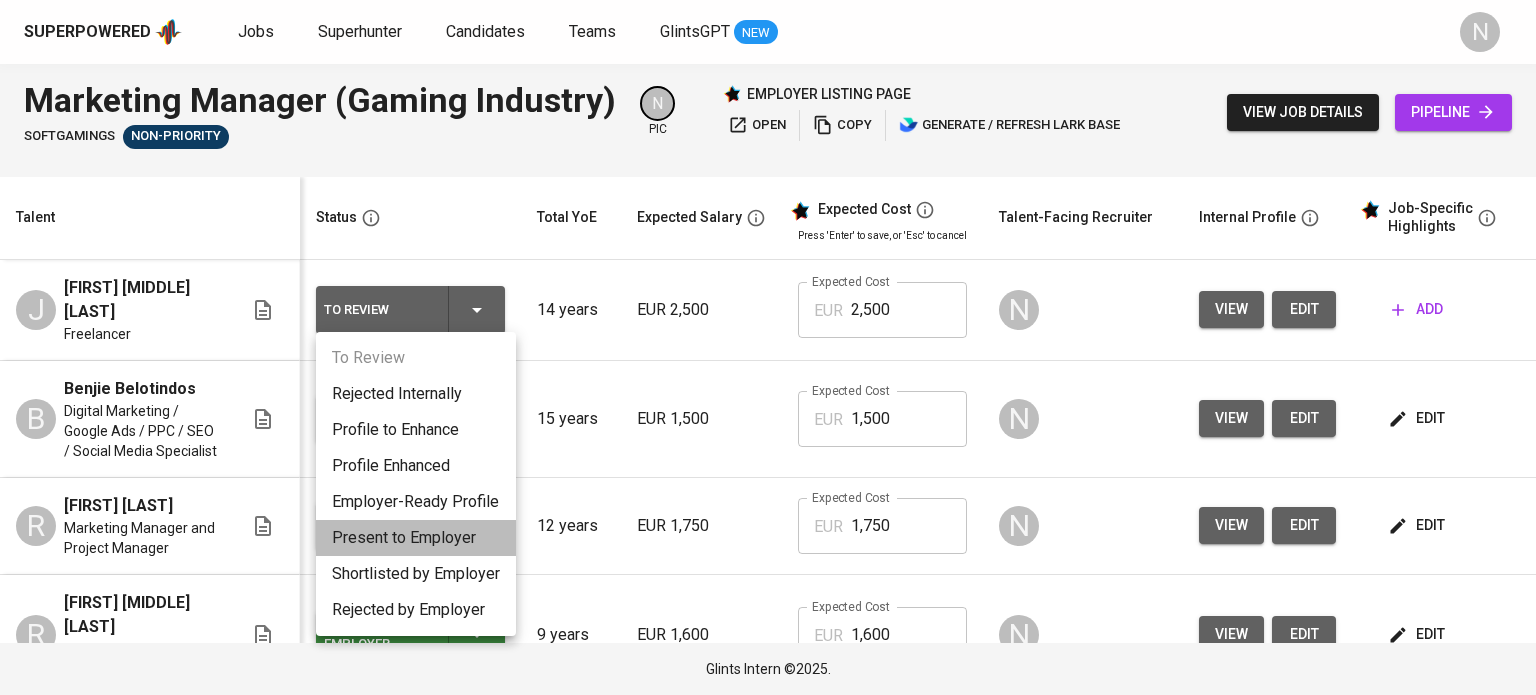 click on "Present to Employer" at bounding box center (416, 538) 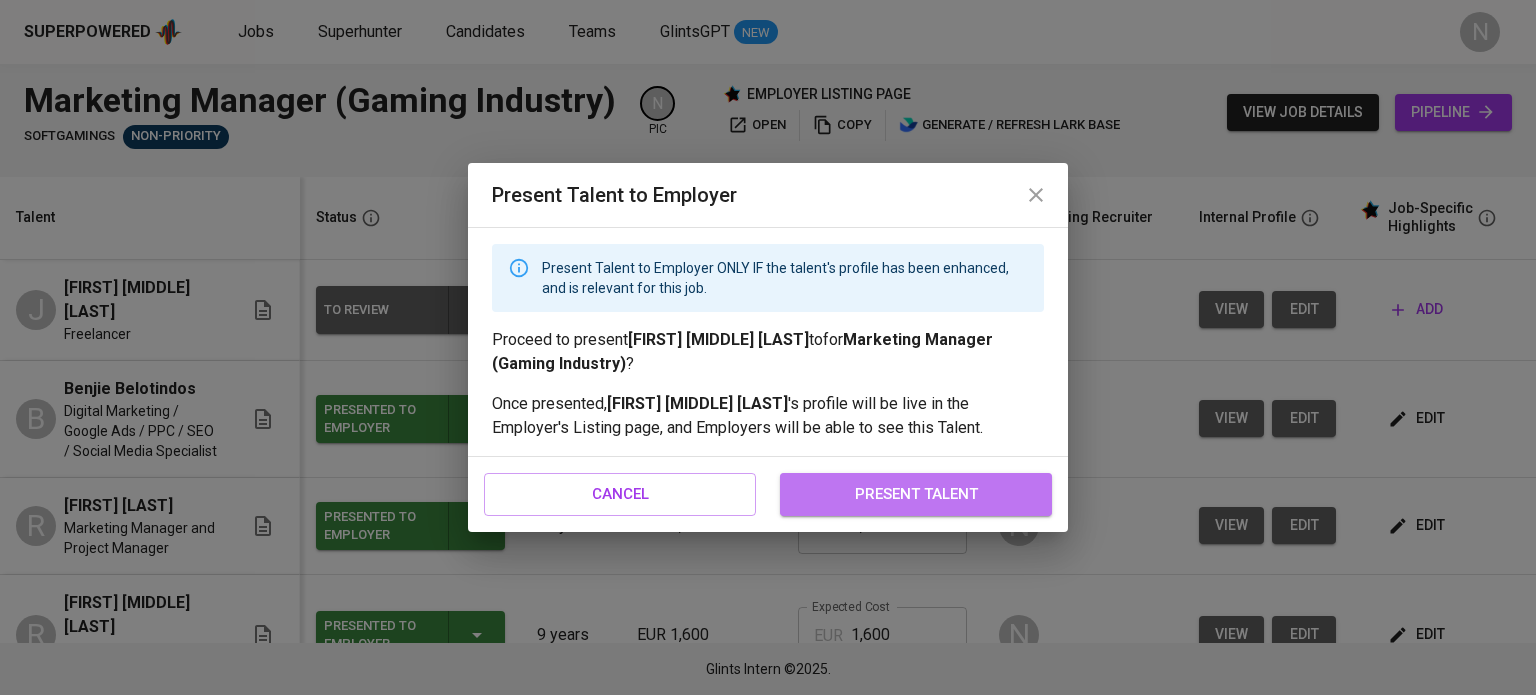 click on "present talent" at bounding box center (916, 494) 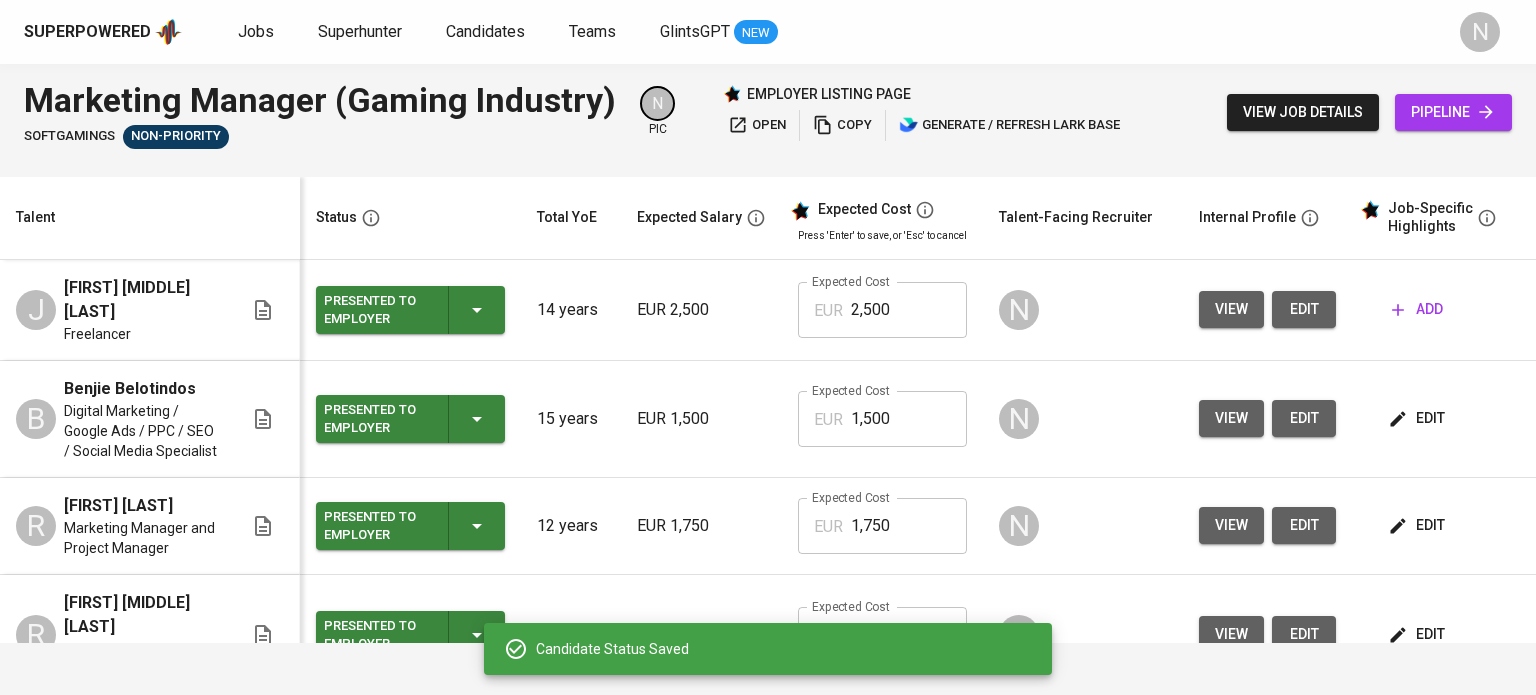 type 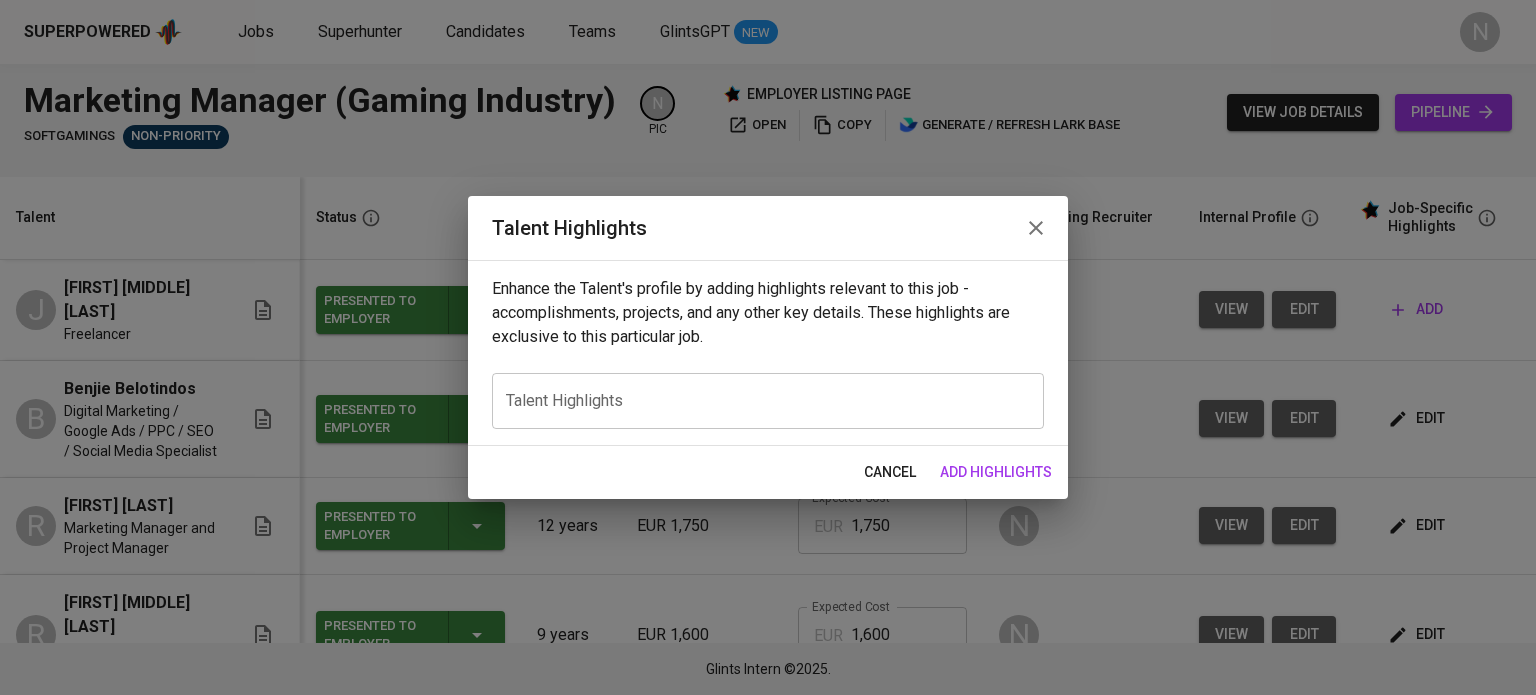 click at bounding box center [768, 401] 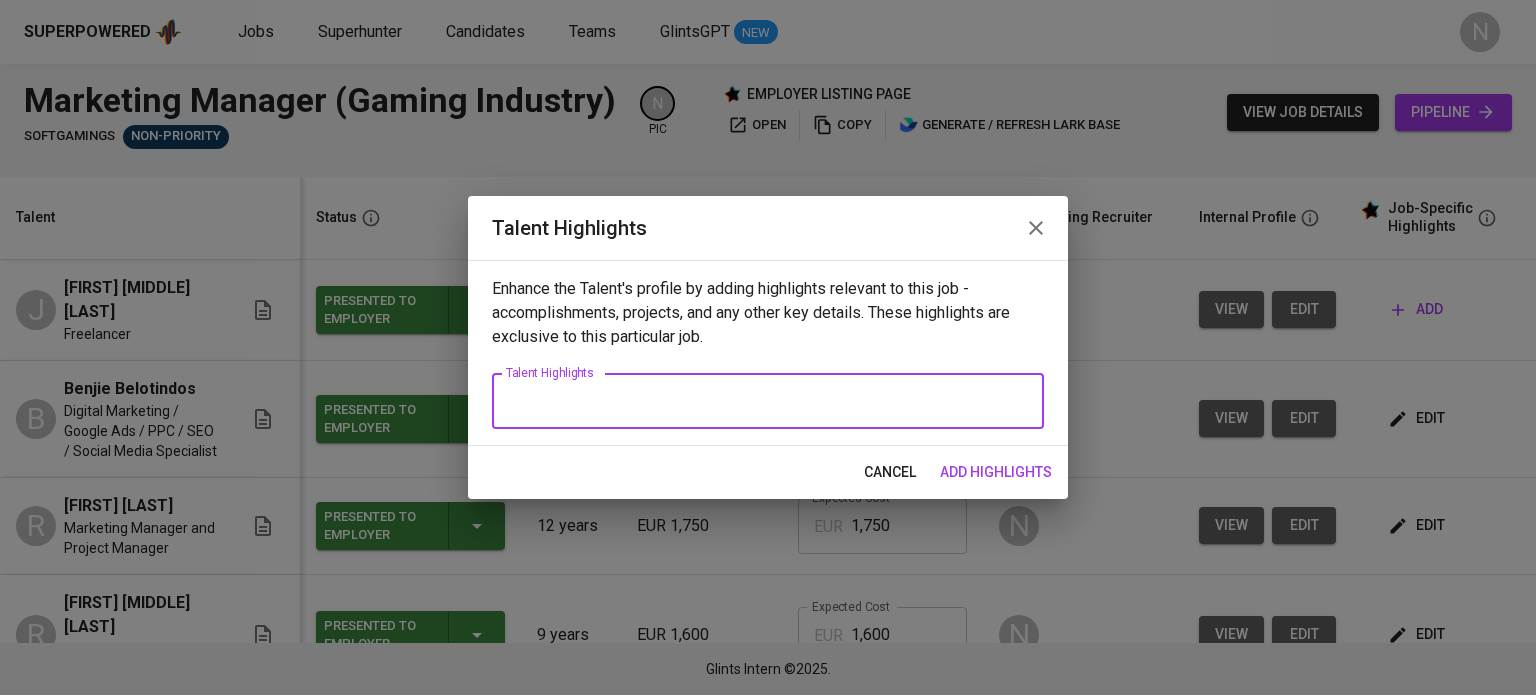 paste on "Digital Marketing Specialist | SEO & PPC Expert
Results-driven digital marketing professional with over 15 years of experience leading SEO, PPC, and multi-channel campaigns that drive measurable growth. Proven track record of ranking 90% of targeted keywords on Google page 1, achieving up to 1300% ROAS, and increasing digital sales by 400% for multiple brands including Elinz and Gamory Australia. Skilled in Google Ads, Facebook Ads, Amazon Ads, and content marketing, with expertise in developing high-impact strategies that boost visibility, engagement, and ROI. Adept at collaborating with cross-functional teams and influencers to deliver campaigns that align with business objectives and exceed performance goals.
Core Skills: SEO Optimization, PPC Management (Google, Meta, Amazon), Content Marketing, Social Media Advertising, ROI & Conversion Optimization, Website Management (WordPress, Shopify), Influencer Marketing, Branding, Digital Strategy." 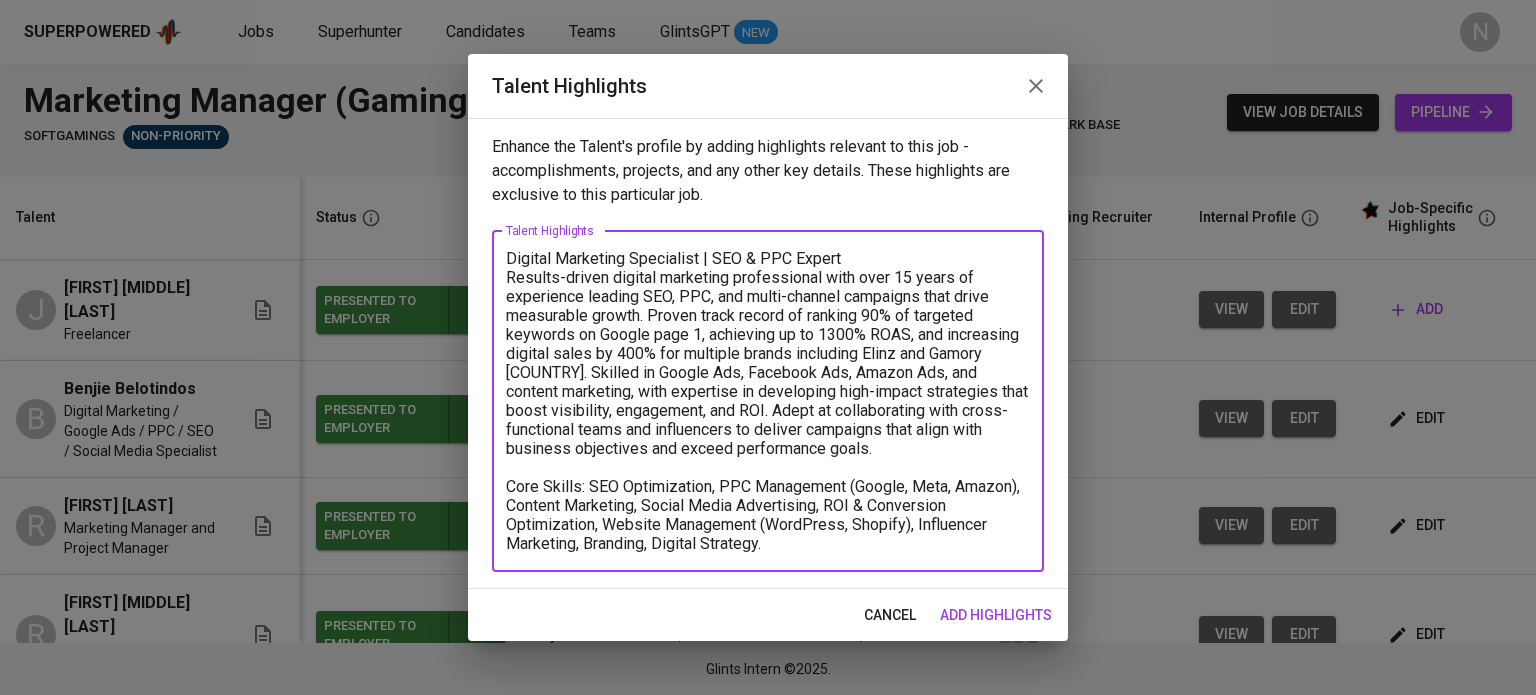 click on "Digital Marketing Specialist | SEO & PPC Expert
Results-driven digital marketing professional with over 15 years of experience leading SEO, PPC, and multi-channel campaigns that drive measurable growth. Proven track record of ranking 90% of targeted keywords on Google page 1, achieving up to 1300% ROAS, and increasing digital sales by 400% for multiple brands including Elinz and Gamory Australia. Skilled in Google Ads, Facebook Ads, Amazon Ads, and content marketing, with expertise in developing high-impact strategies that boost visibility, engagement, and ROI. Adept at collaborating with cross-functional teams and influencers to deliver campaigns that align with business objectives and exceed performance goals.
Core Skills: SEO Optimization, PPC Management (Google, Meta, Amazon), Content Marketing, Social Media Advertising, ROI & Conversion Optimization, Website Management (WordPress, Shopify), Influencer Marketing, Branding, Digital Strategy." at bounding box center (768, 401) 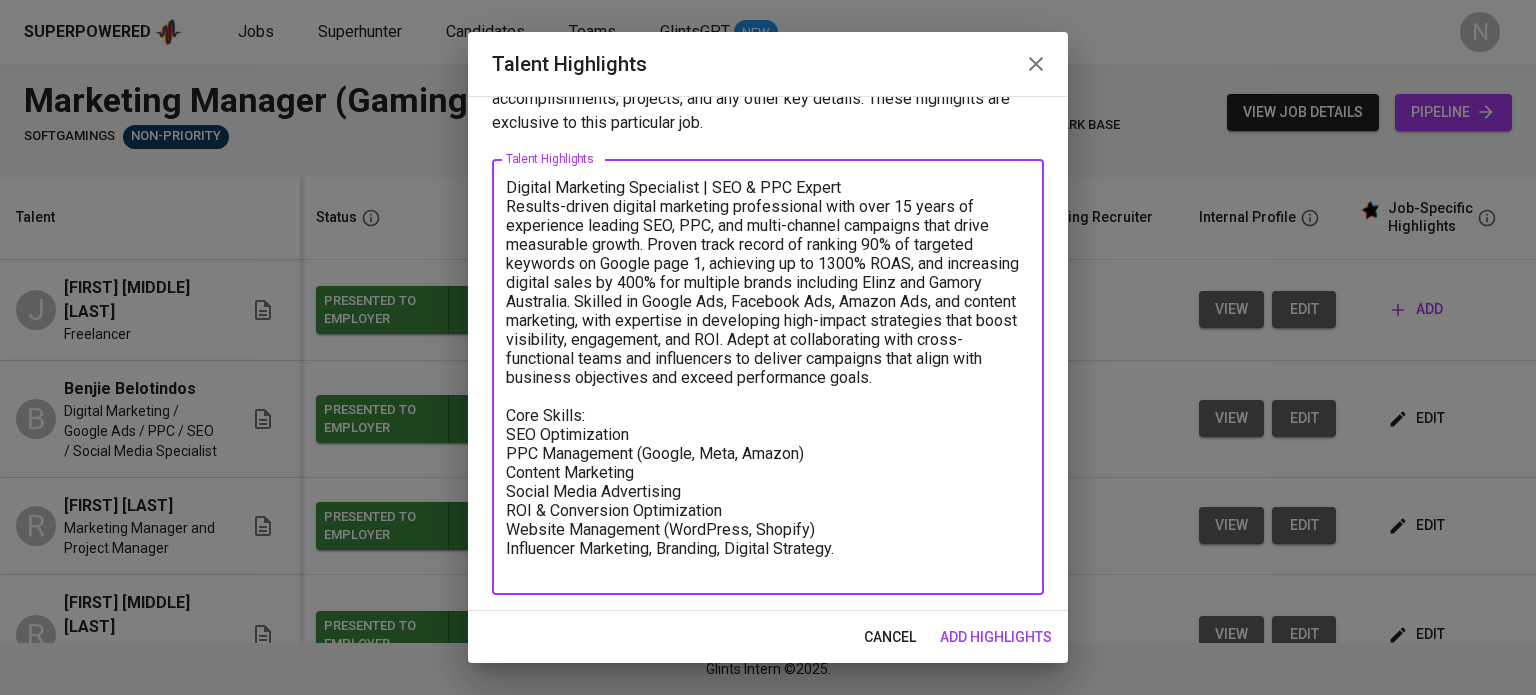 scroll, scrollTop: 51, scrollLeft: 0, axis: vertical 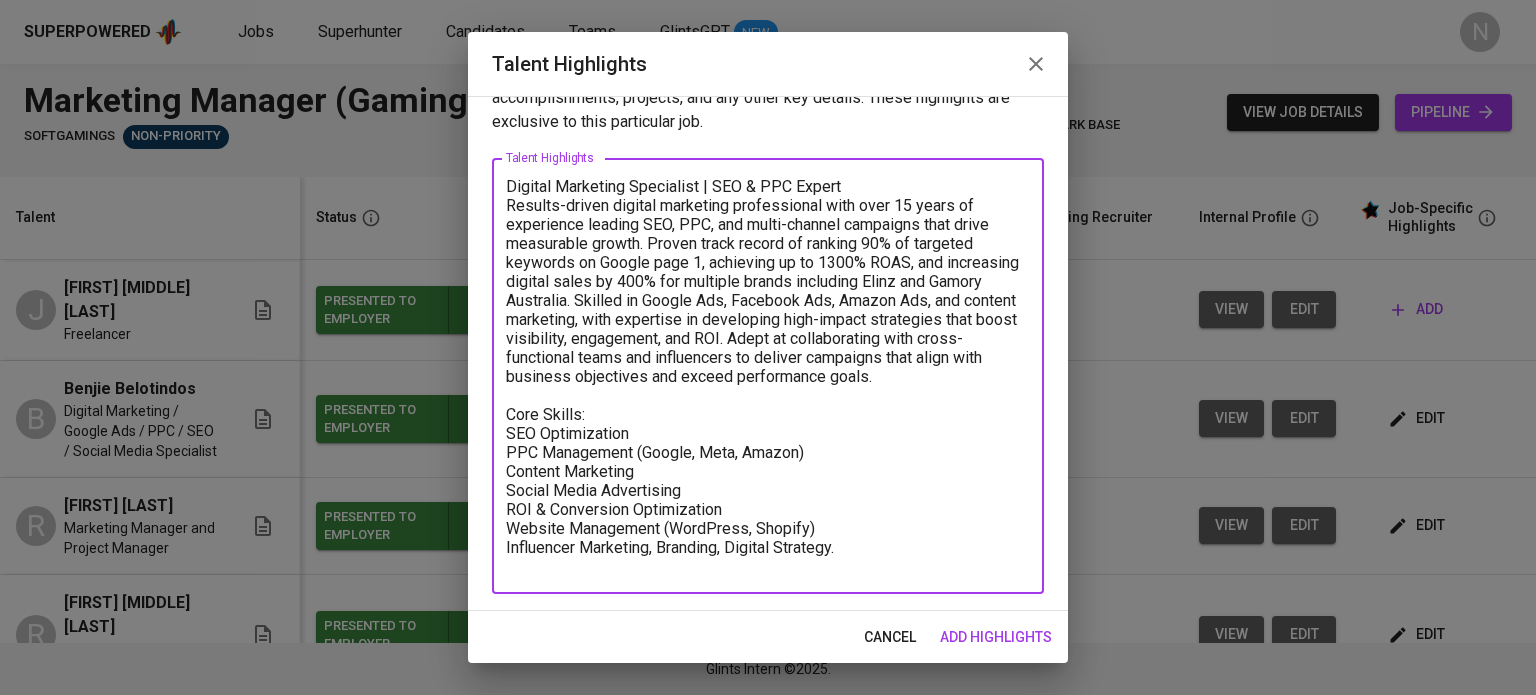 click on "Digital Marketing Specialist | SEO & PPC Expert
Results-driven digital marketing professional with over 15 years of experience leading SEO, PPC, and multi-channel campaigns that drive measurable growth. Proven track record of ranking 90% of targeted keywords on Google page 1, achieving up to 1300% ROAS, and increasing digital sales by 400% for multiple brands including Elinz and Gamory Australia. Skilled in Google Ads, Facebook Ads, Amazon Ads, and content marketing, with expertise in developing high-impact strategies that boost visibility, engagement, and ROI. Adept at collaborating with cross-functional teams and influencers to deliver campaigns that align with business objectives and exceed performance goals.
Core Skills:
SEO Optimization
PPC Management (Google, Meta, Amazon)
Content Marketing
Social Media Advertising
ROI & Conversion Optimization
Website Management (WordPress, Shopify)
Influencer Marketing, Branding, Digital Strategy." at bounding box center [768, 376] 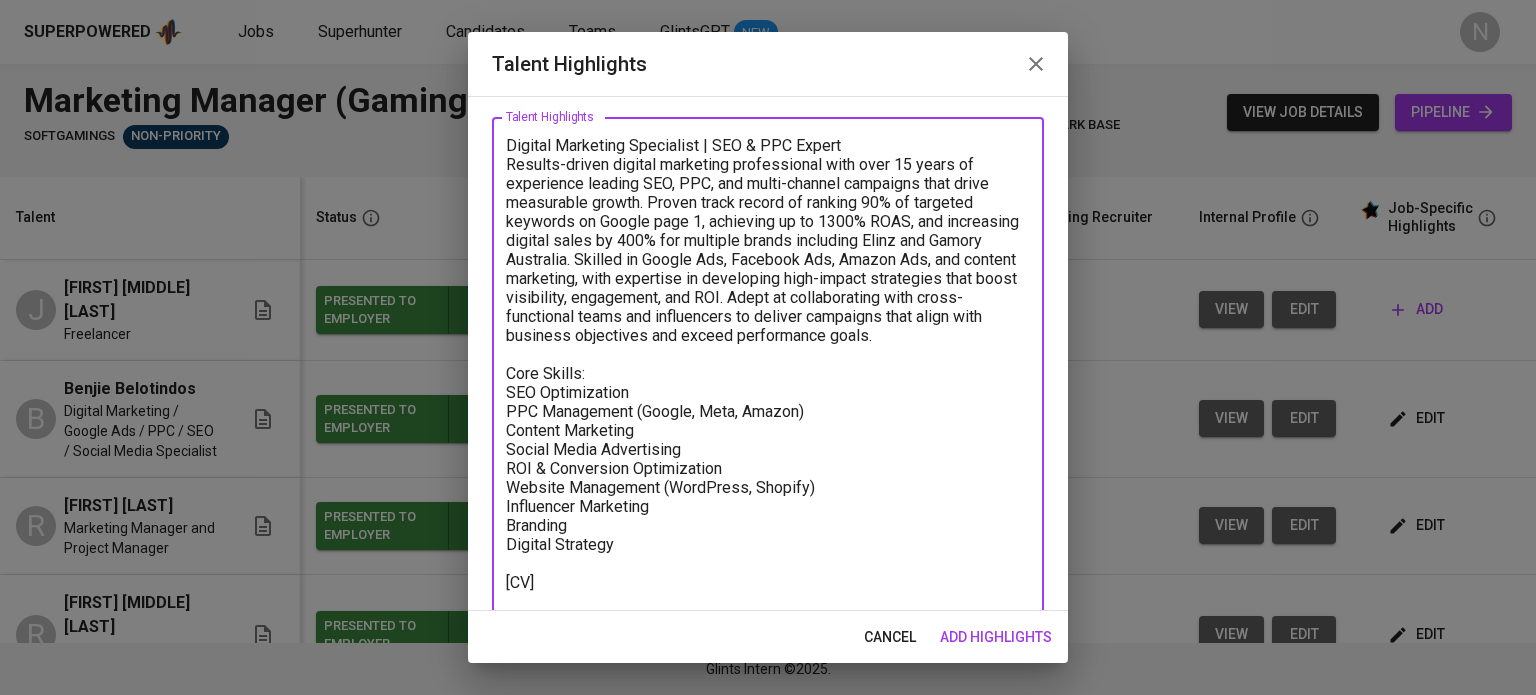 scroll, scrollTop: 111, scrollLeft: 0, axis: vertical 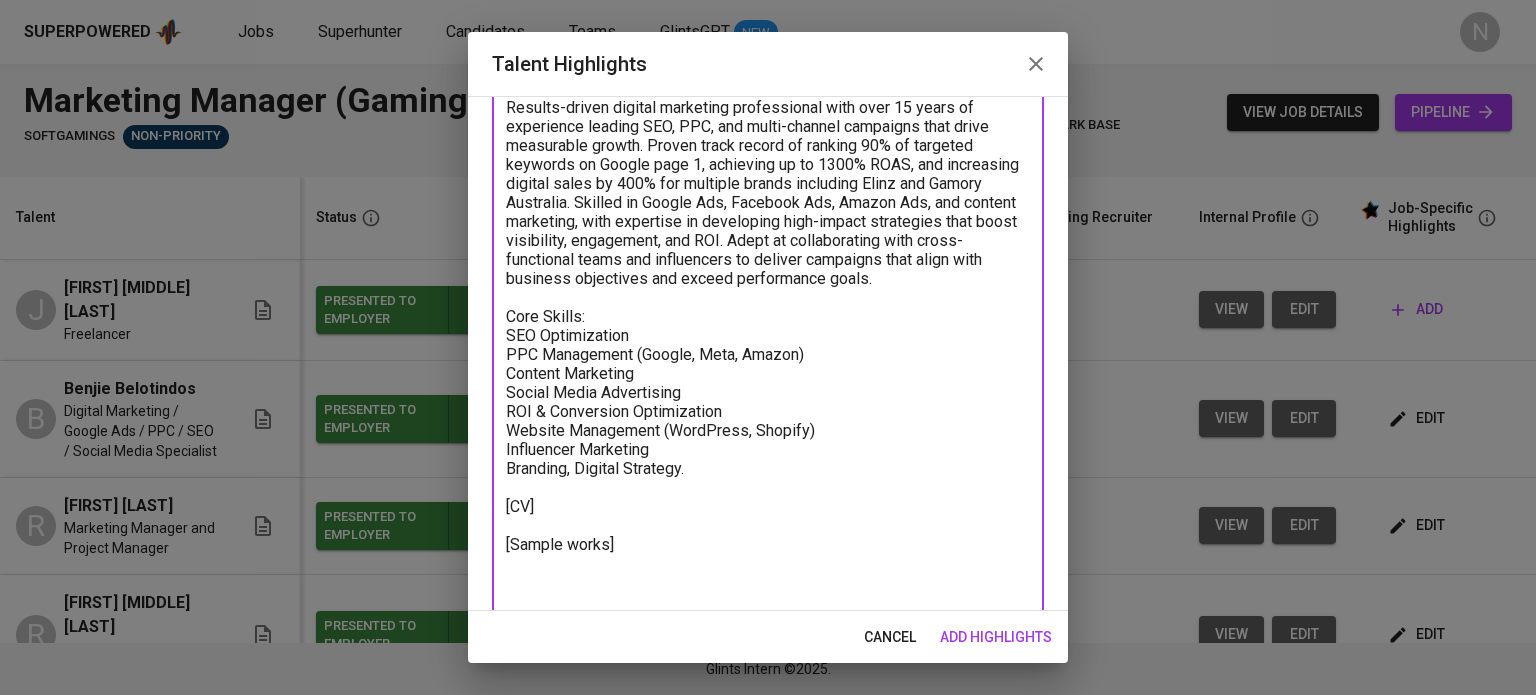 paste on "https://glints.sg.larksuite.com/file/LgkXbeJflo4lyLxhVmZlAmIrgwx?from=from_copylink" 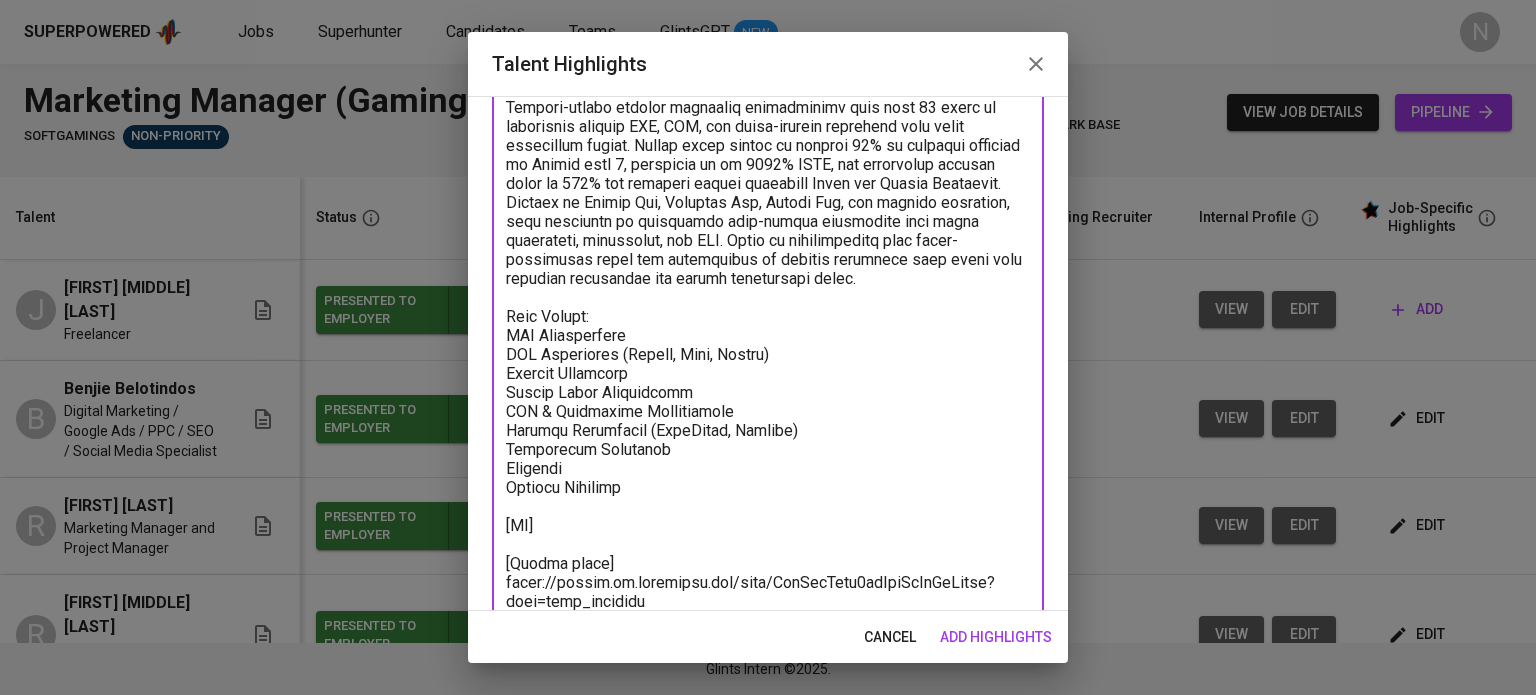 scroll, scrollTop: 168, scrollLeft: 0, axis: vertical 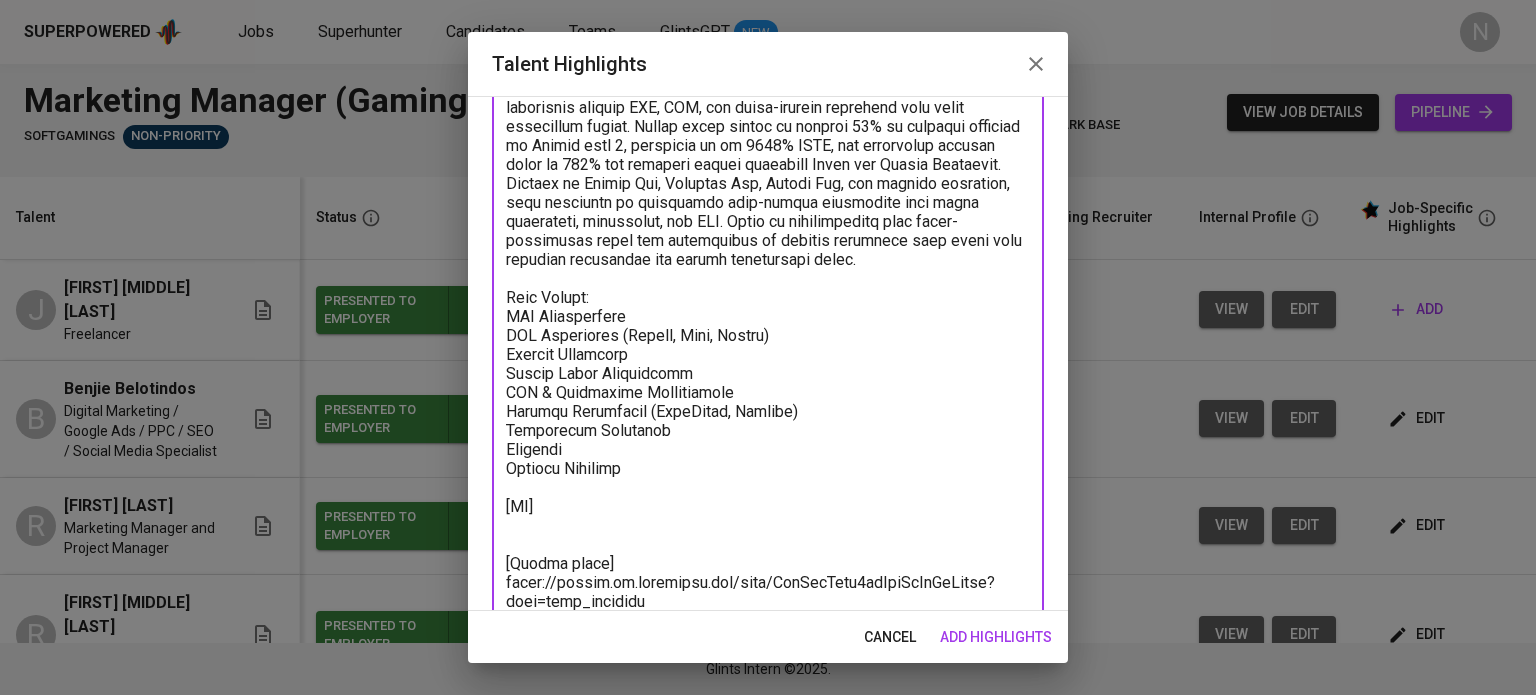 paste on "https://glints.sg.larksuite.com/file/MSIBbBF6goYb4LxosLEl5ComgBg?from=from_copylink" 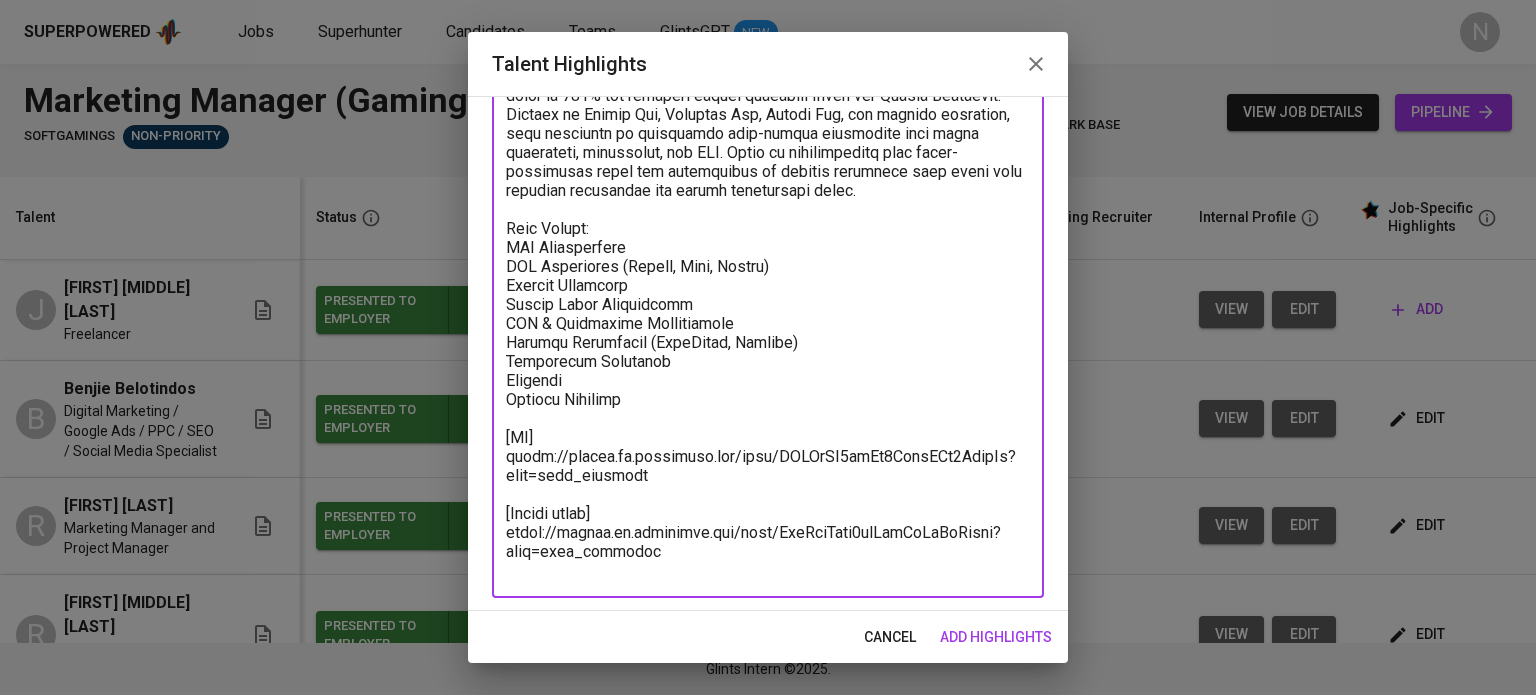 scroll, scrollTop: 241, scrollLeft: 0, axis: vertical 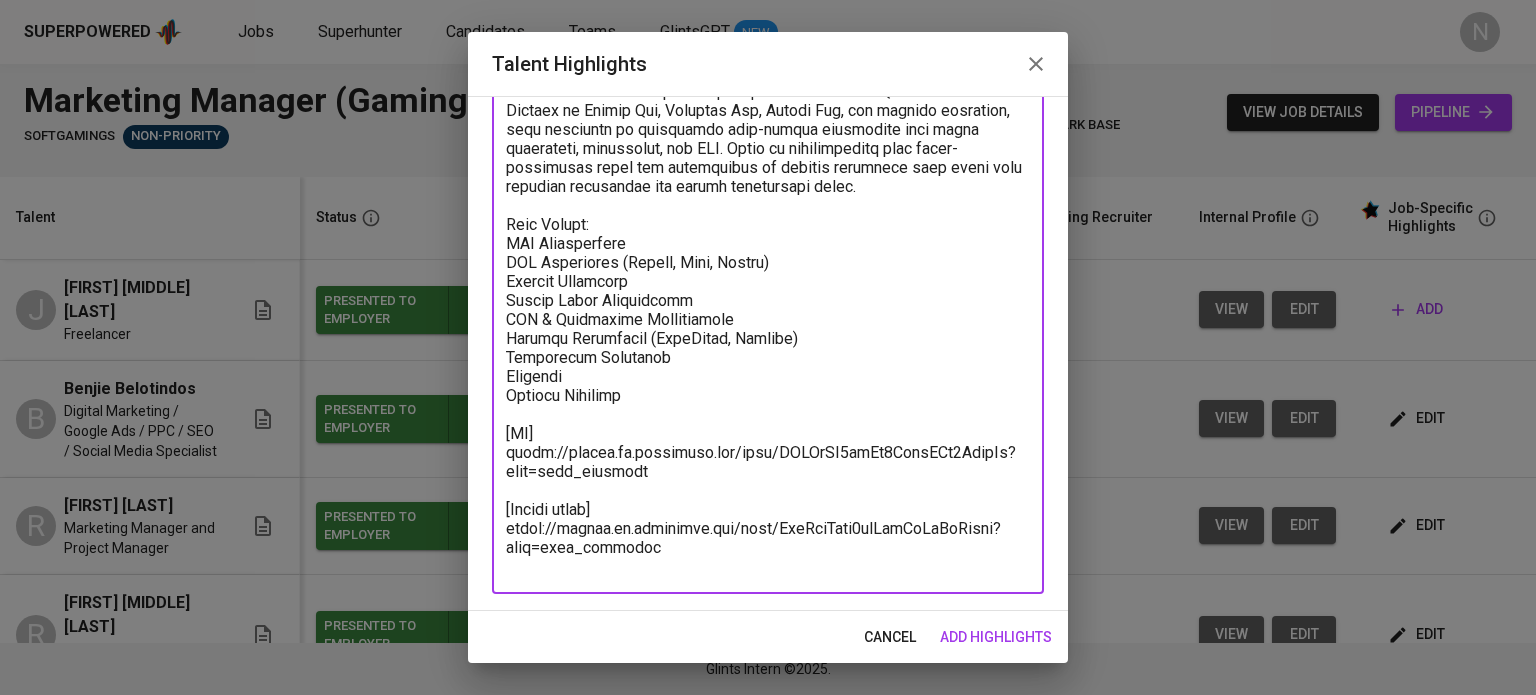 type on "Digital Marketing Specialist | SEO & PPC Expert
Results-driven digital marketing professional with over 15 years of experience leading SEO, PPC, and multi-channel campaigns that drive measurable growth. Proven track record of ranking 90% of targeted keywords on Google page 1, achieving up to 1300% ROAS, and increasing digital sales by 400% for multiple brands including Elinz and Gamory Australia. Skilled in Google Ads, Facebook Ads, Amazon Ads, and content marketing, with expertise in developing high-impact strategies that boost visibility, engagement, and ROI. Adept at collaborating with cross-functional teams and influencers to deliver campaigns that align with business objectives and exceed performance goals.
Core Skills:
SEO Optimization
PPC Management (Google, Meta, Amazon)
Content Marketing
Social Media Advertising
ROI & Conversion Optimization
Website Management (WordPress, Shopify)
Influencer Marketing
Branding
Digital Strategy
[CV]
https://glints.sg.larksuite.com/file/MSIBbBF6goYb4LxosLEl5ComgB..." 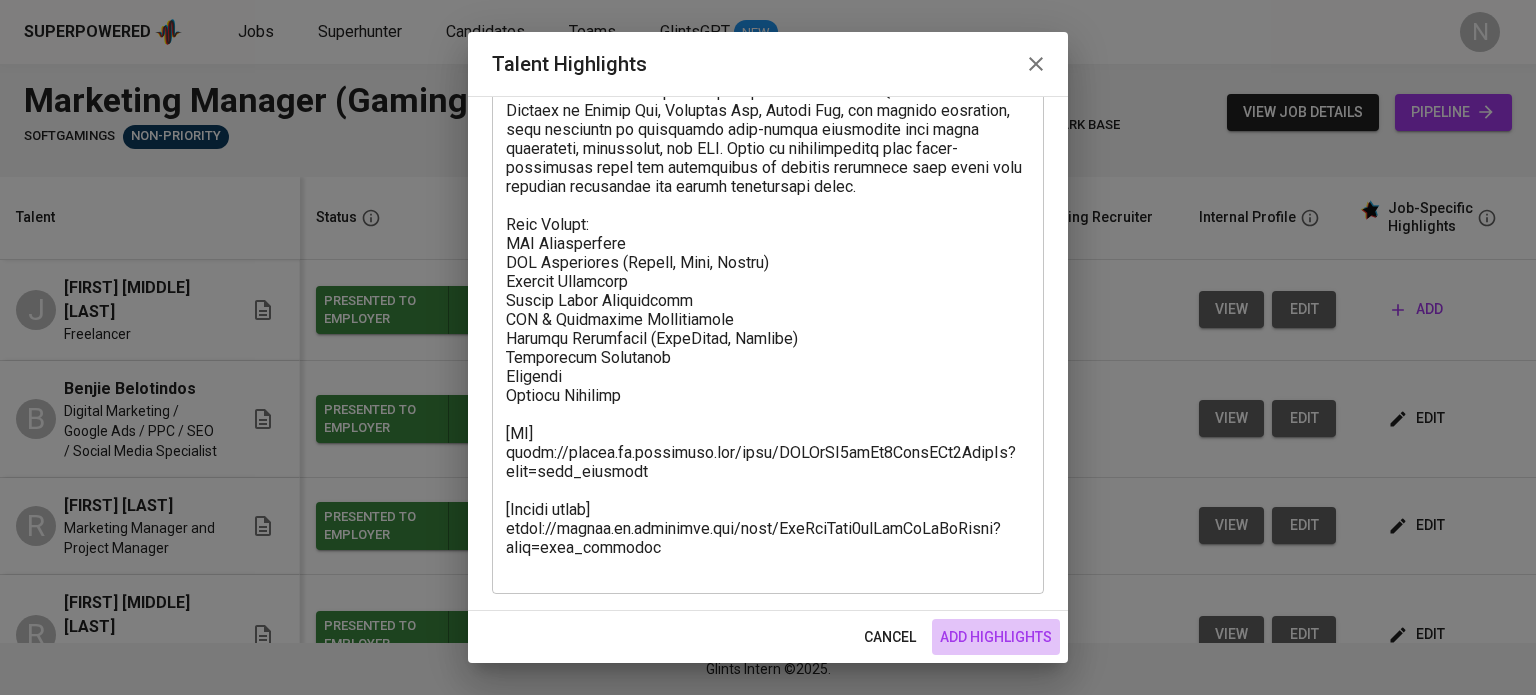 click on "add highlights" at bounding box center [996, 637] 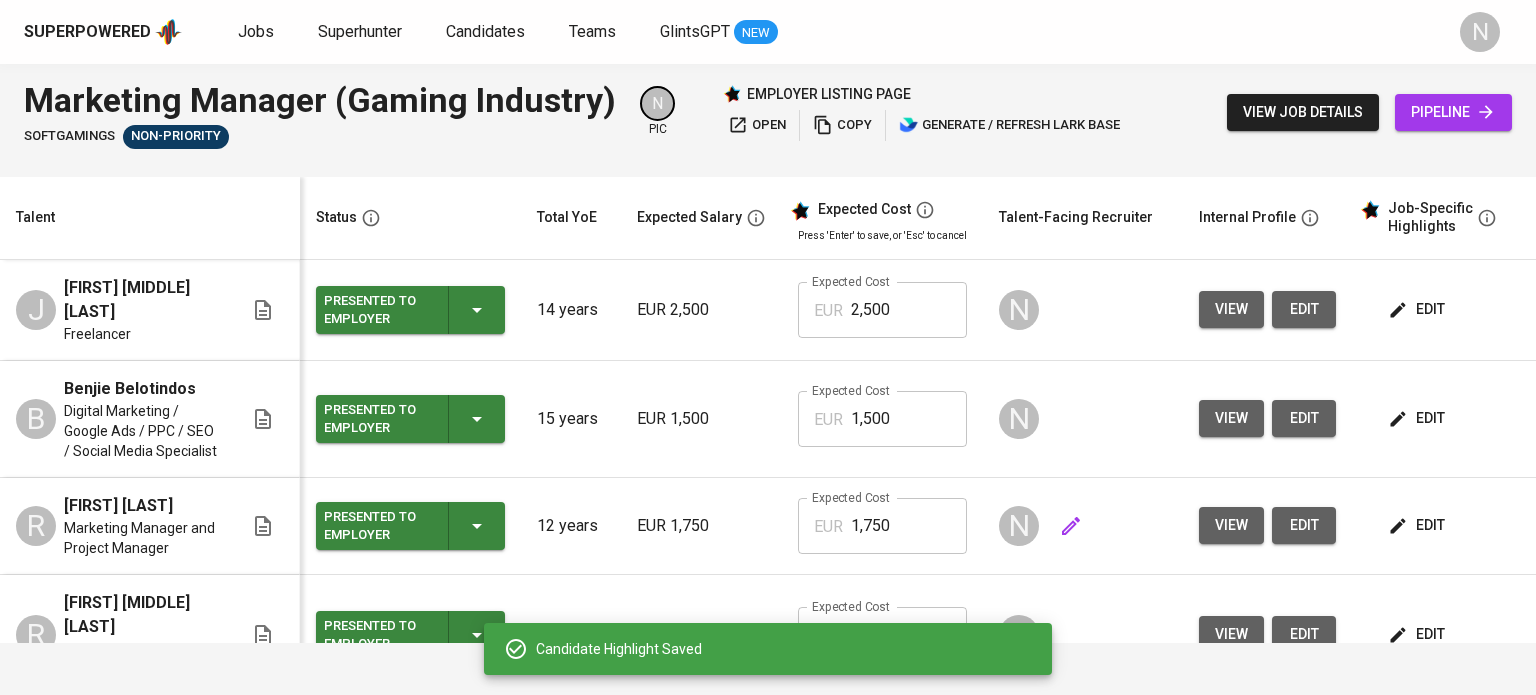 type 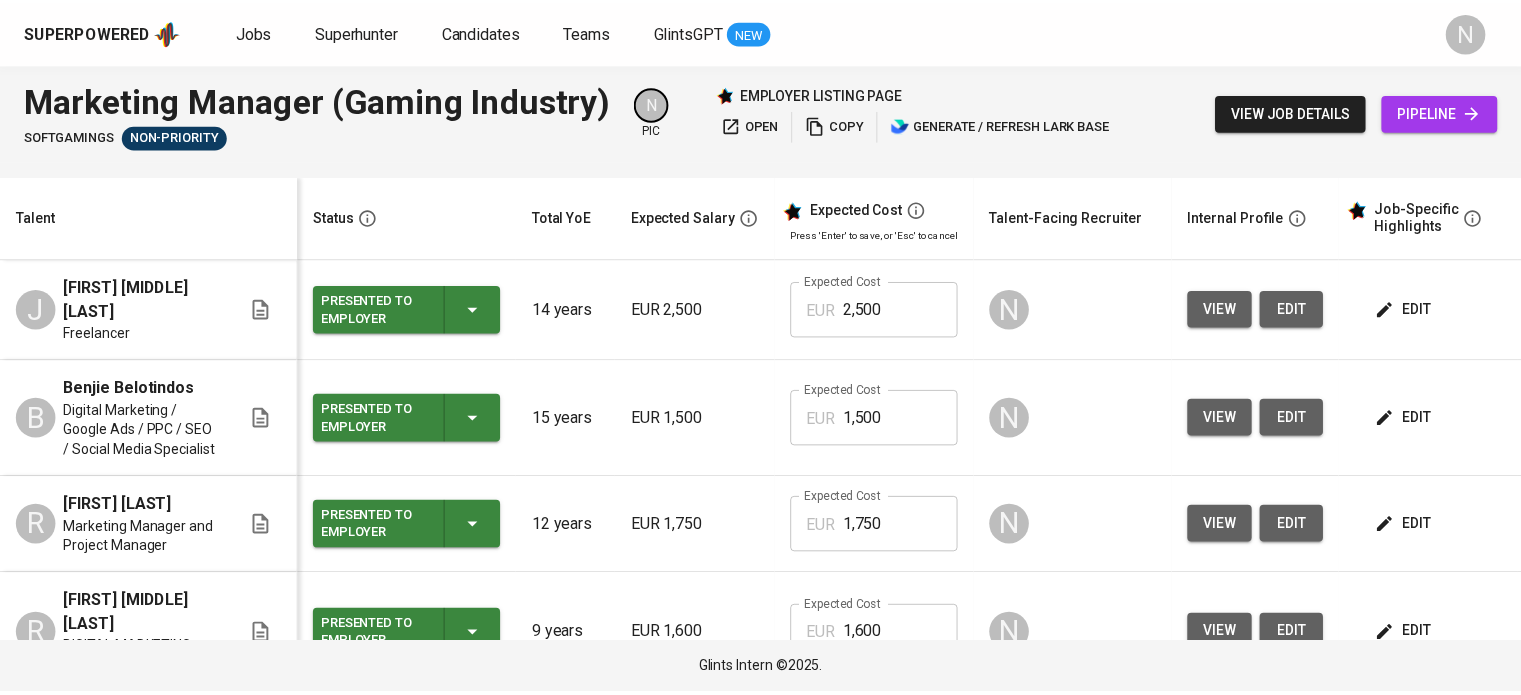 scroll, scrollTop: 0, scrollLeft: 0, axis: both 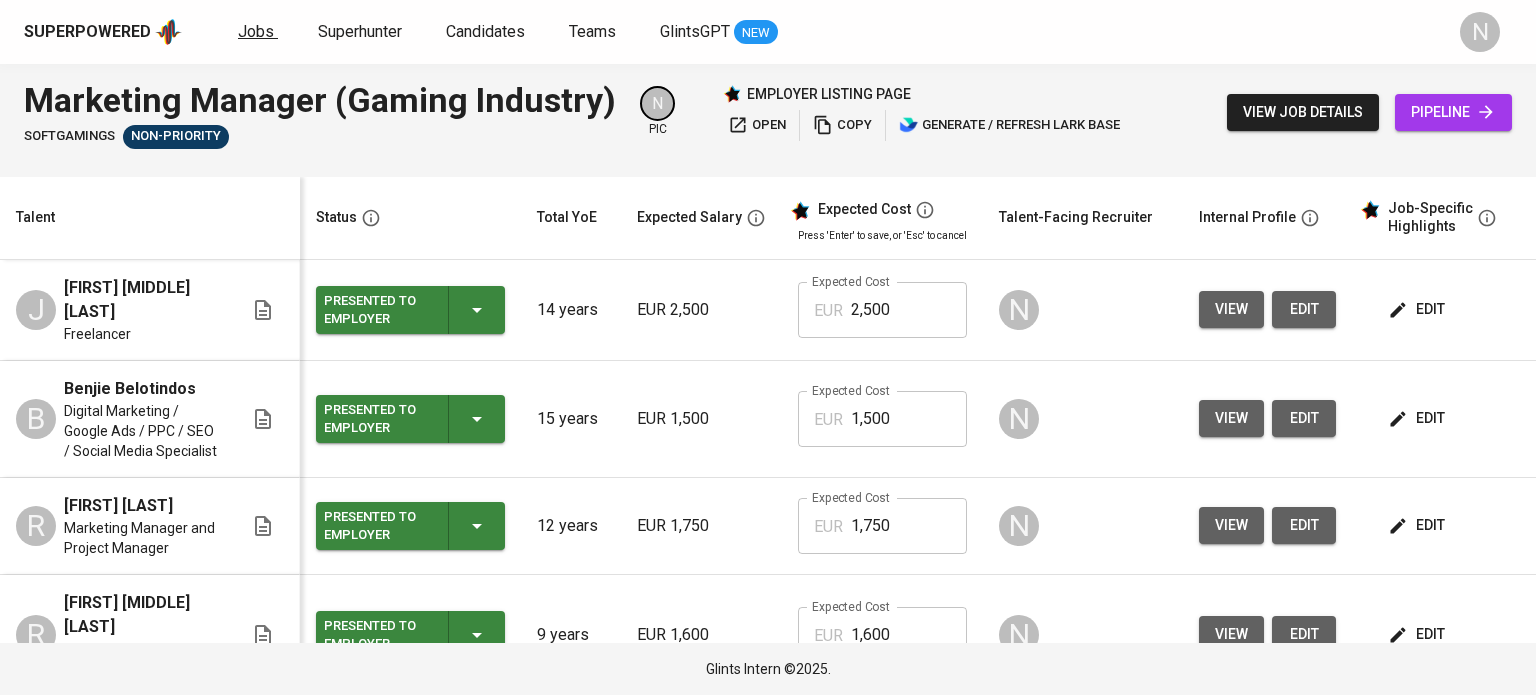 click on "Jobs" at bounding box center (256, 31) 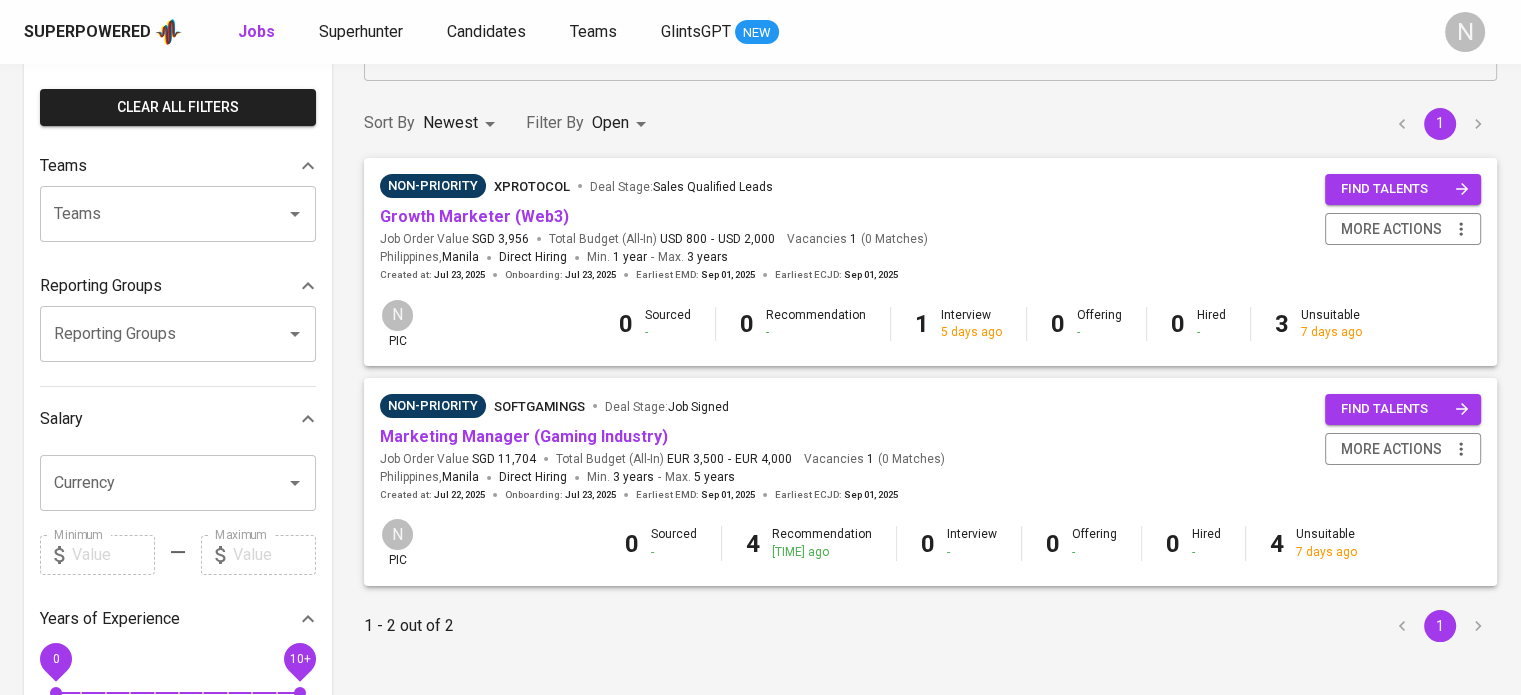 scroll, scrollTop: 200, scrollLeft: 0, axis: vertical 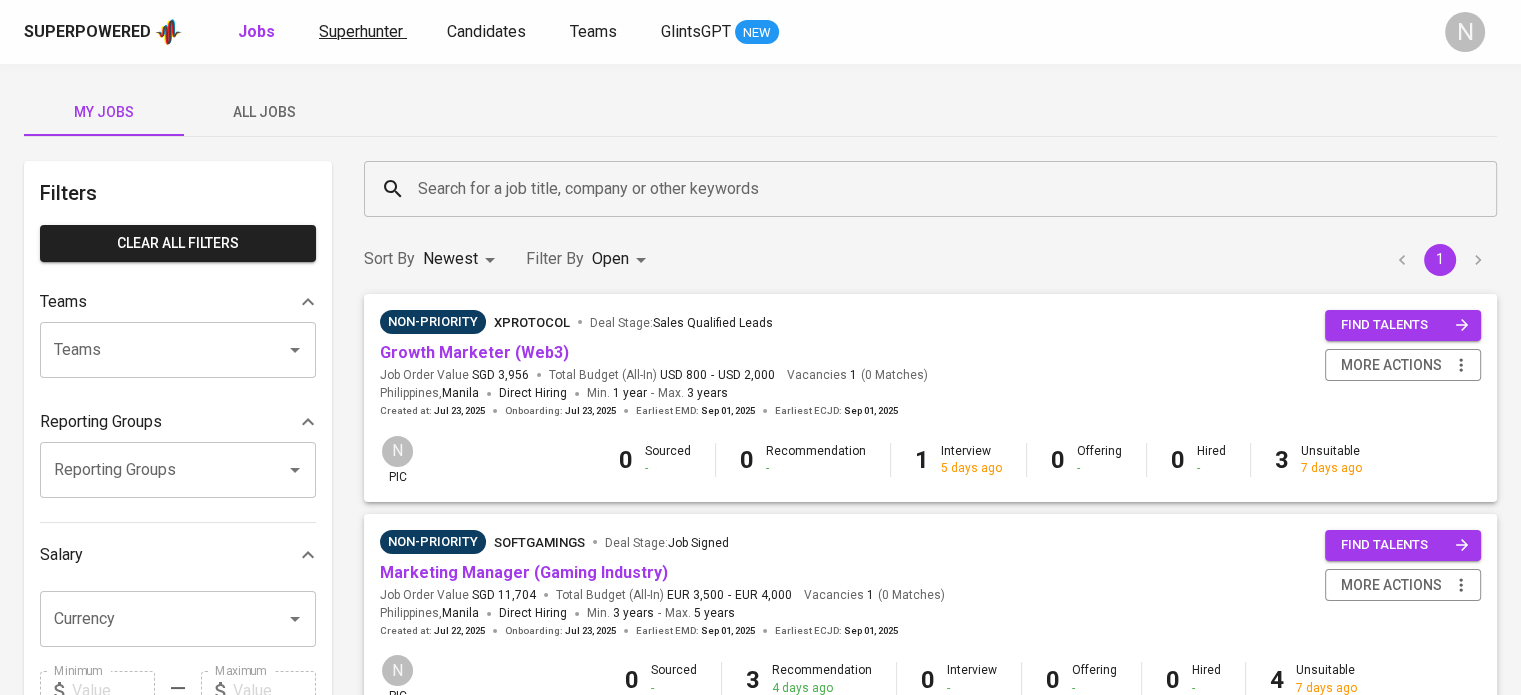 click on "Superhunter" at bounding box center (361, 31) 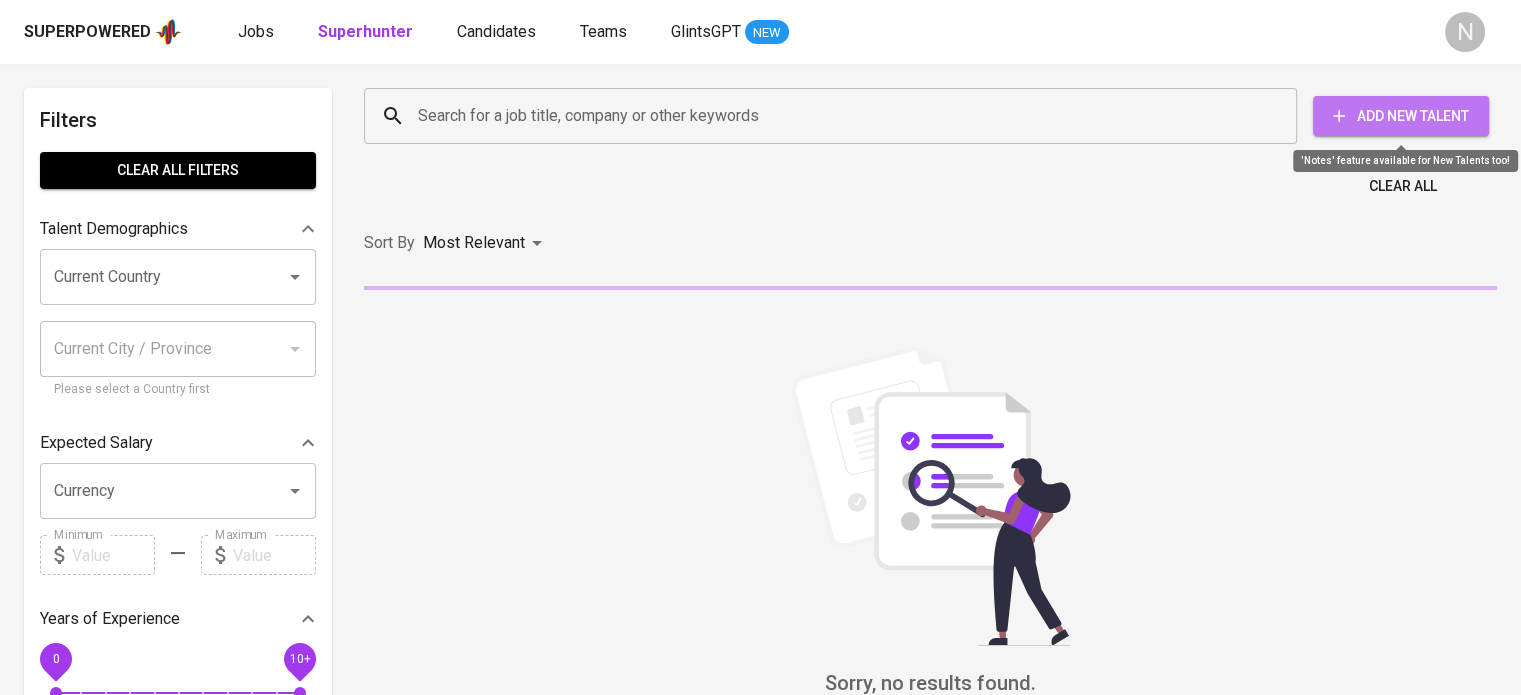 click on "Add New Talent" at bounding box center [1401, 116] 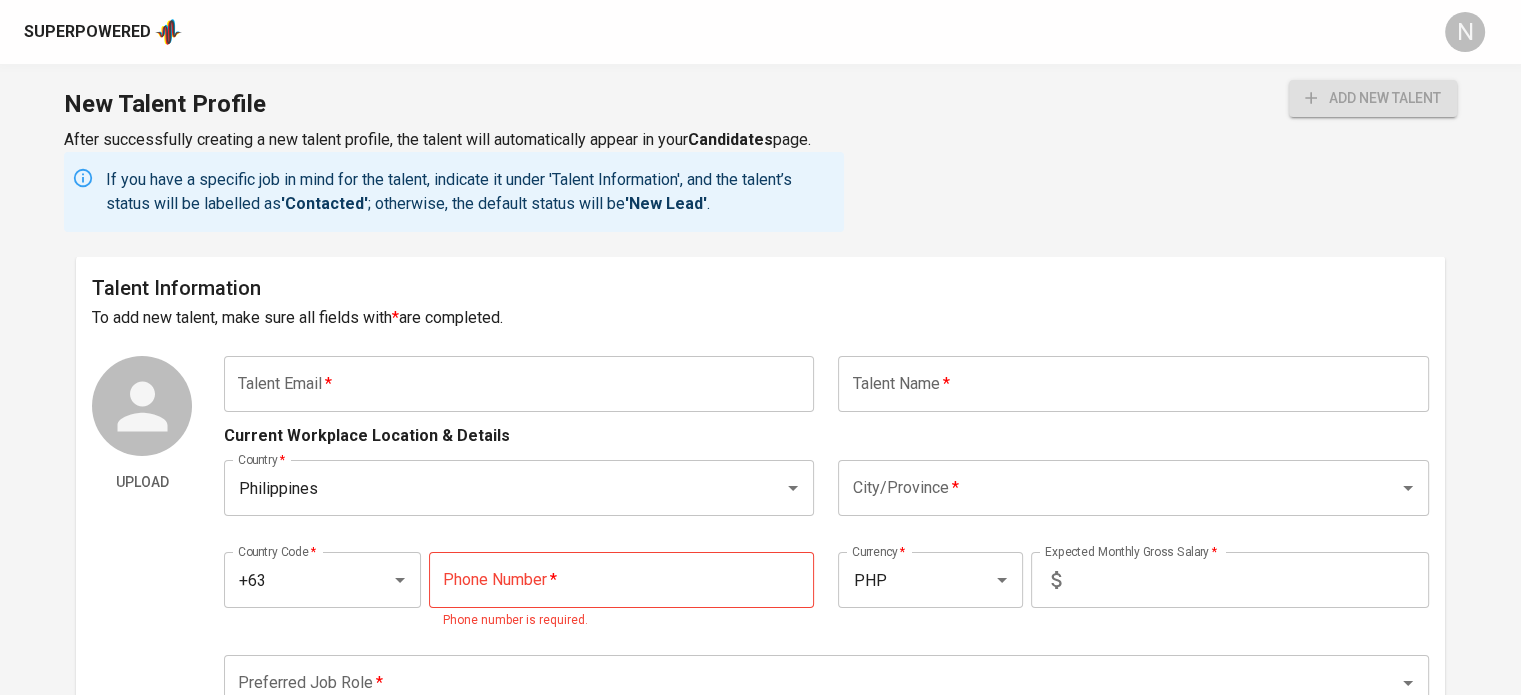 click at bounding box center [519, 384] 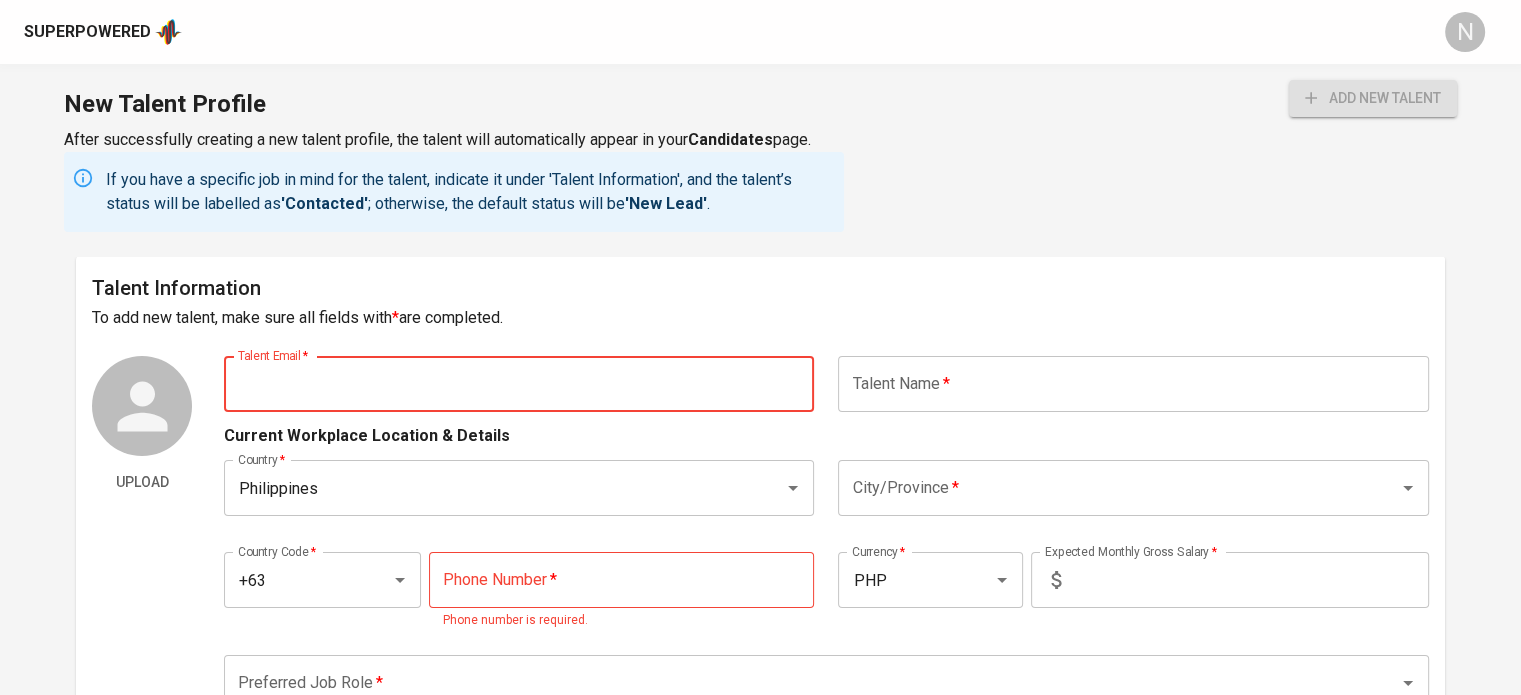 paste on "[EMAIL]" 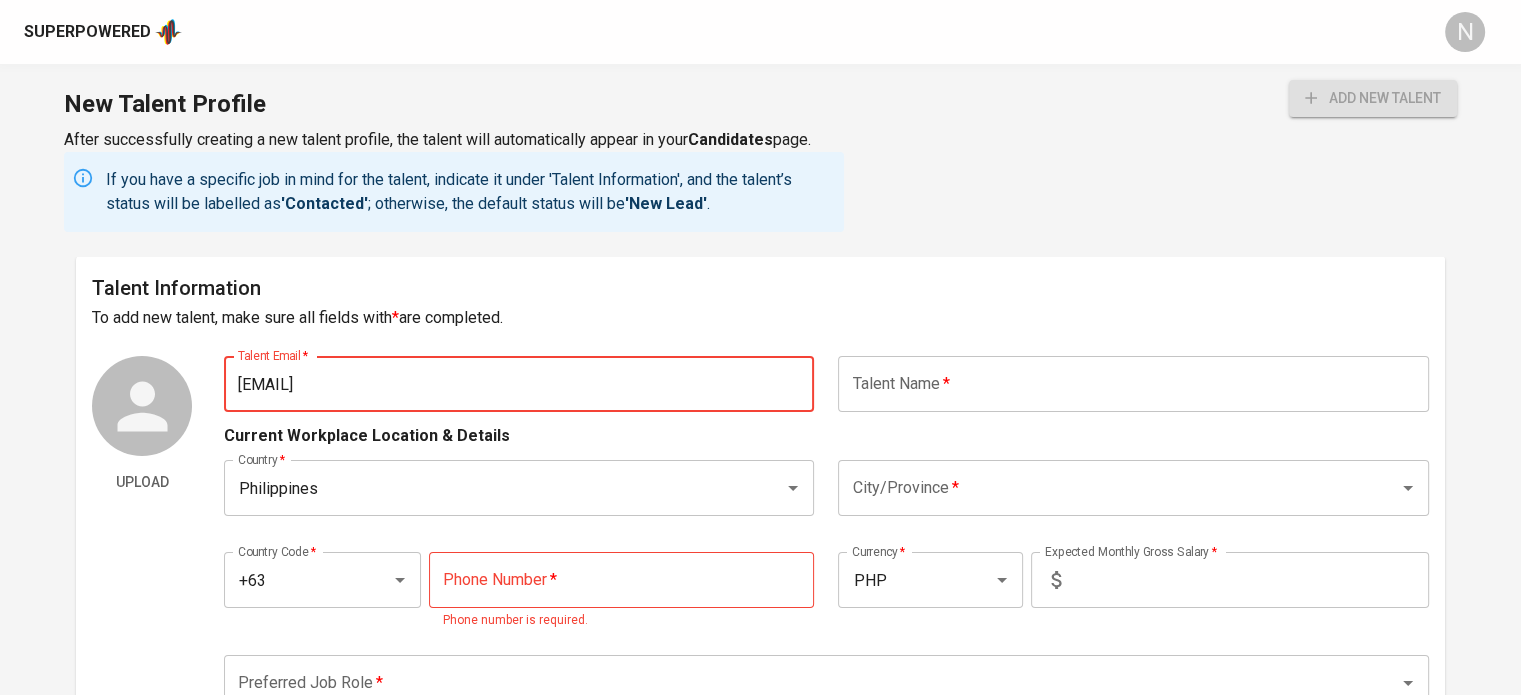 type on "[EMAIL]" 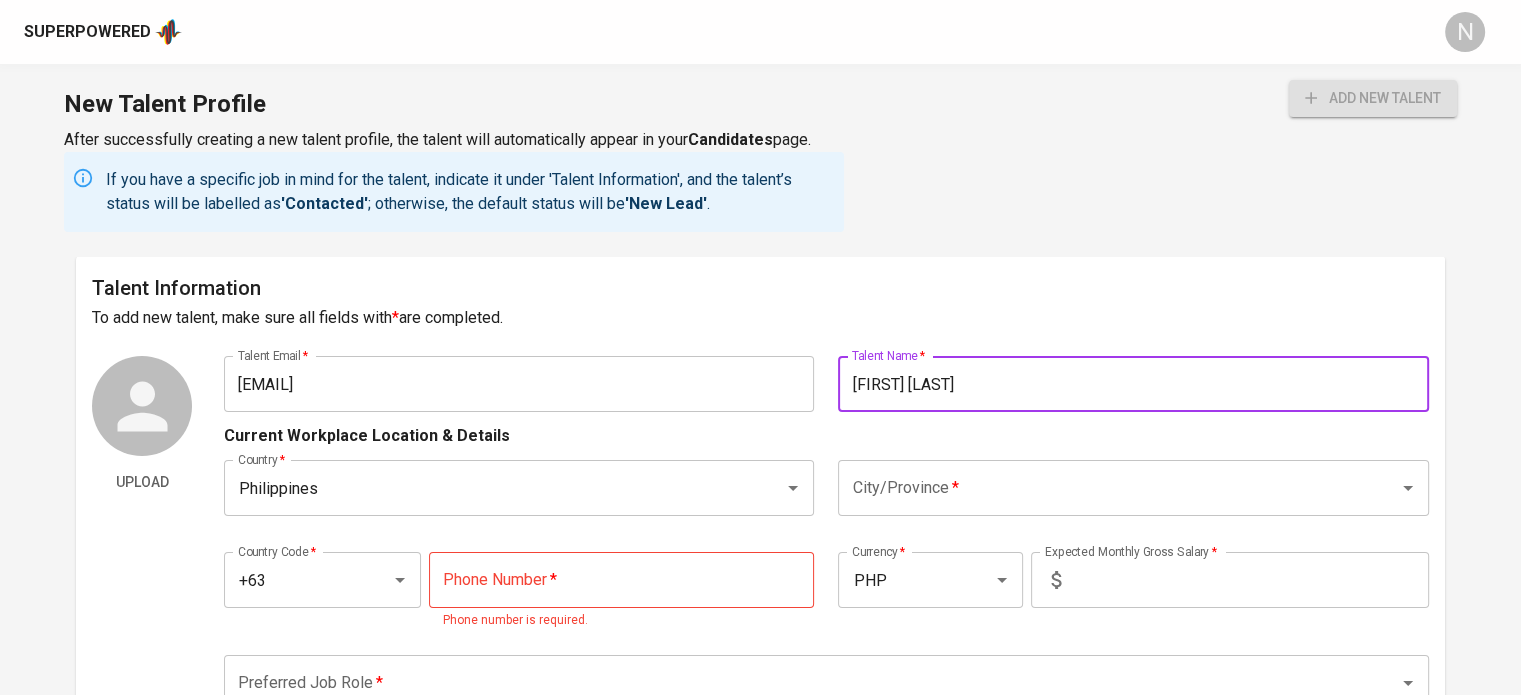 type on "[FIRST] [LAST]" 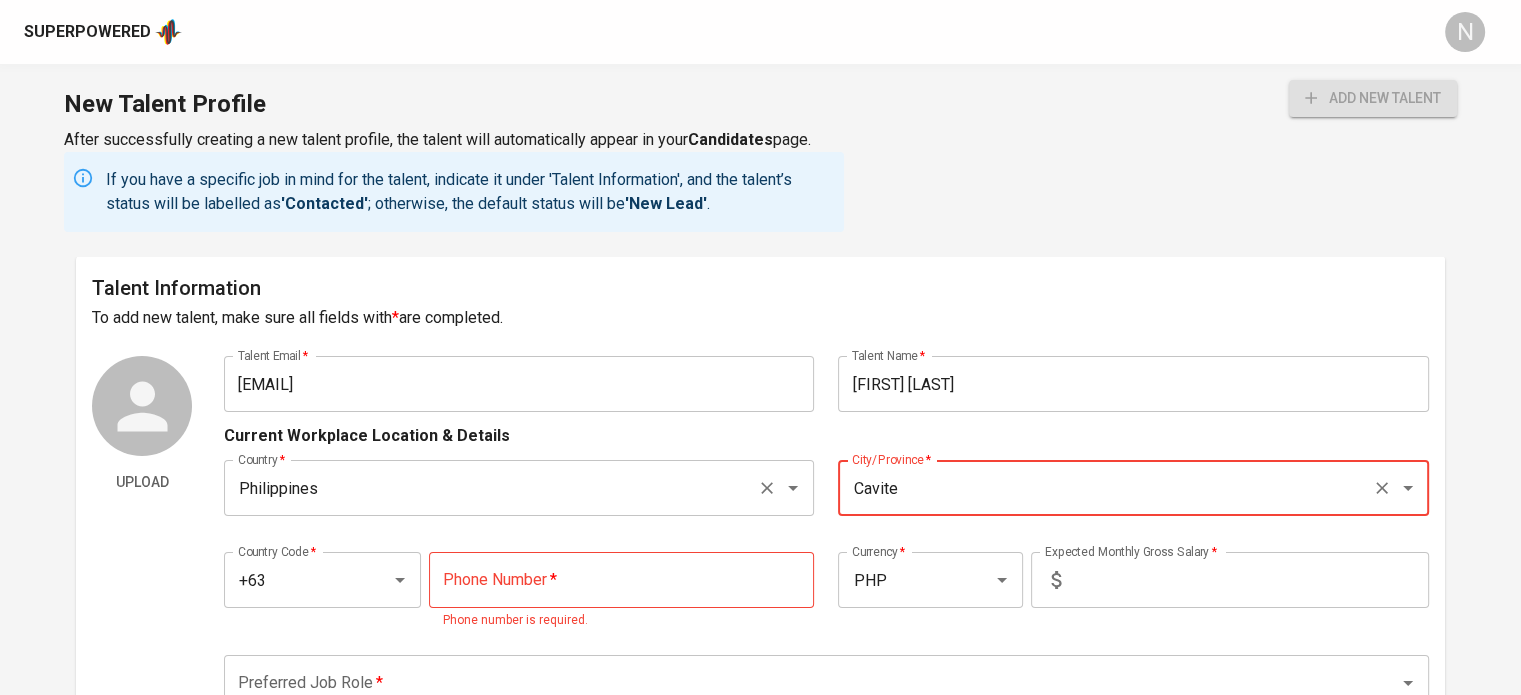 type on "Cavite" 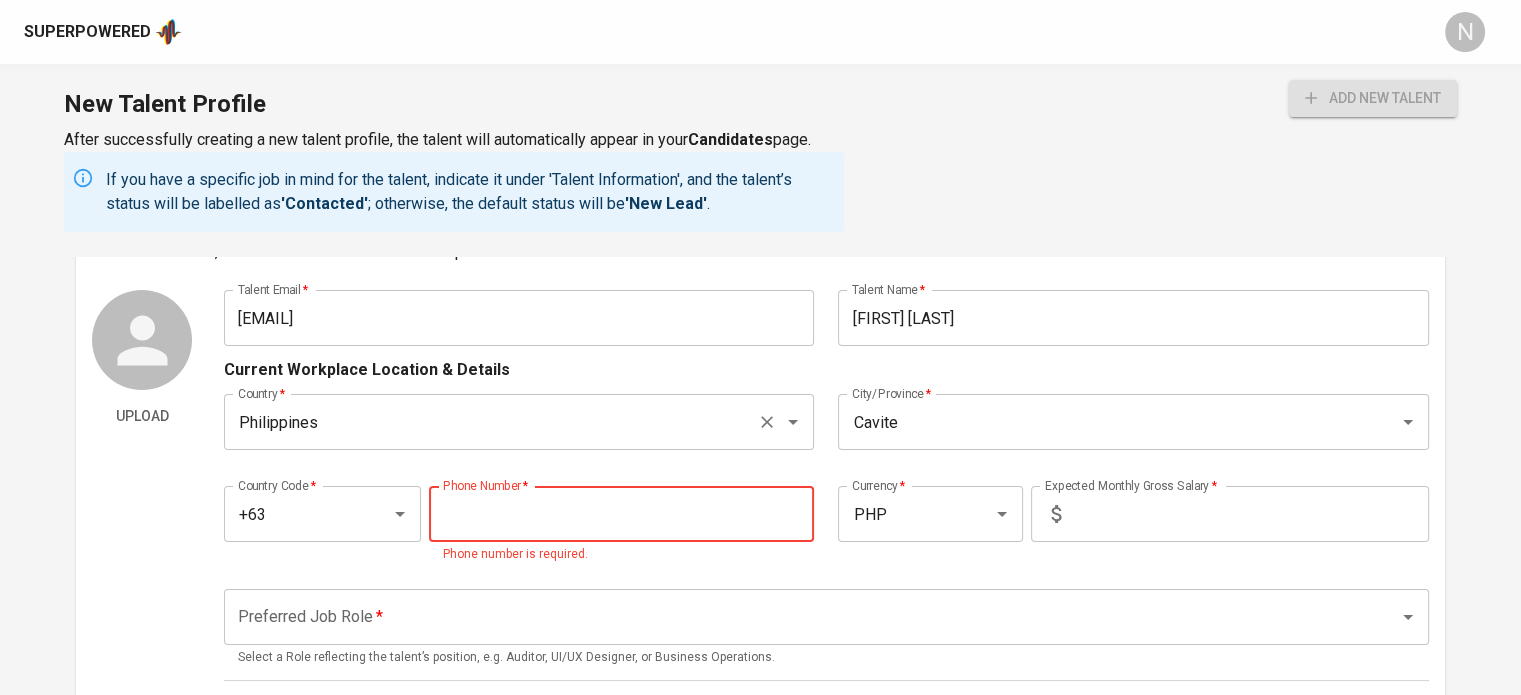 scroll, scrollTop: 100, scrollLeft: 0, axis: vertical 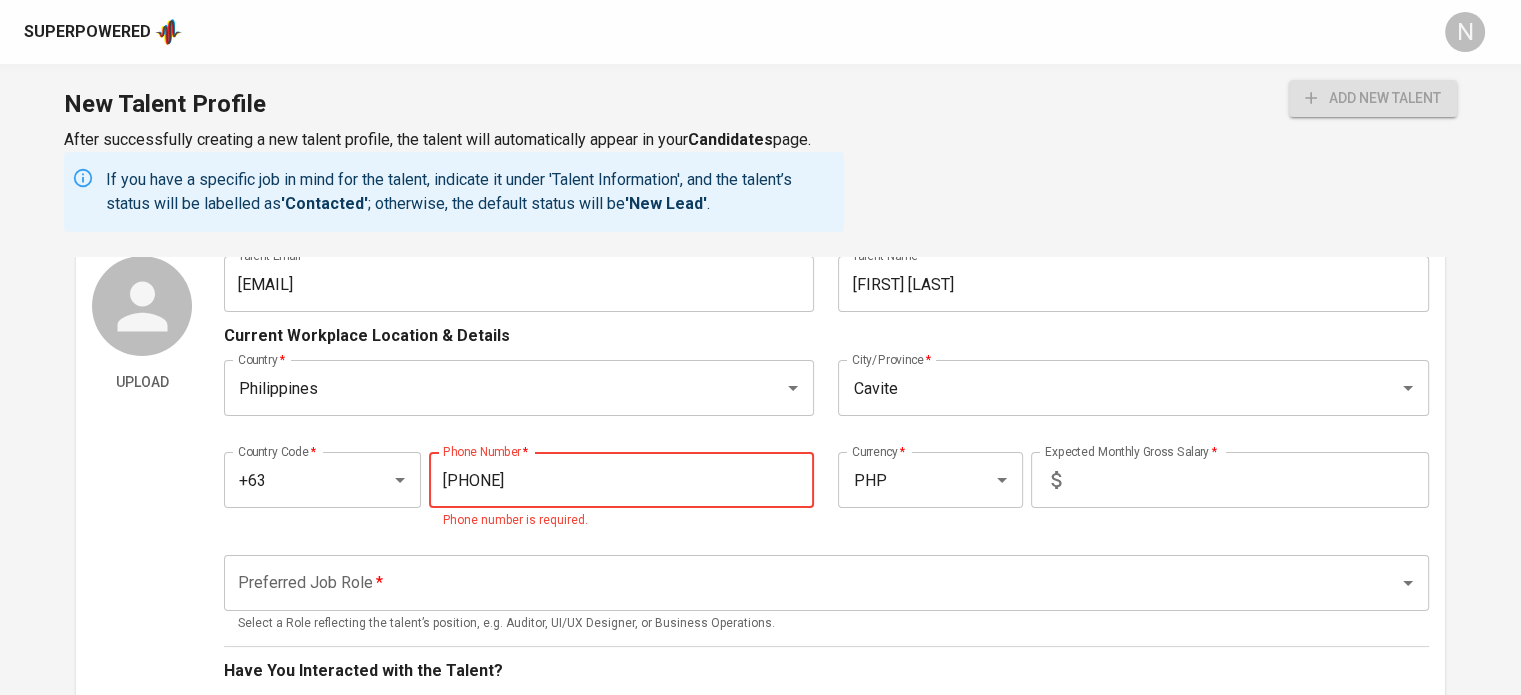 type on "[PHONE]" 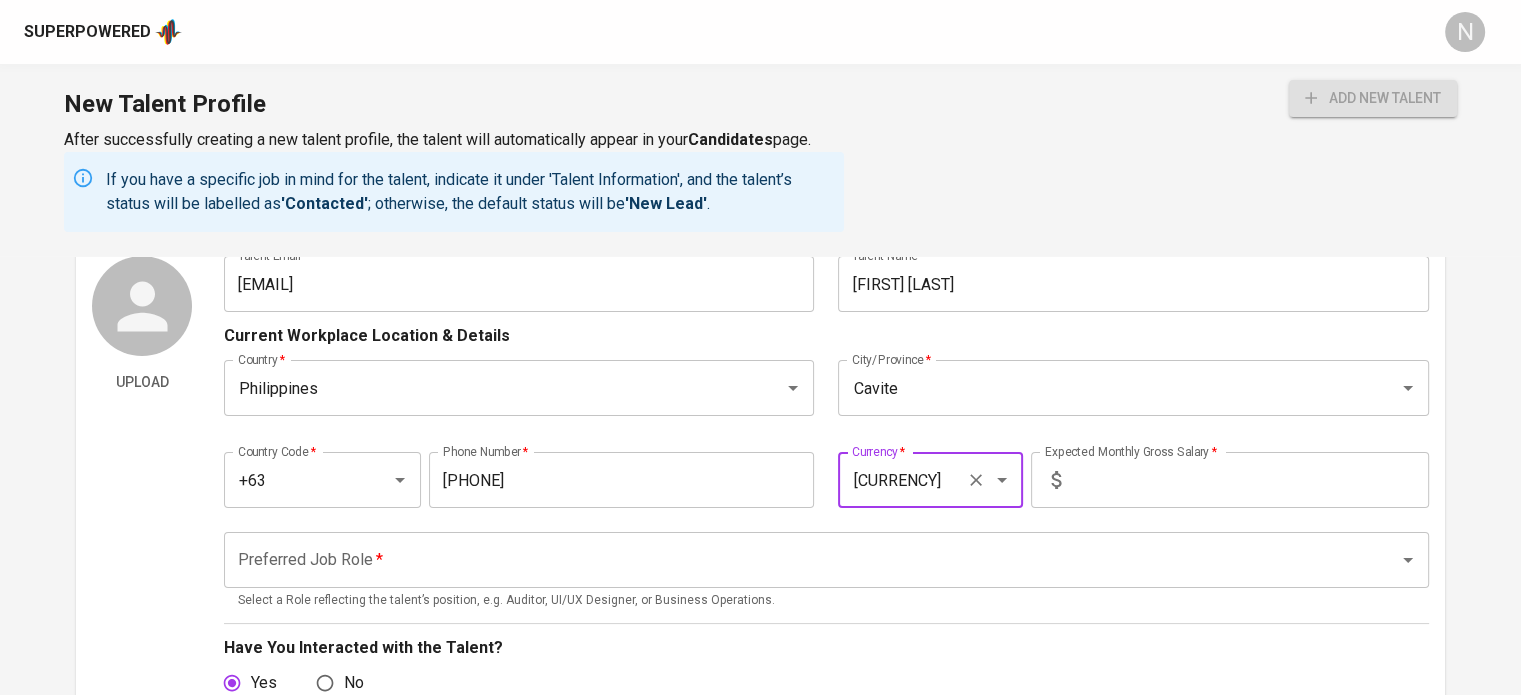 type on "EUR" 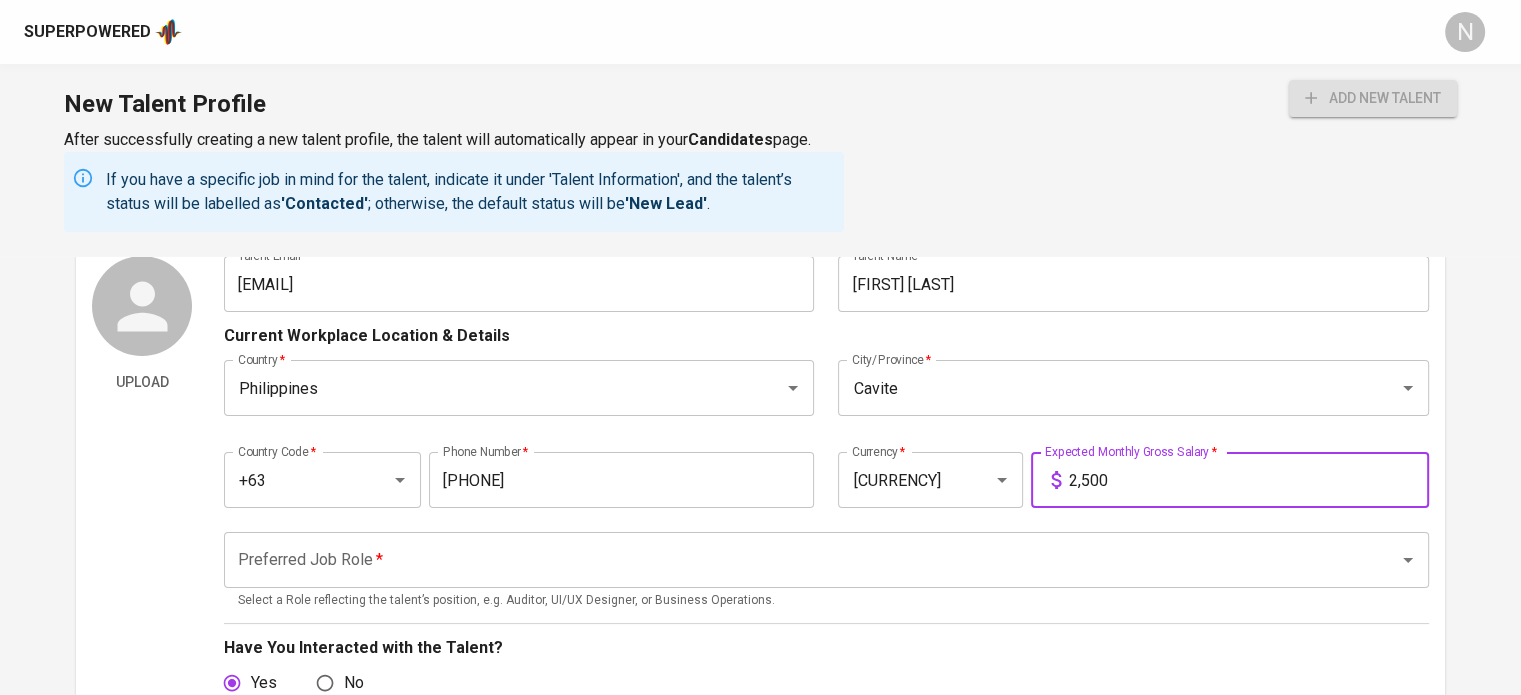 type on "2,500" 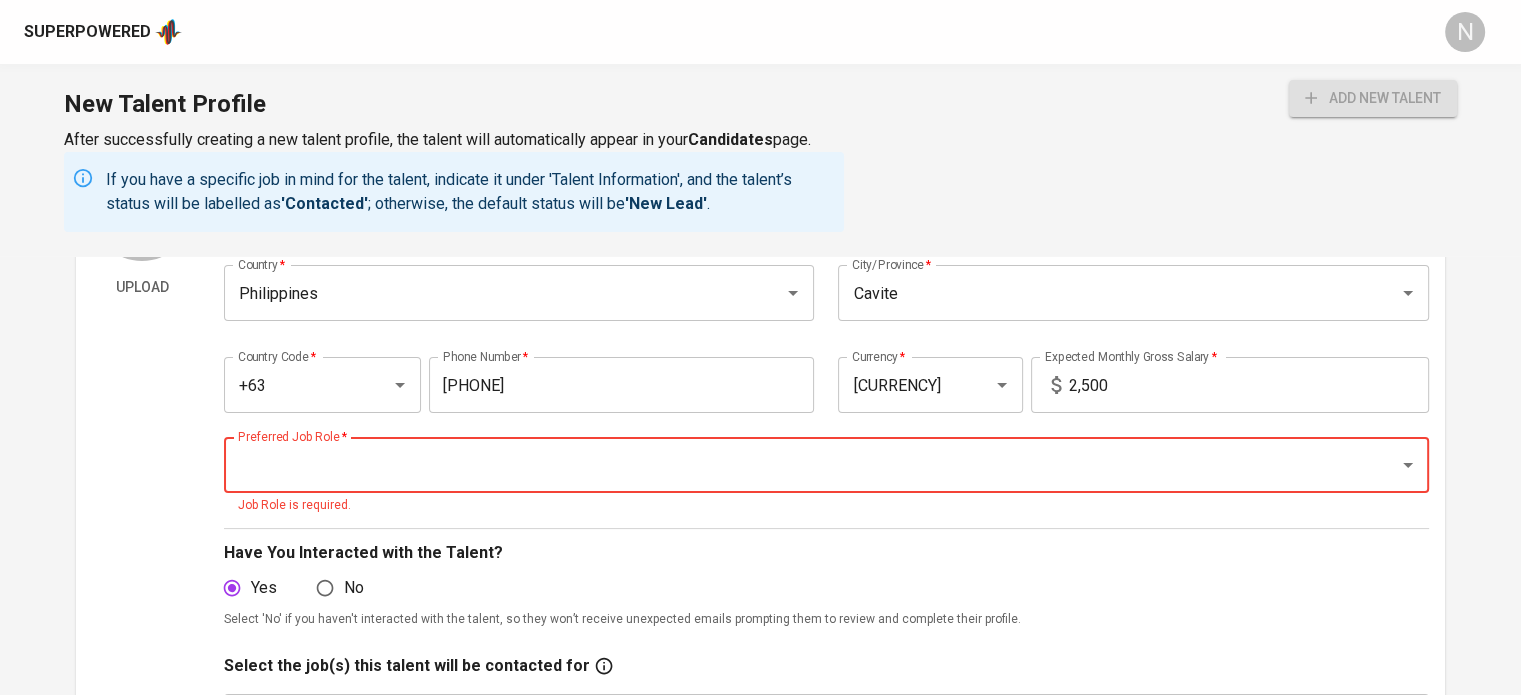 scroll, scrollTop: 200, scrollLeft: 0, axis: vertical 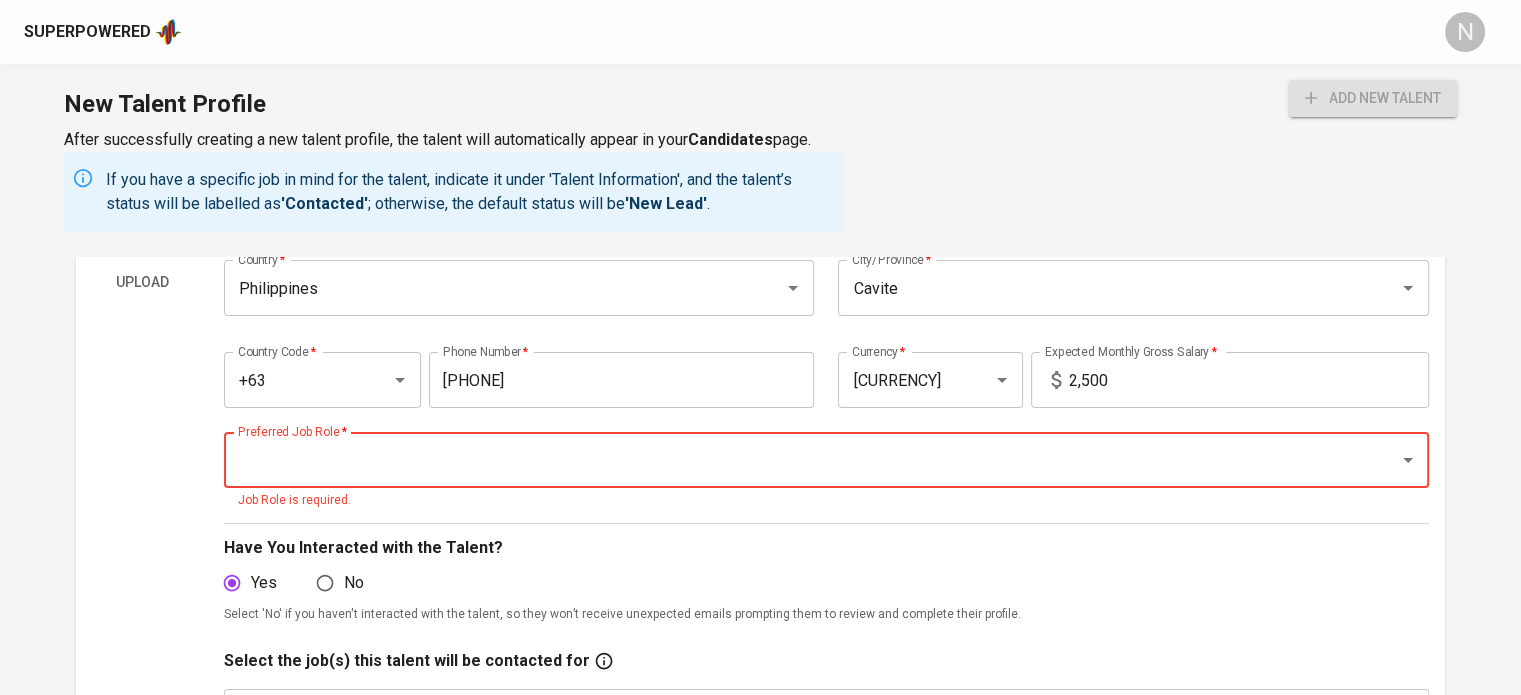 click on "Preferred Job Role   *" at bounding box center (798, 460) 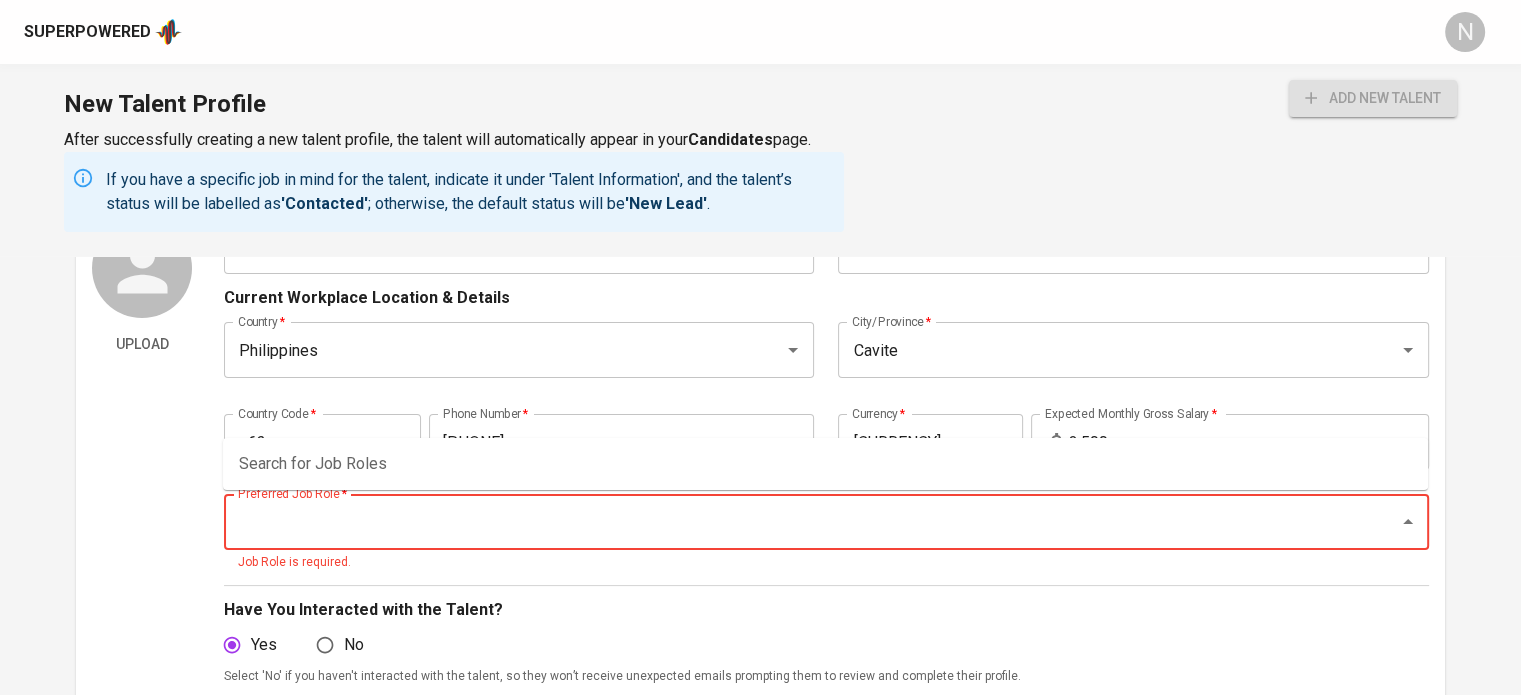 scroll, scrollTop: 200, scrollLeft: 0, axis: vertical 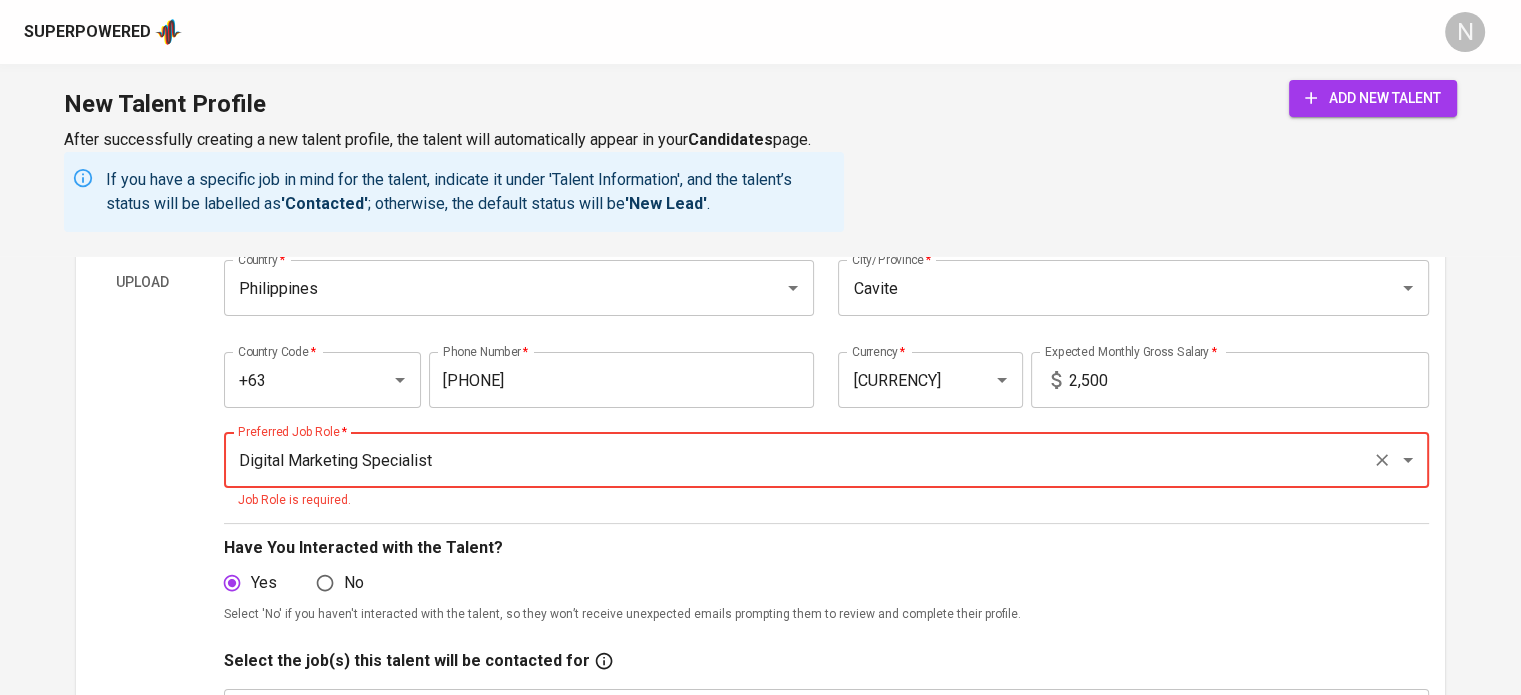 type on "Digital Marketing Specialist" 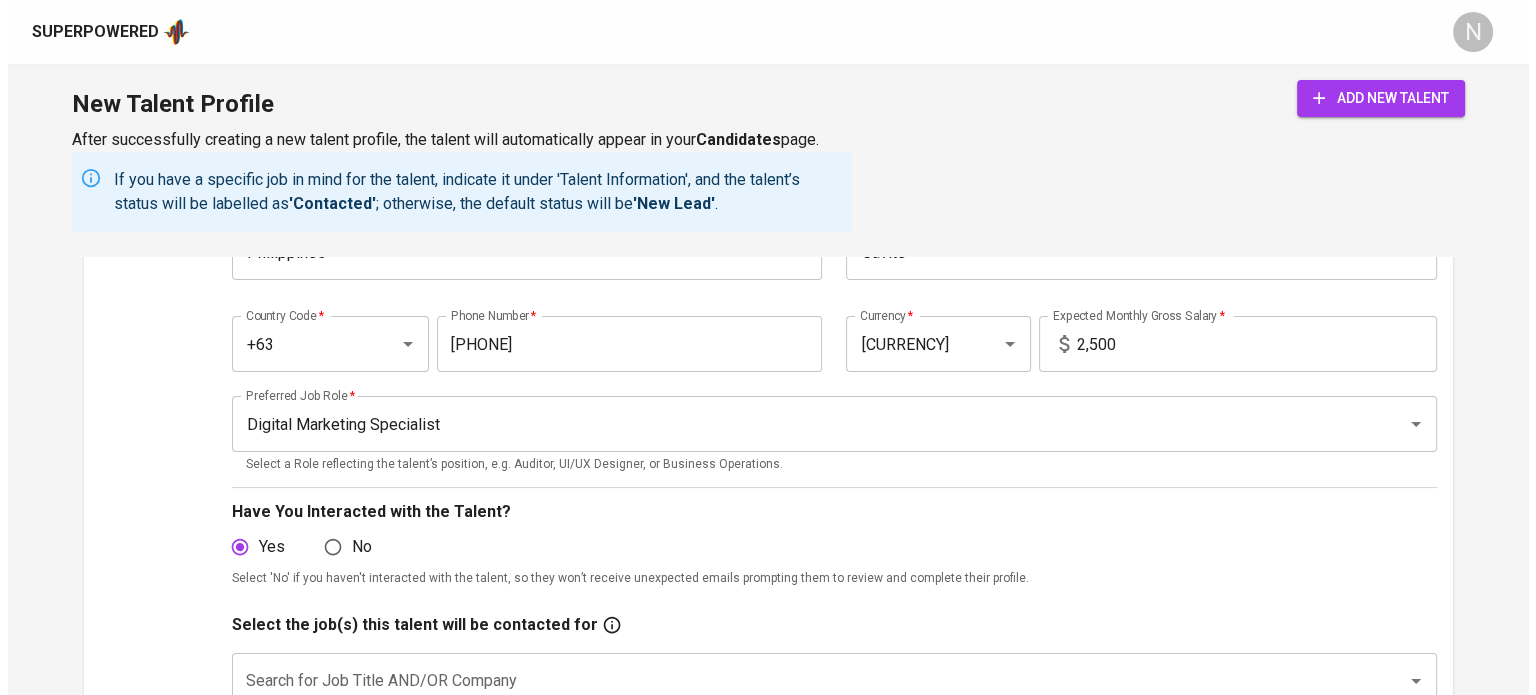 scroll, scrollTop: 300, scrollLeft: 0, axis: vertical 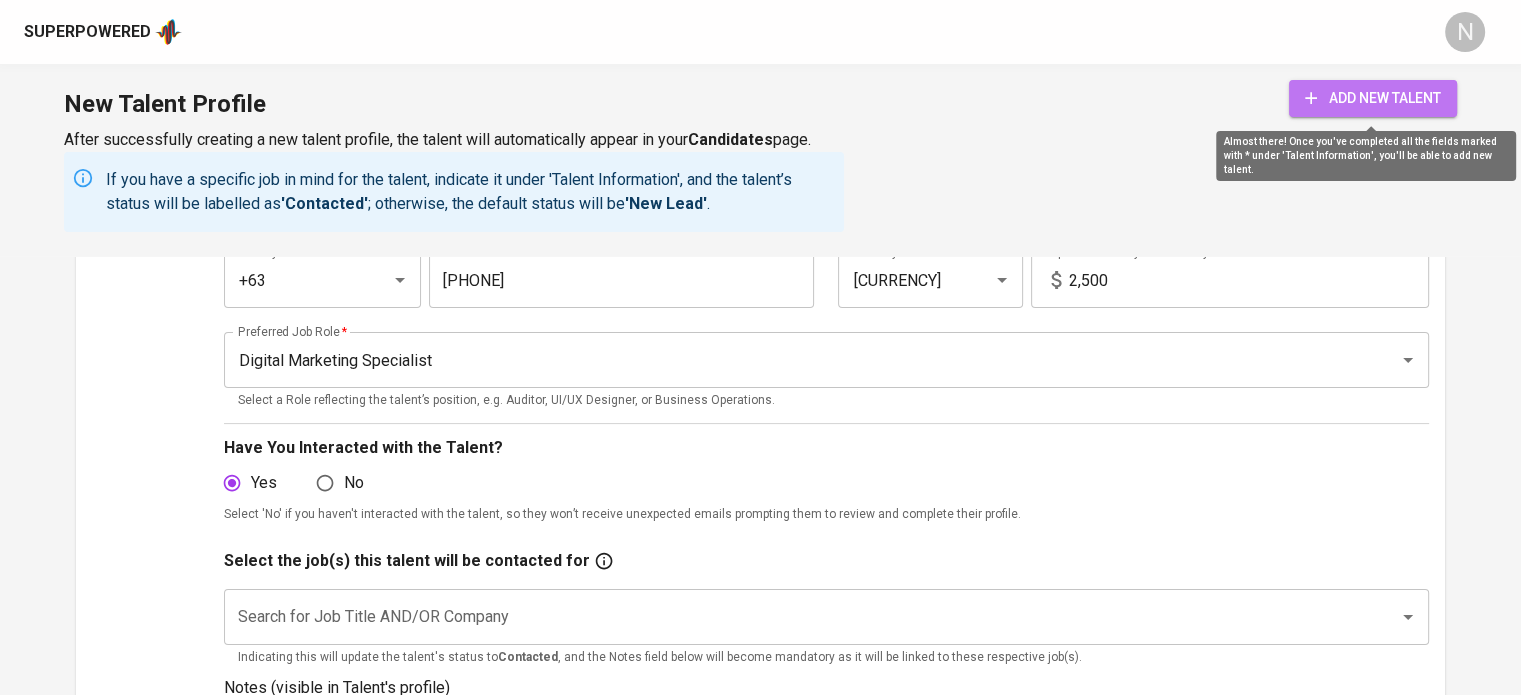 click on "add new talent" at bounding box center [1373, 98] 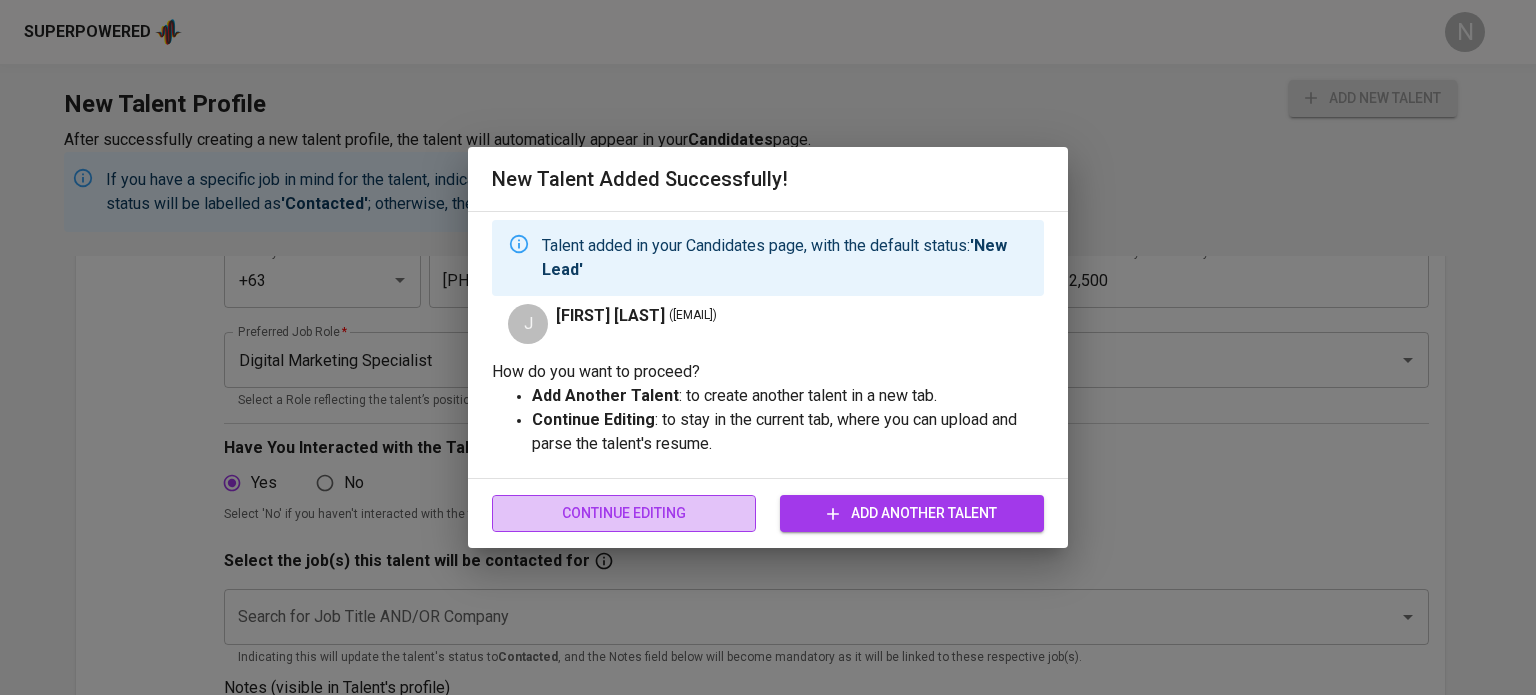 click on "Continue Editing" at bounding box center [624, 513] 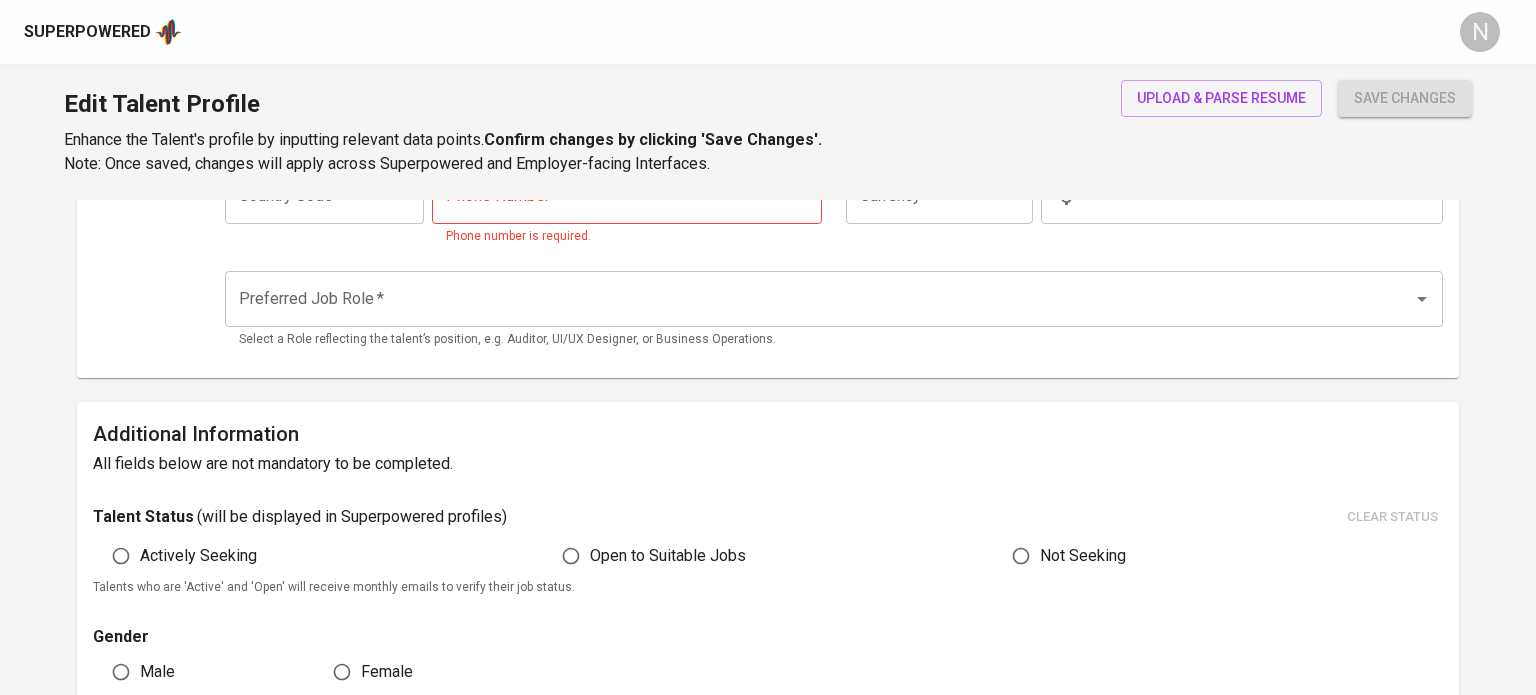 scroll, scrollTop: 0, scrollLeft: 0, axis: both 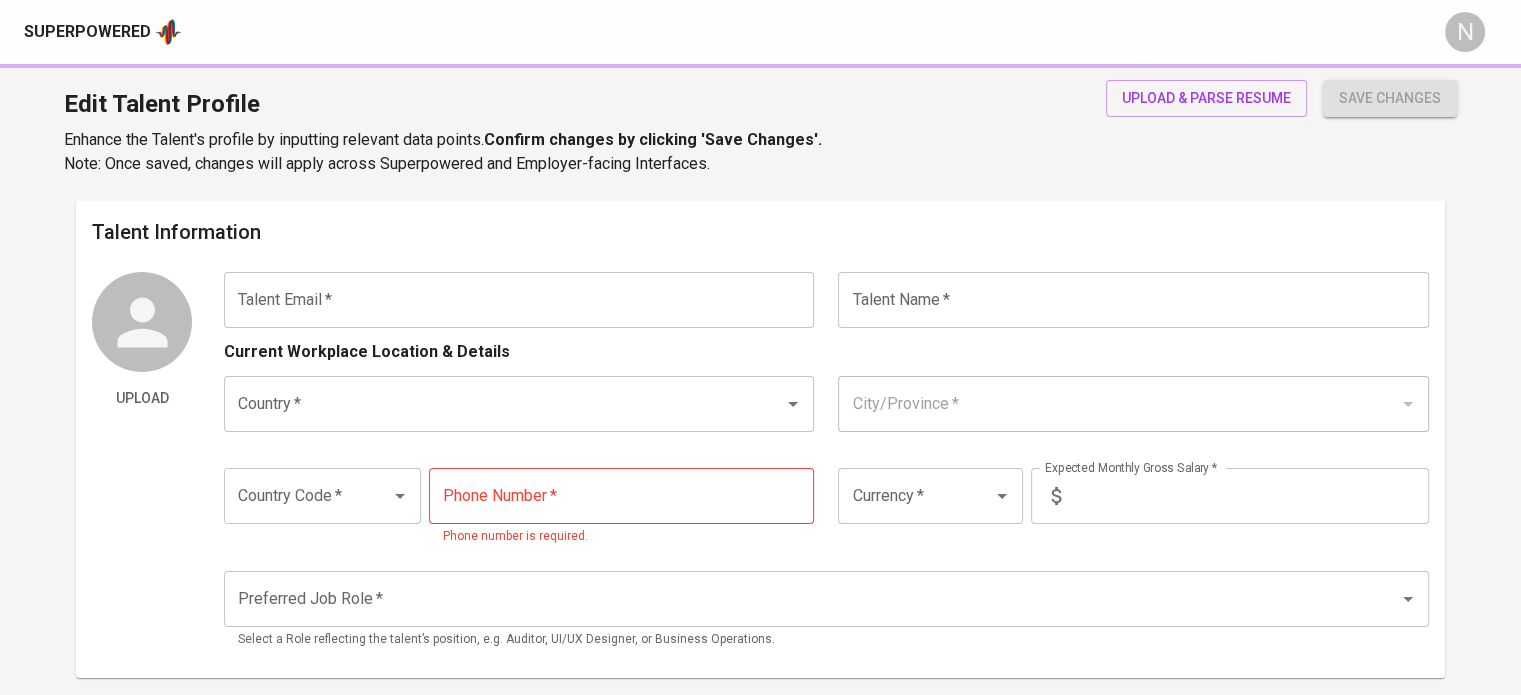 type on "[EMAIL]" 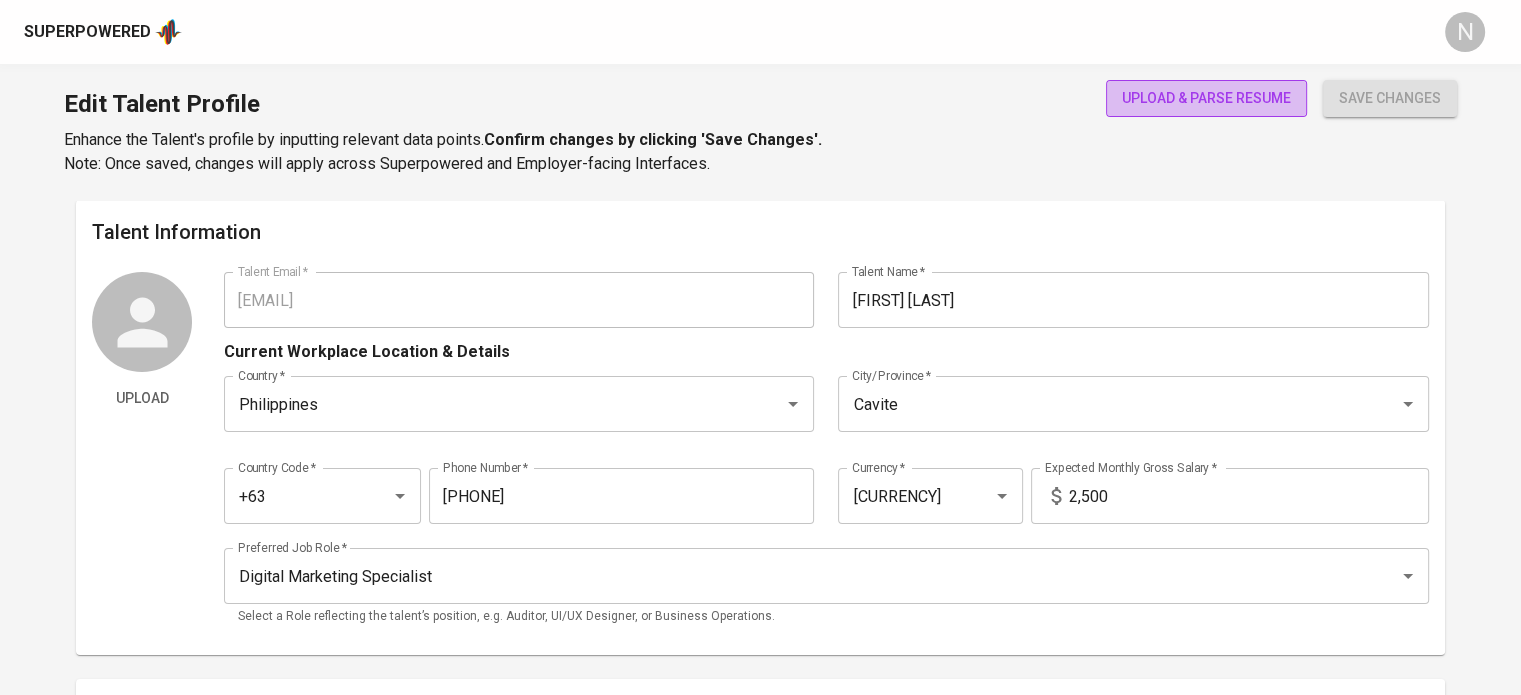 click on "upload & parse resume" at bounding box center (1206, 98) 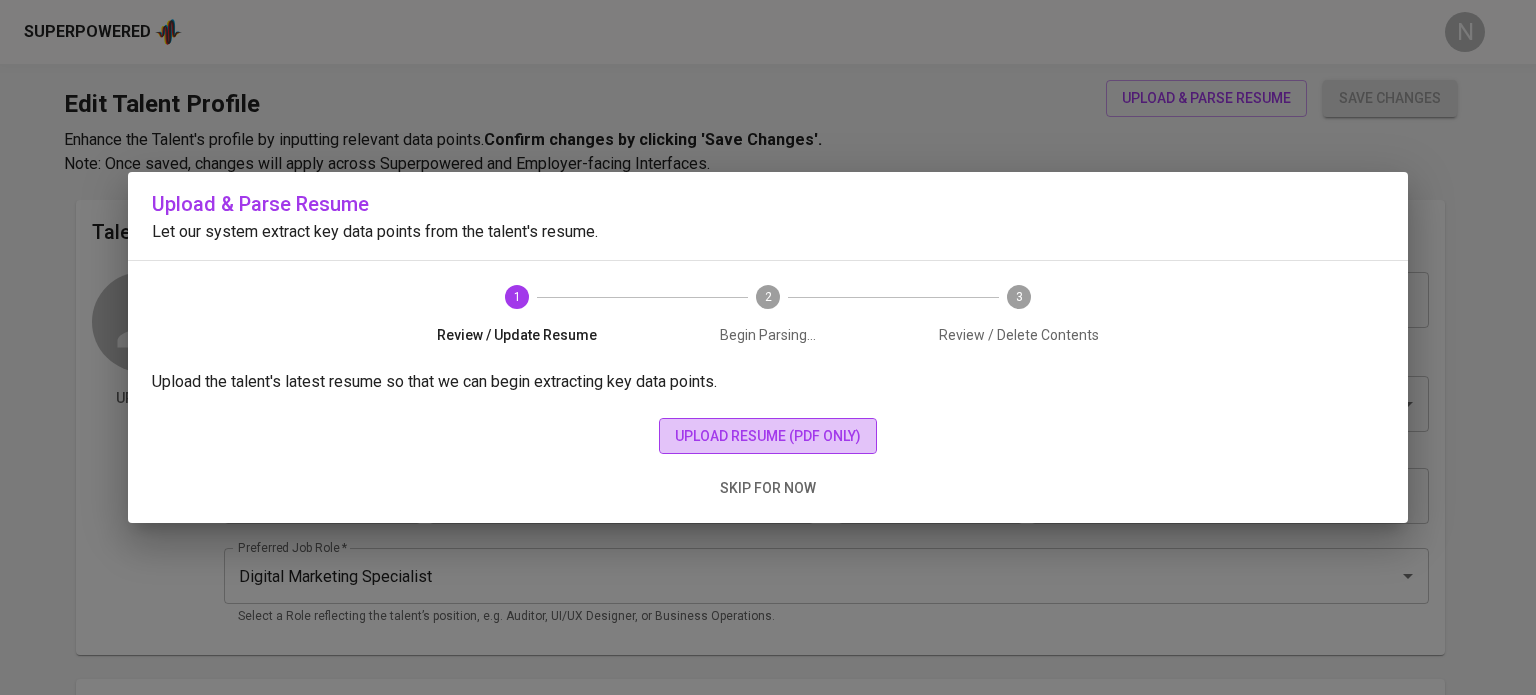 click on "upload resume (pdf only)" at bounding box center [768, 436] 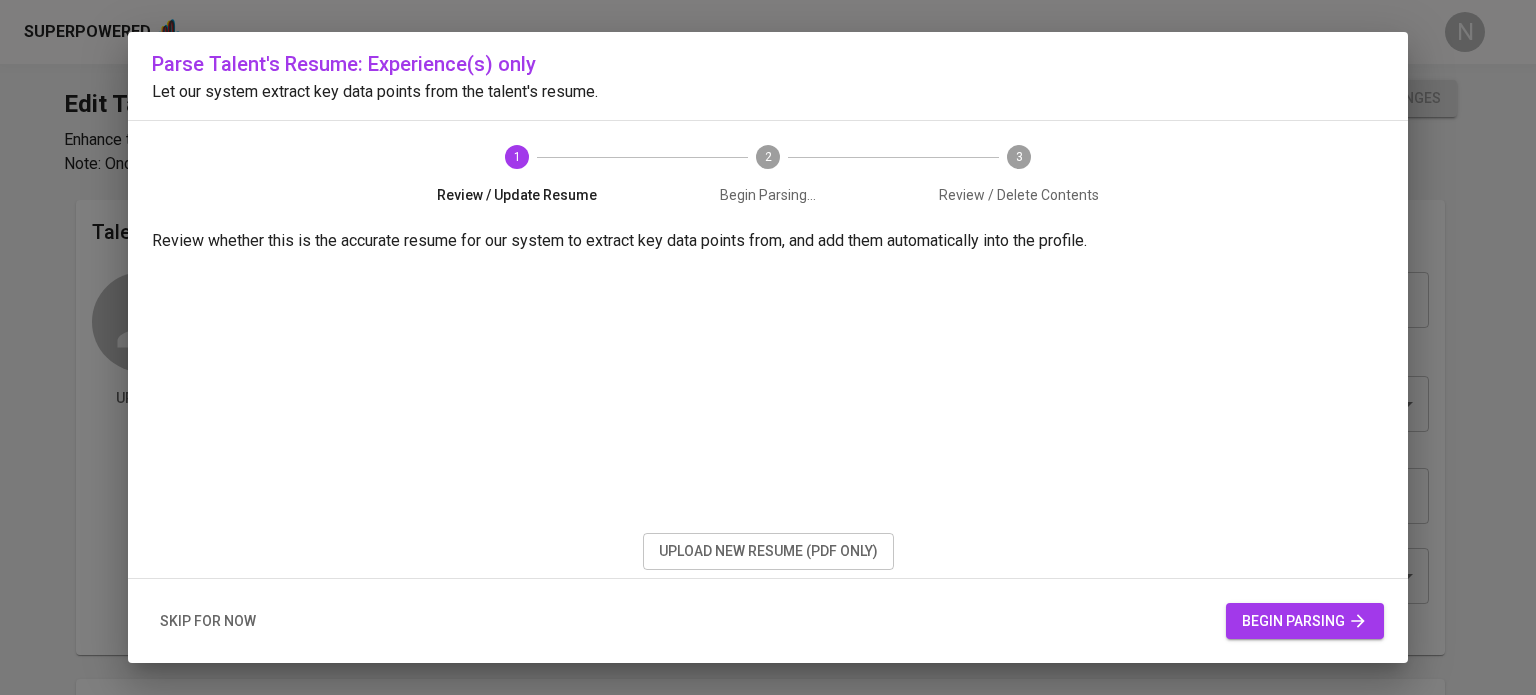 click on "begin parsing" at bounding box center (1305, 621) 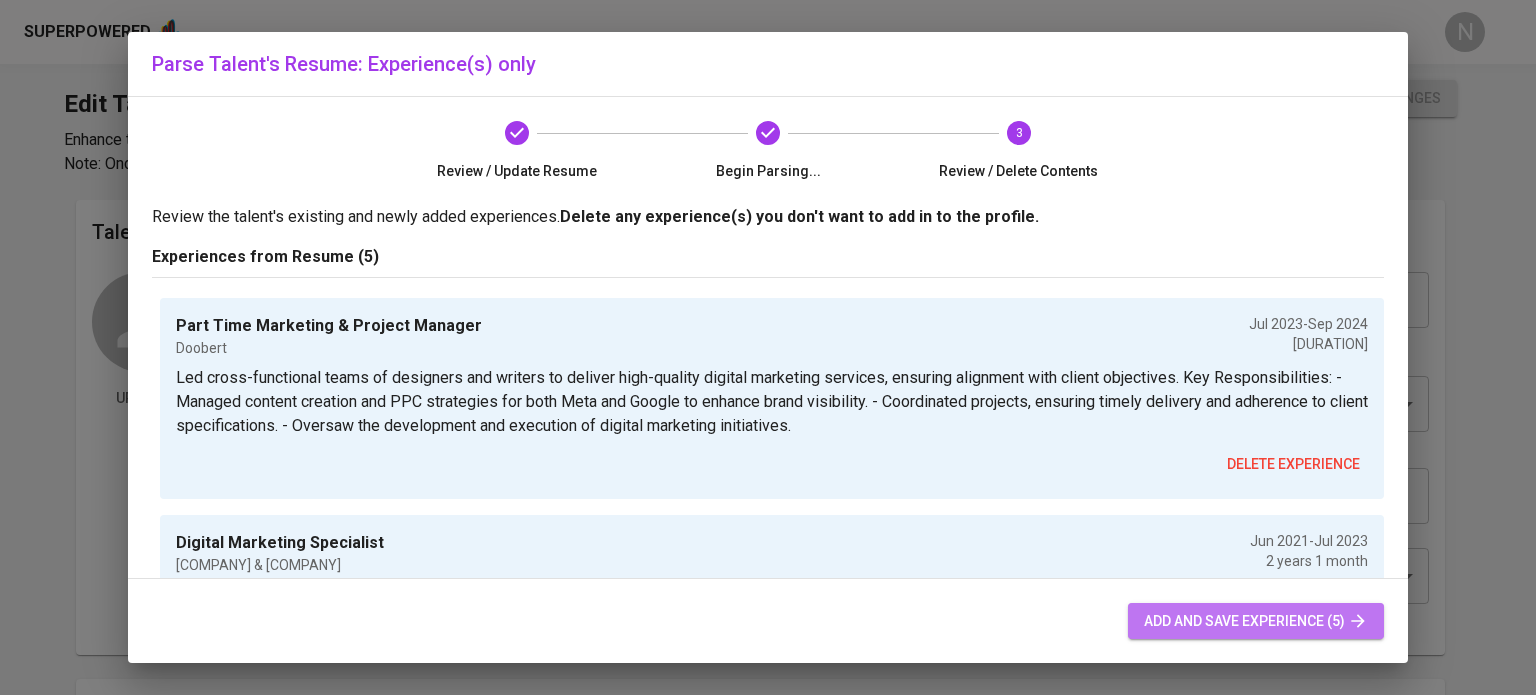click on "add and save experience (5)" at bounding box center (1256, 621) 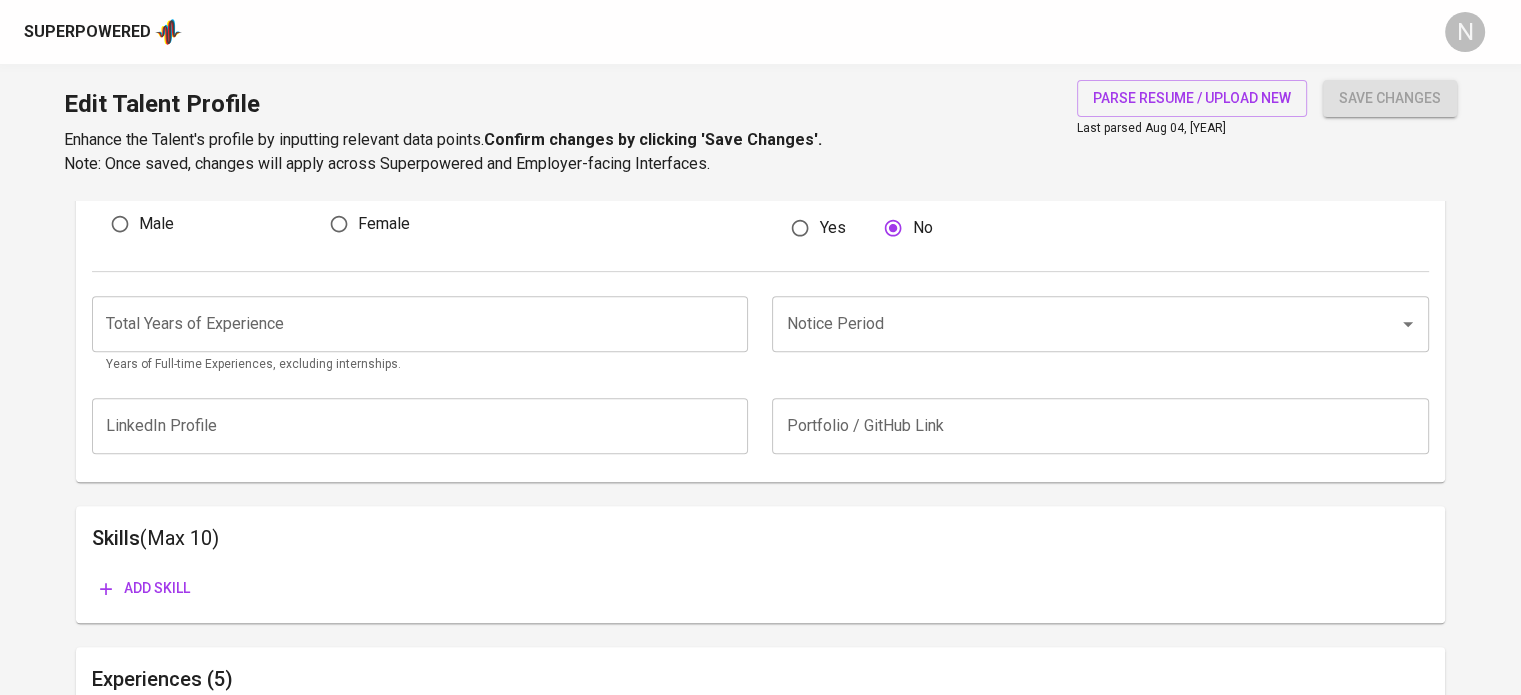 scroll, scrollTop: 698, scrollLeft: 0, axis: vertical 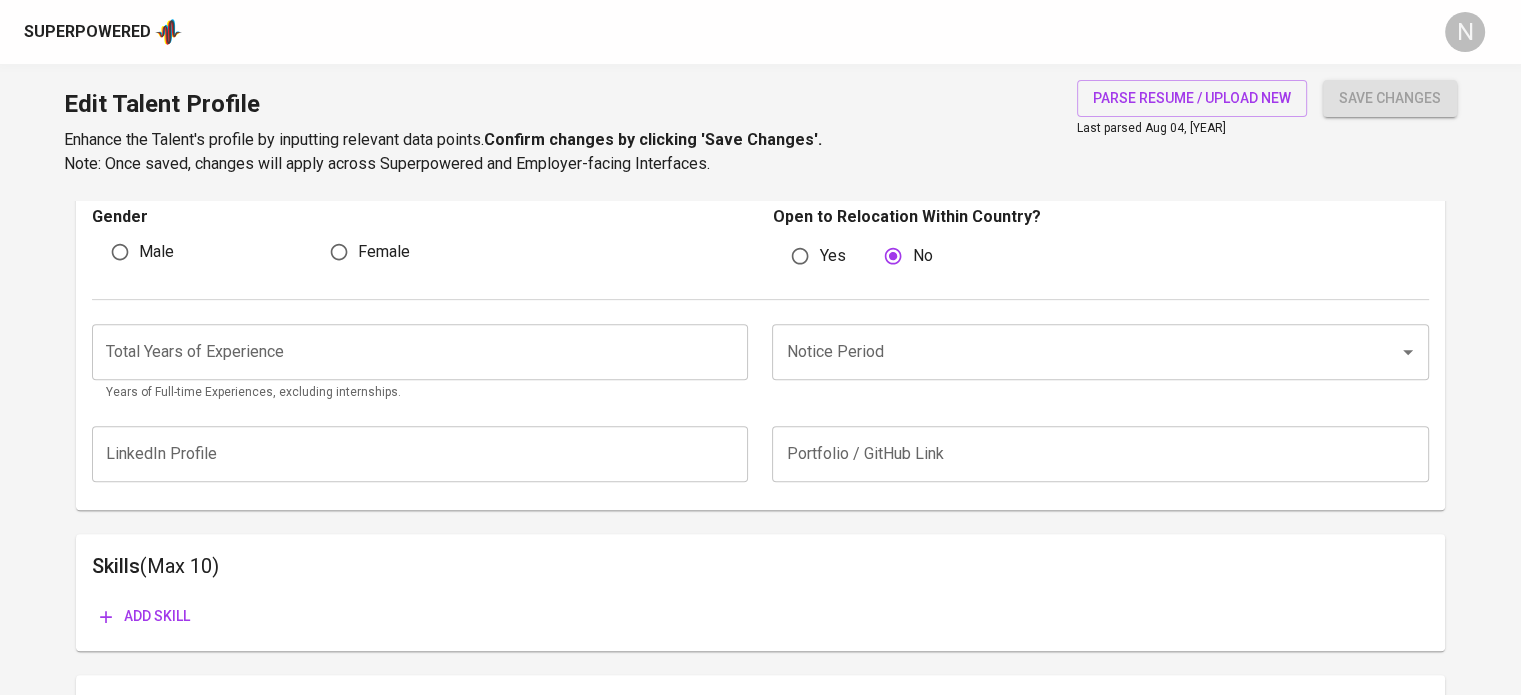 click at bounding box center [1100, 454] 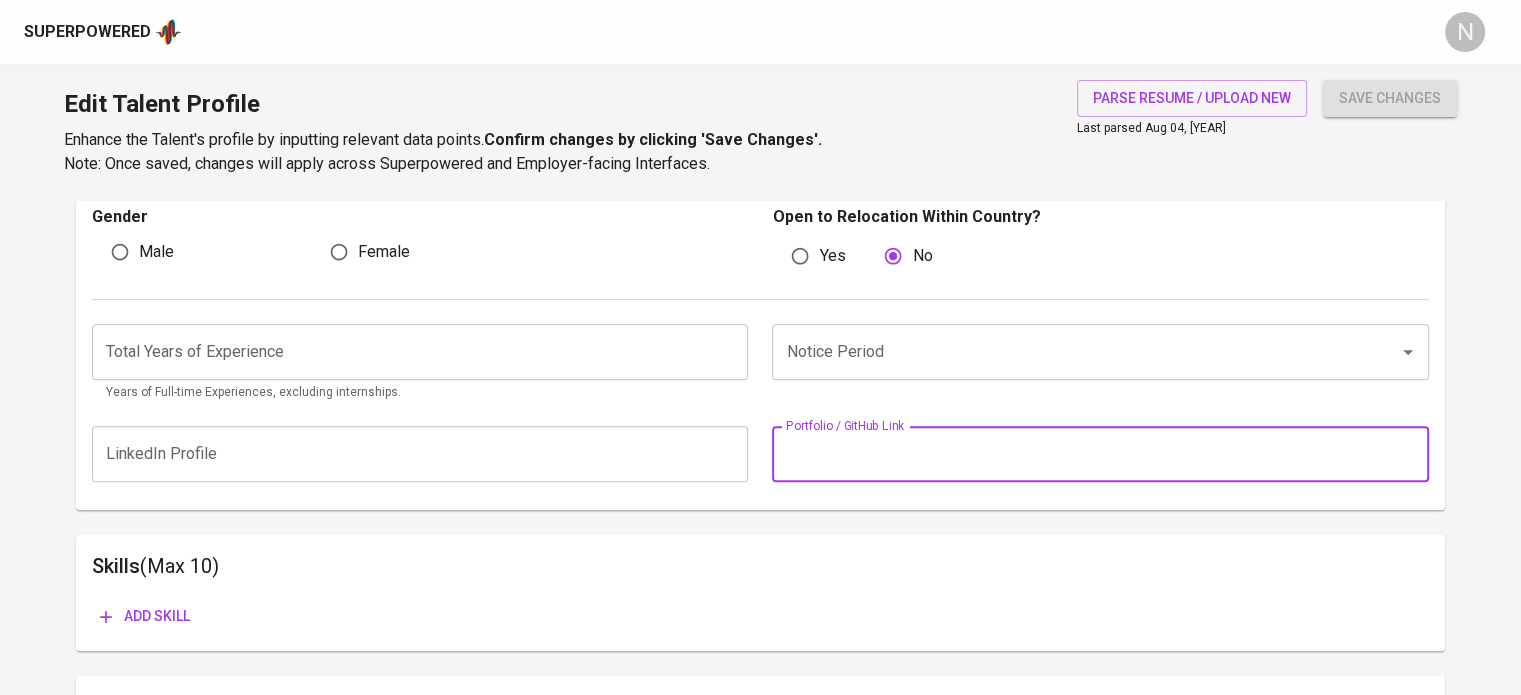 paste on "https://glints.sg.larksuite.com/file/LgkXbeJflo4lyLxhVmZlAmIrgwx?from=from_copylink" 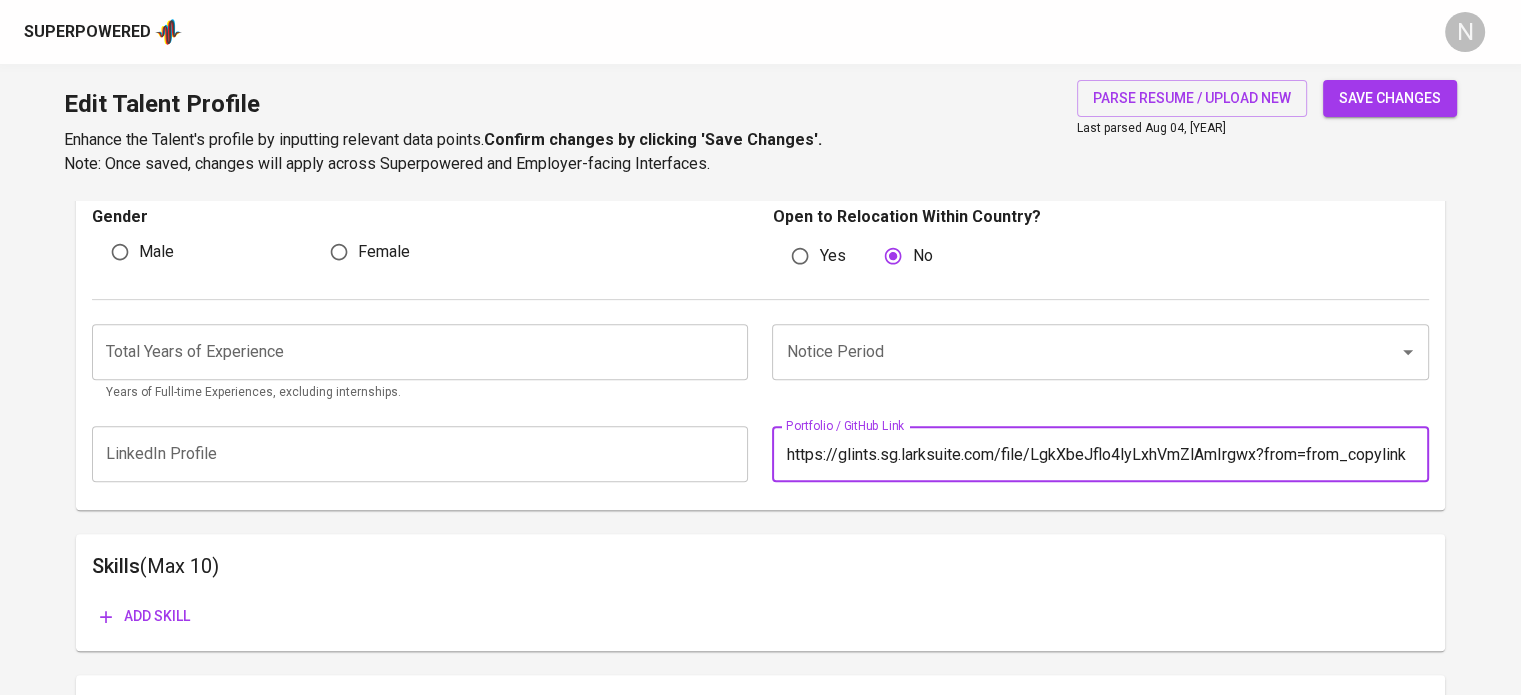 type on "https://glints.sg.larksuite.com/file/LgkXbeJflo4lyLxhVmZlAmIrgwx?from=from_copylink" 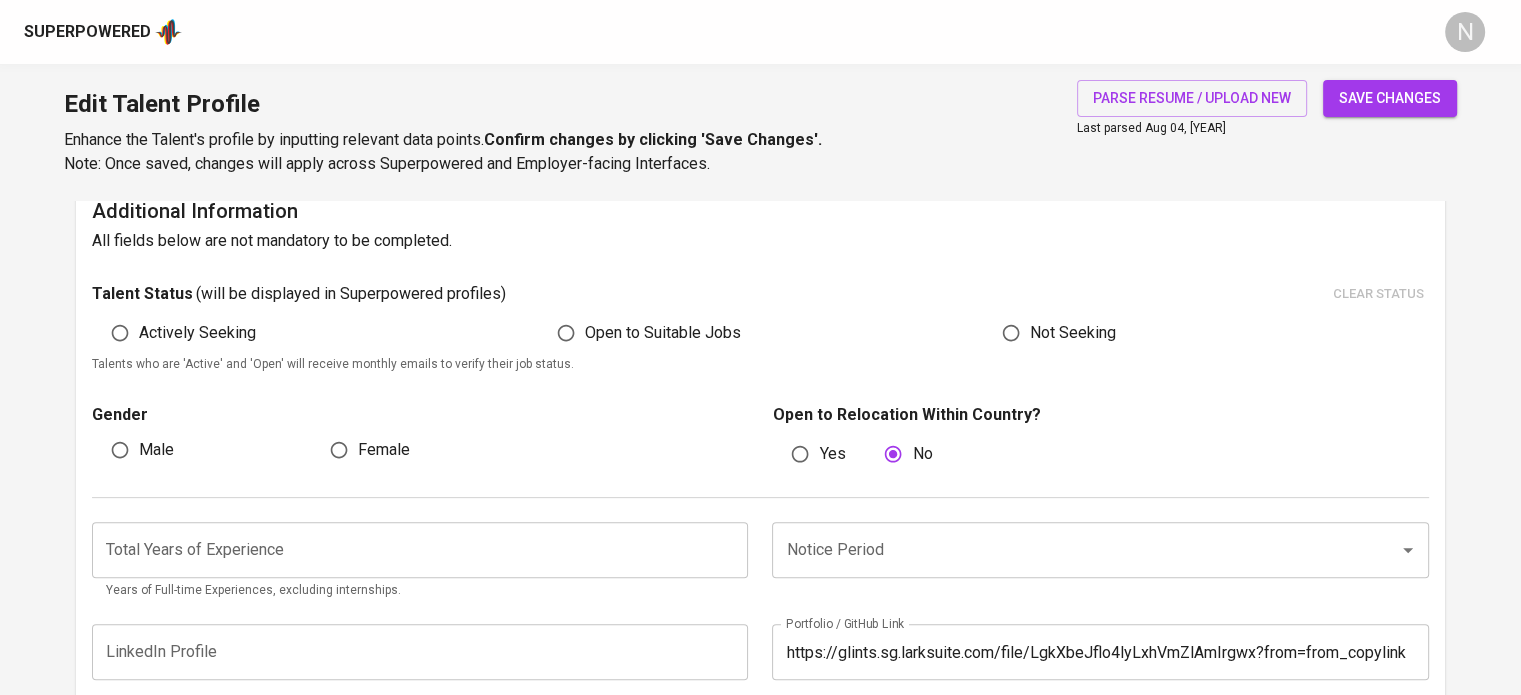 scroll, scrollTop: 498, scrollLeft: 0, axis: vertical 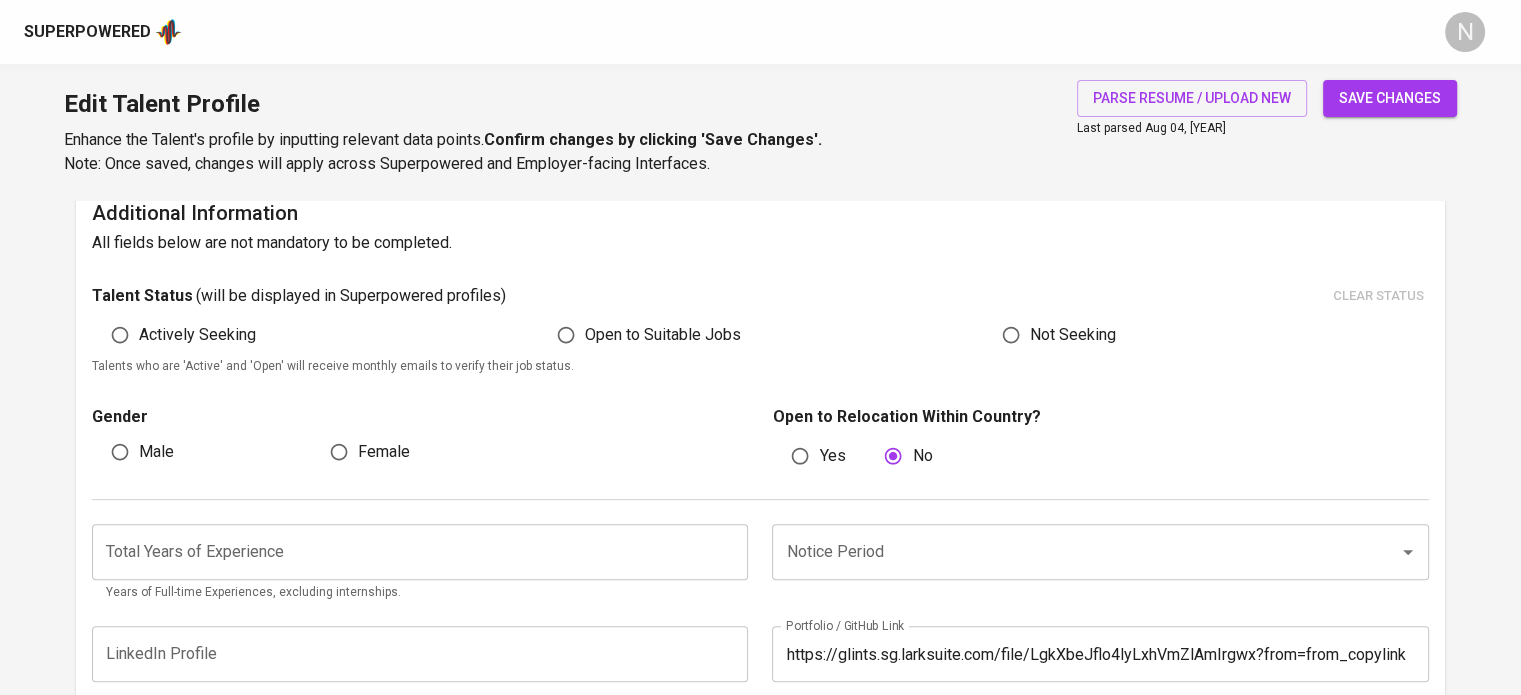 click on "Male" at bounding box center [156, 452] 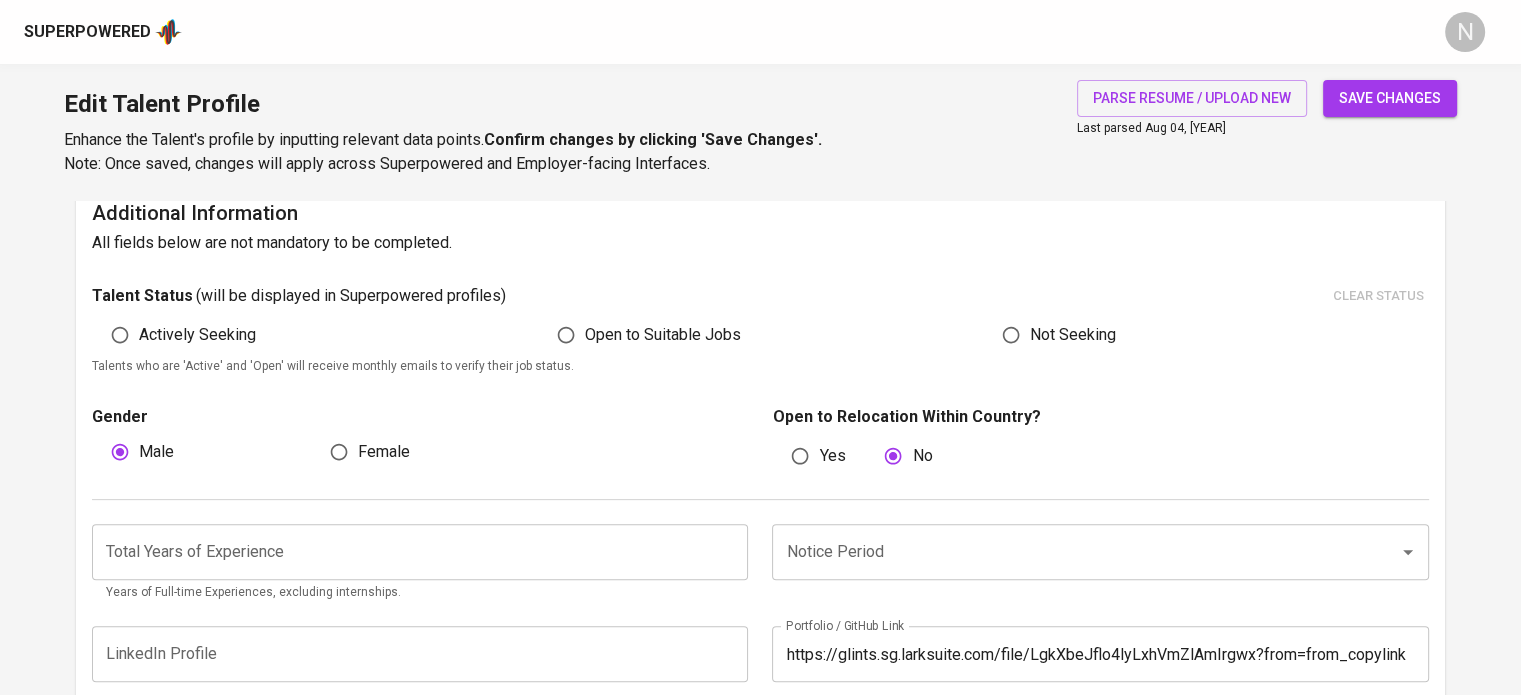 click on "Actively Seeking" at bounding box center [197, 335] 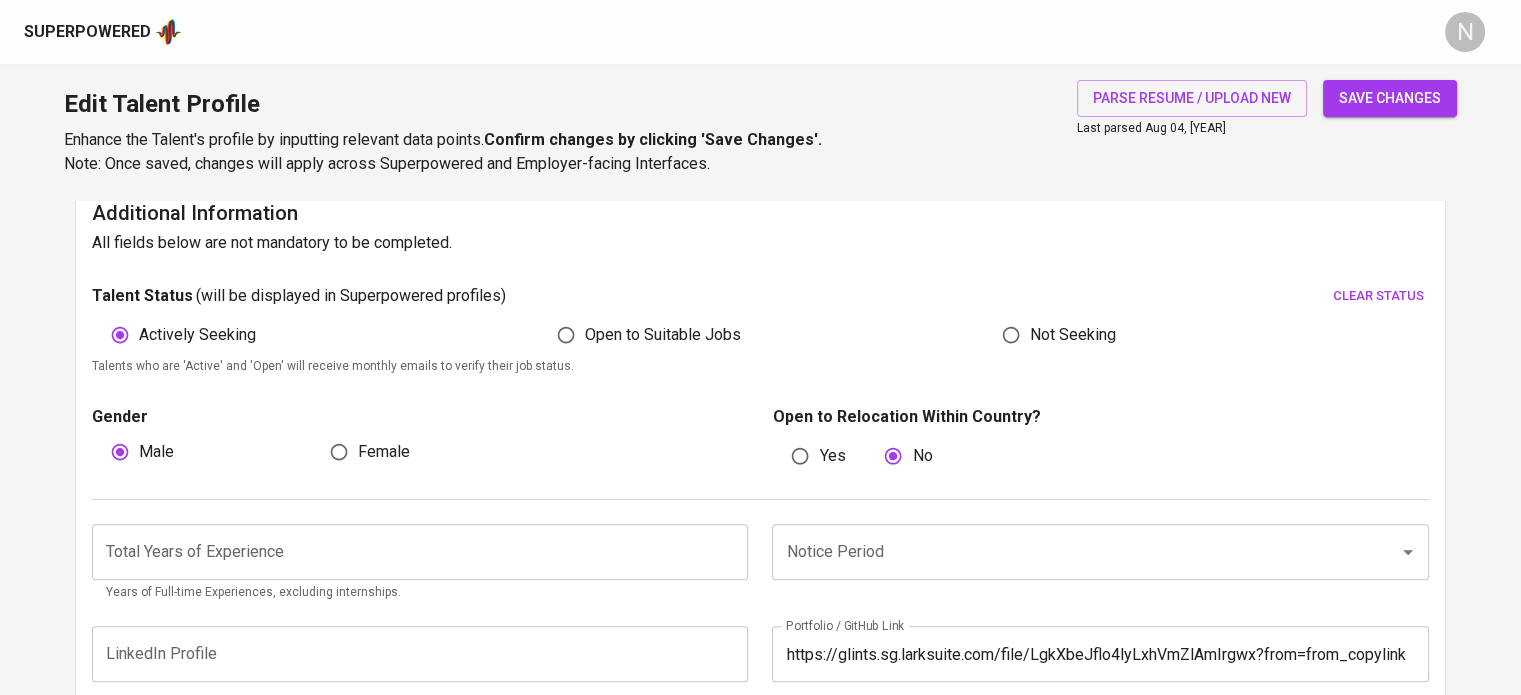 click at bounding box center [420, 552] 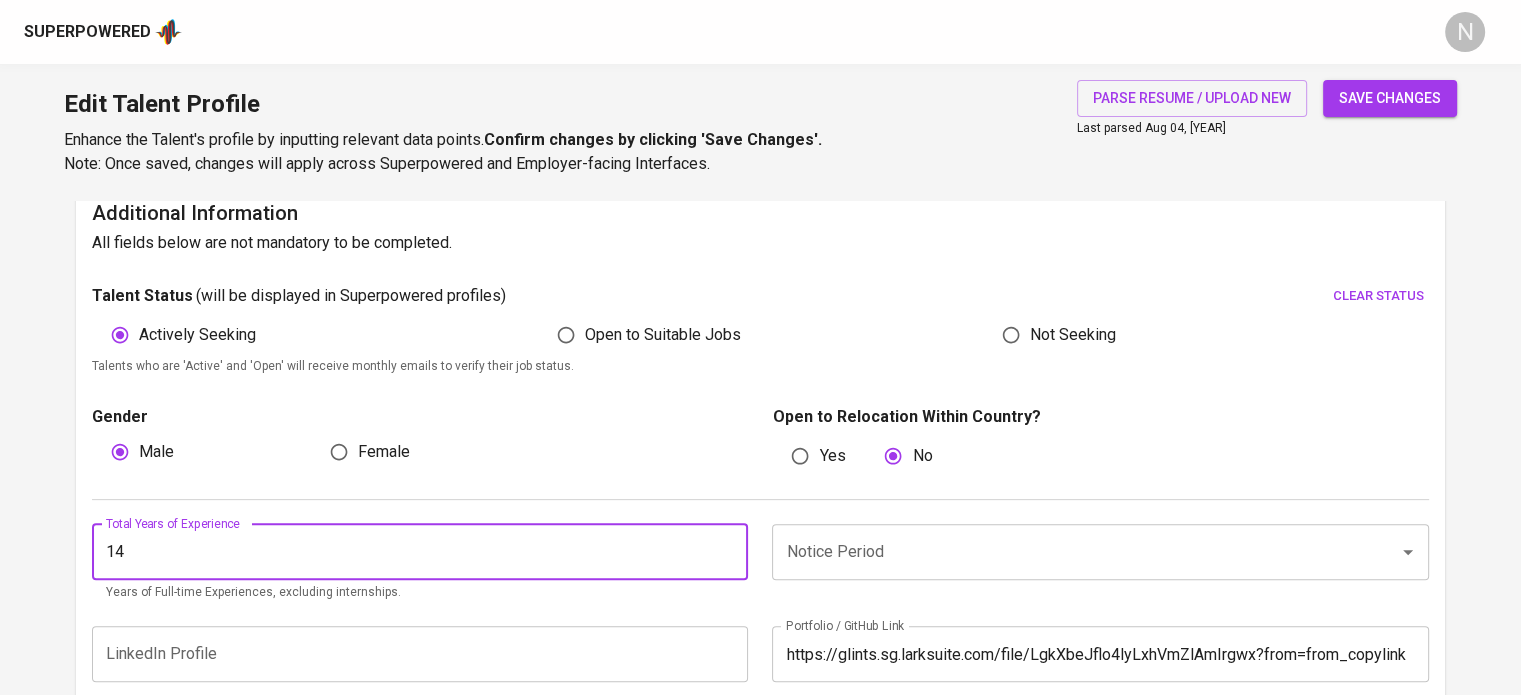 type on "14" 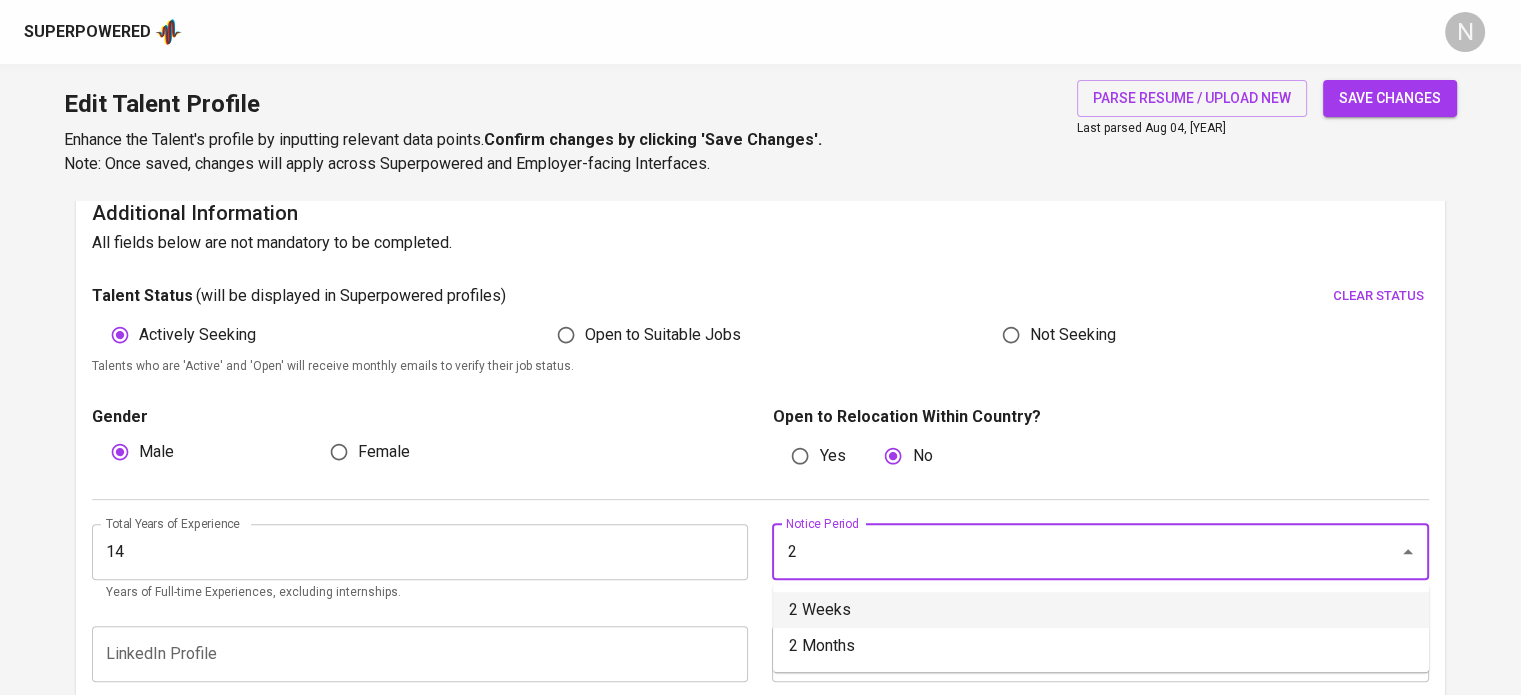 type on "2 Weeks" 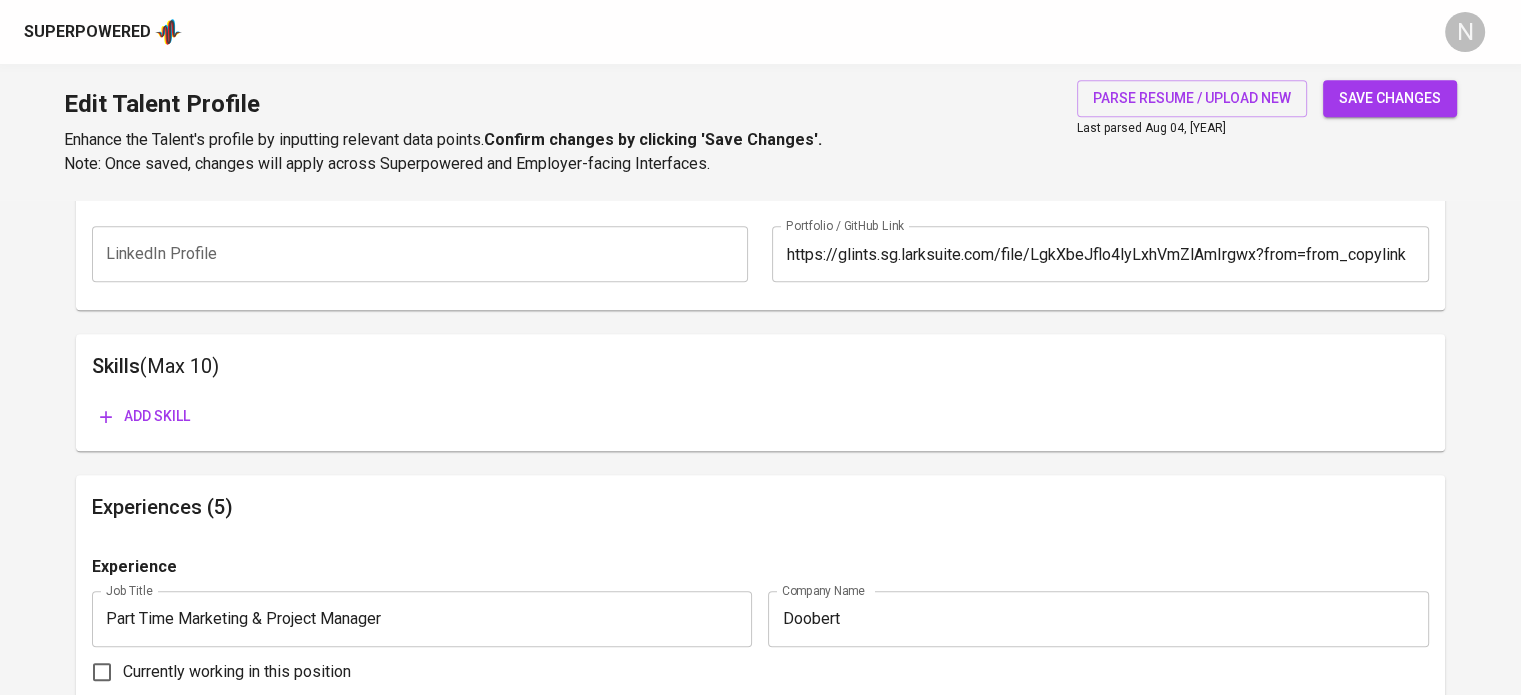 click on "Talent Information Upload Talent Email   * dizonjohnphilip@gmail.com Talent Email  * Talent Name   * John Philip Dizon Talent Name  * Current Workplace Location & Details Country   * Philippines Country  * City/Province   * Cavite City/Province  * Country Code   * +63 Country Code  * Phone Number   * 956-428-4146 Phone Number  * Currency   * EUR Currency  * Expected Monthly Gross Salary   * 2,500 Expected Monthly Gross Salary  * Preferred Job Role   * Digital Marketing Specialist Preferred Job Role  * Select a Role reflecting the talent’s position, e.g. Auditor, UI/UX Designer, or Business Operations. Additional Information All fields below are not mandatory to be completed. Talent Status   ( will be displayed in Superpowered profiles ) clear status Actively Seeking Open to Suitable Jobs Not Seeking Talents who are 'Active' and 'Open' will receive monthly emails to verify their job status. Gender Male Female Open to Relocation Within Country? Yes No Total Years of Experience 14" at bounding box center (760, 1167) 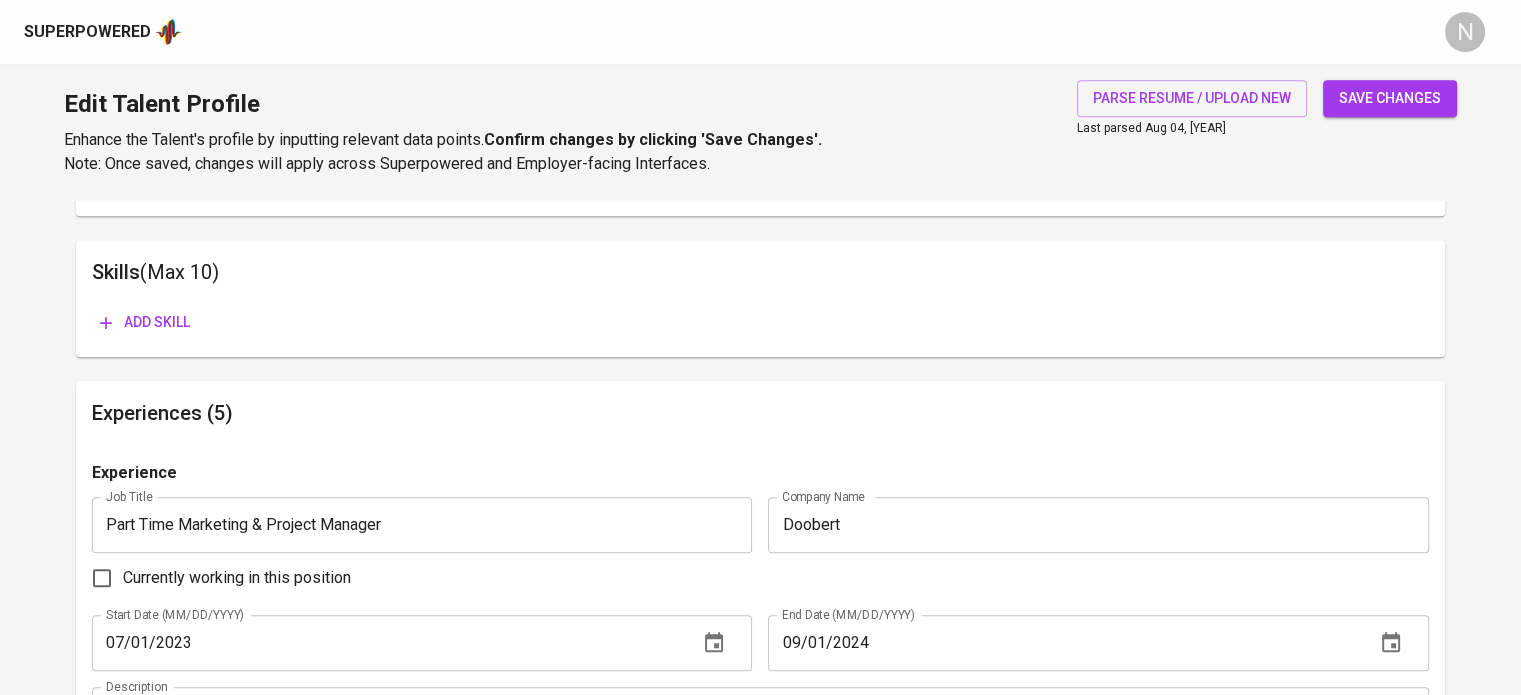 scroll, scrollTop: 998, scrollLeft: 0, axis: vertical 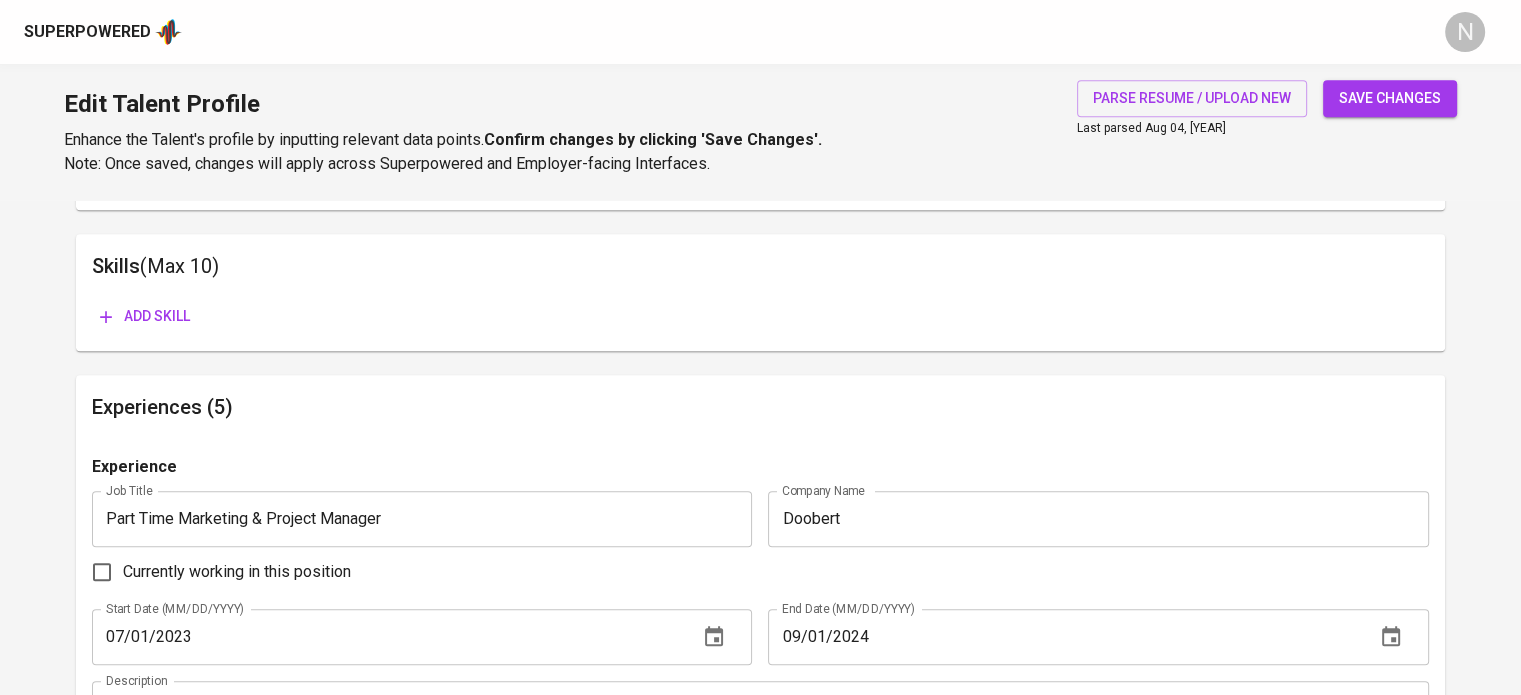 click on "Add skill" at bounding box center [145, 316] 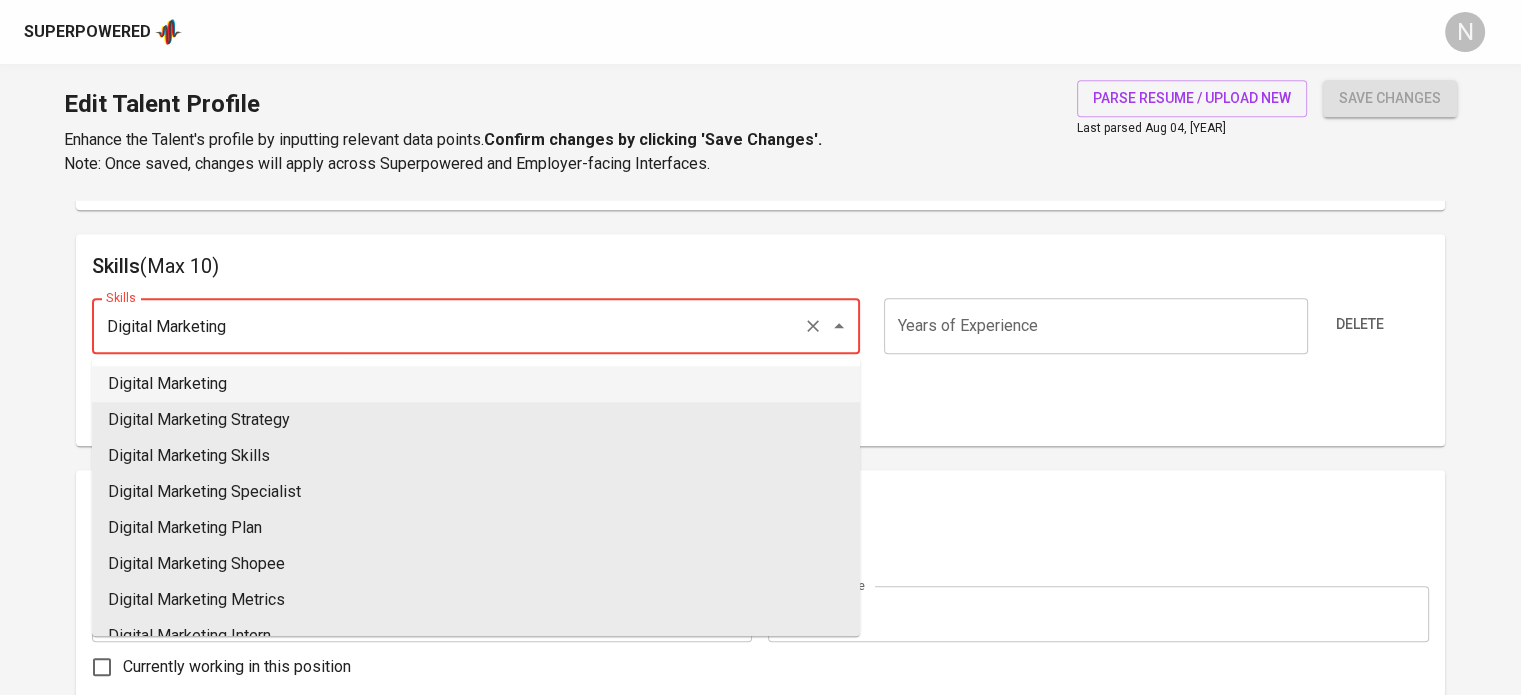type on "Digital Marketing" 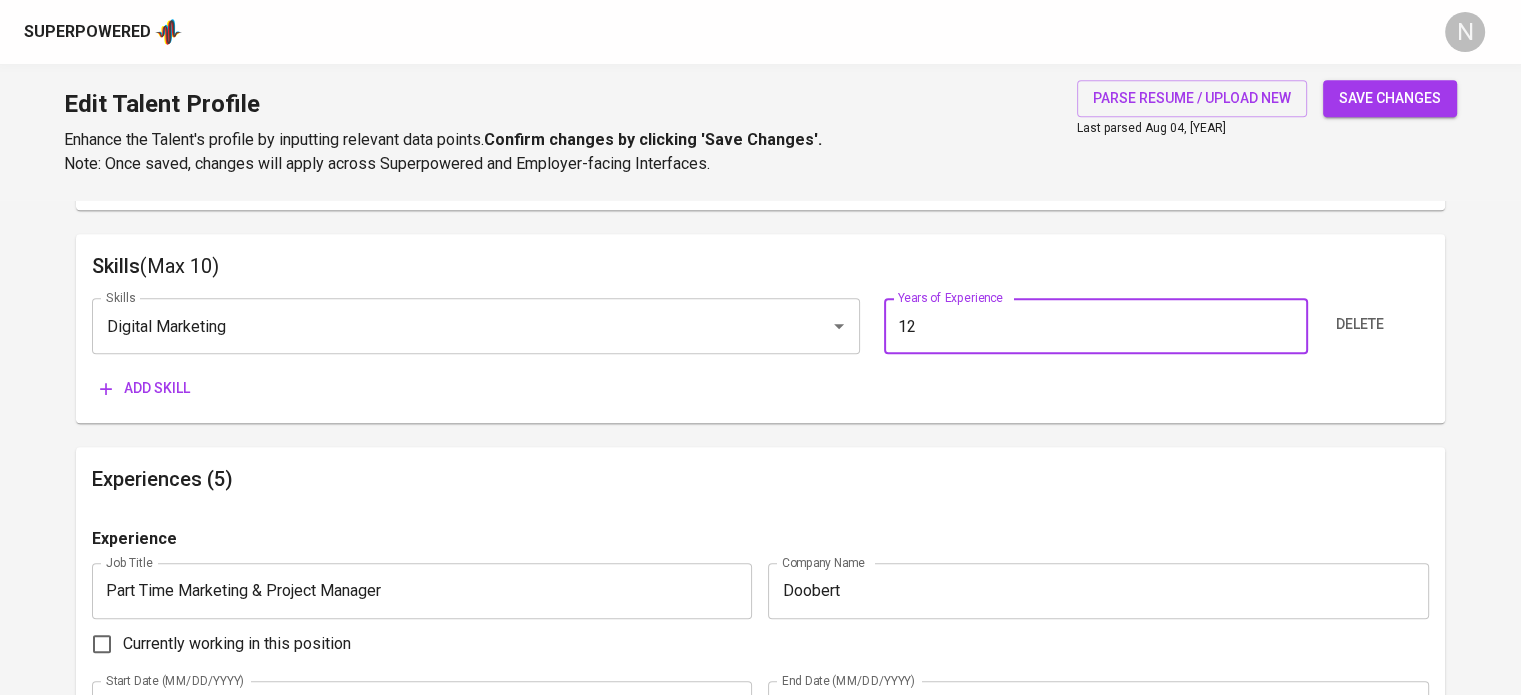 type on "12" 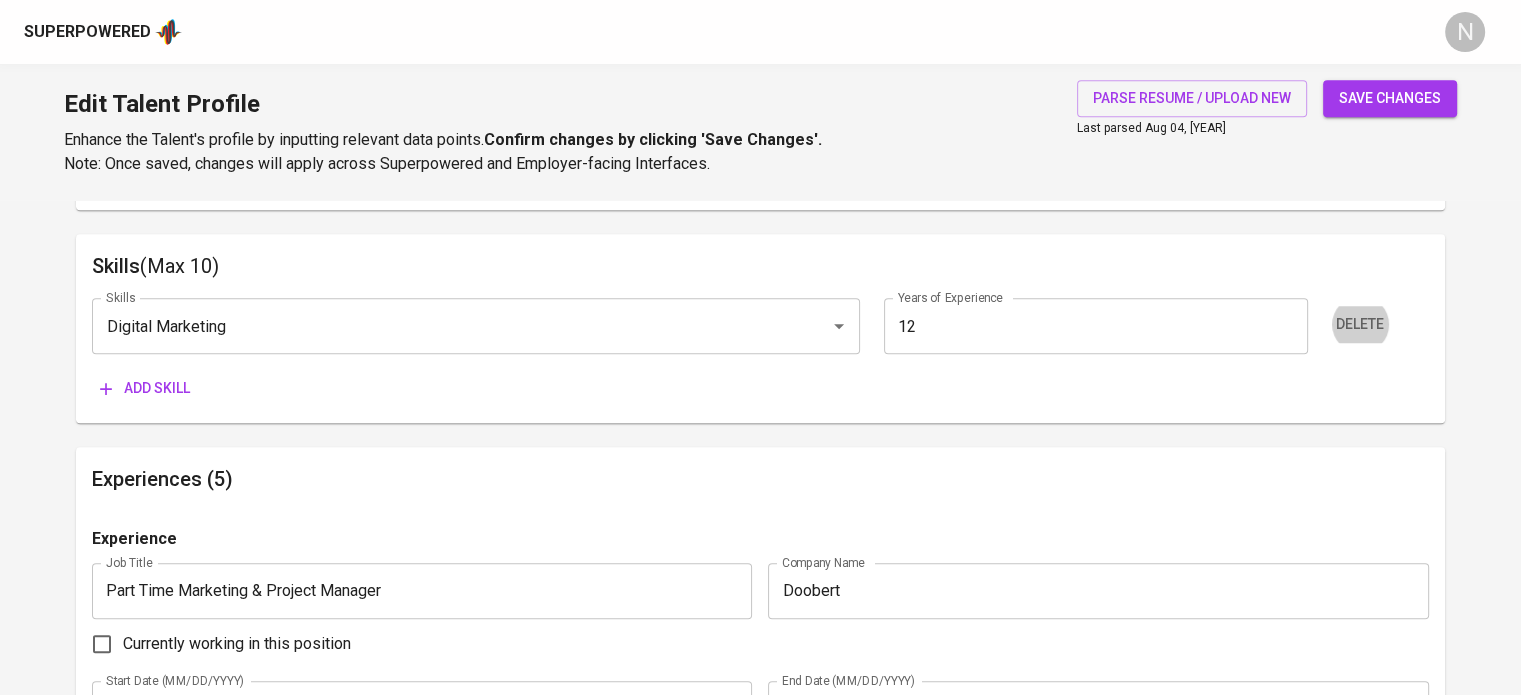type 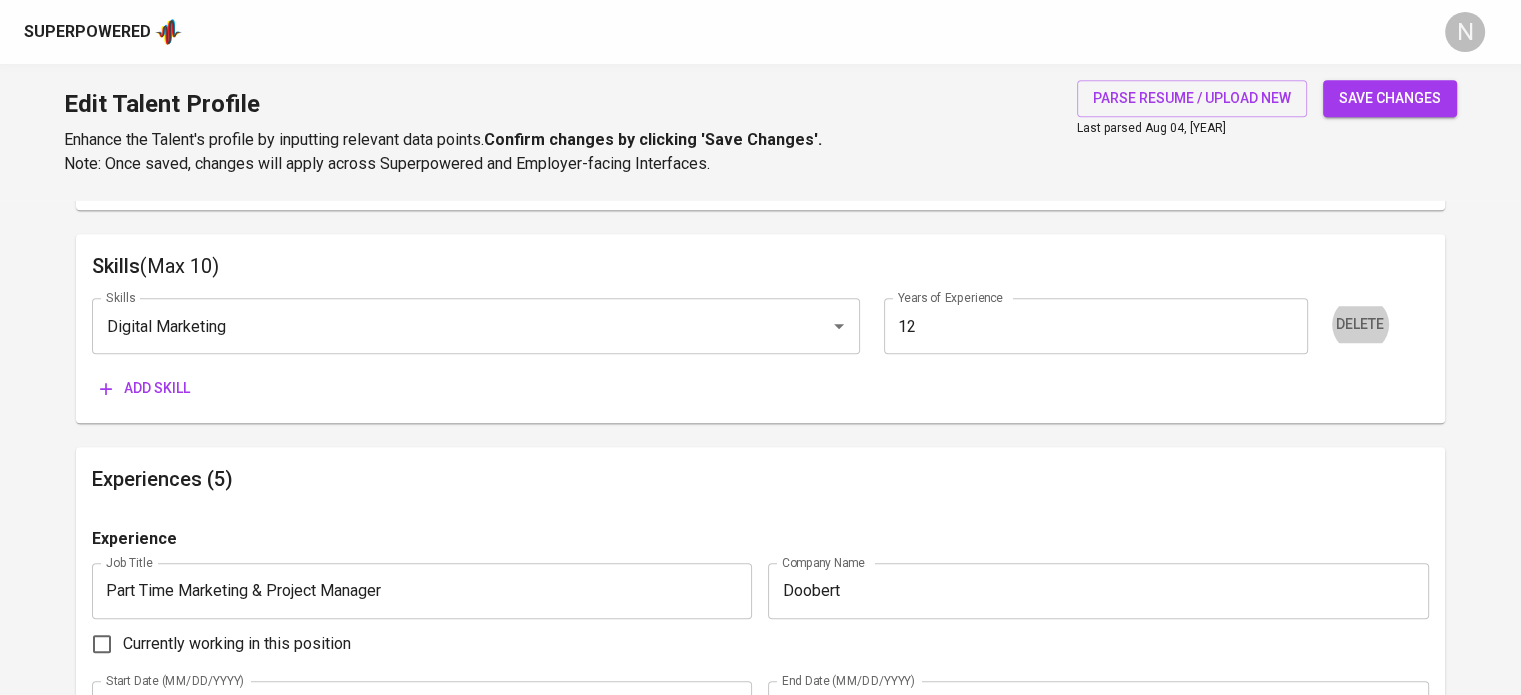 click on "Add skill" at bounding box center [145, 388] 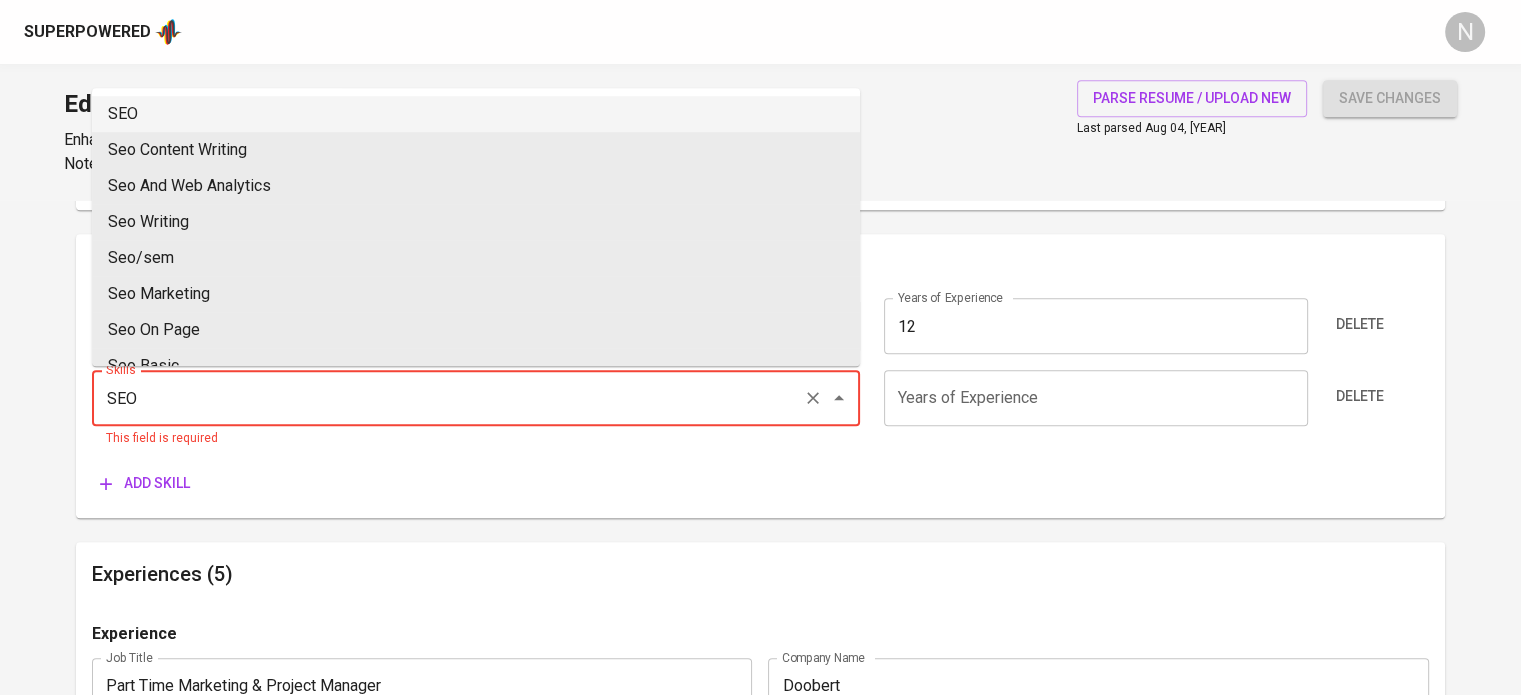 type on "SEO" 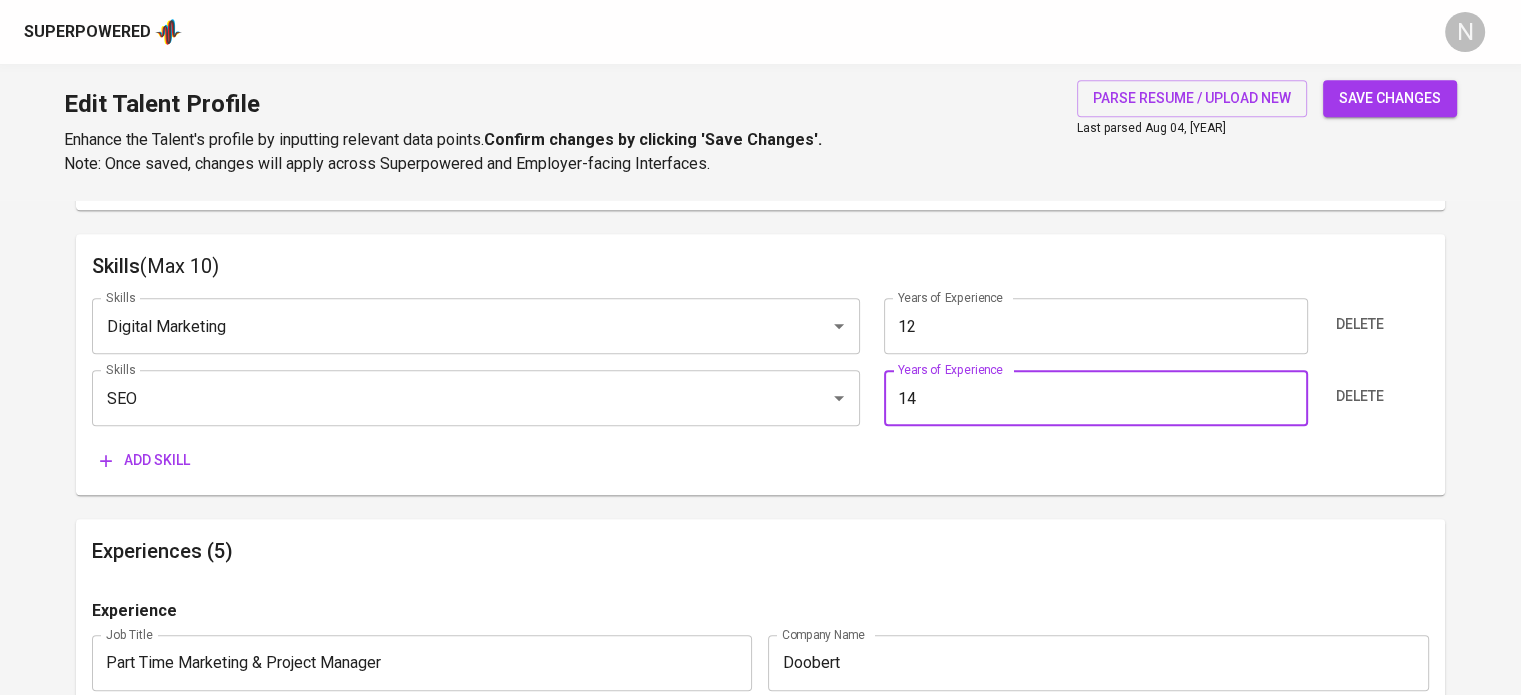 type on "14" 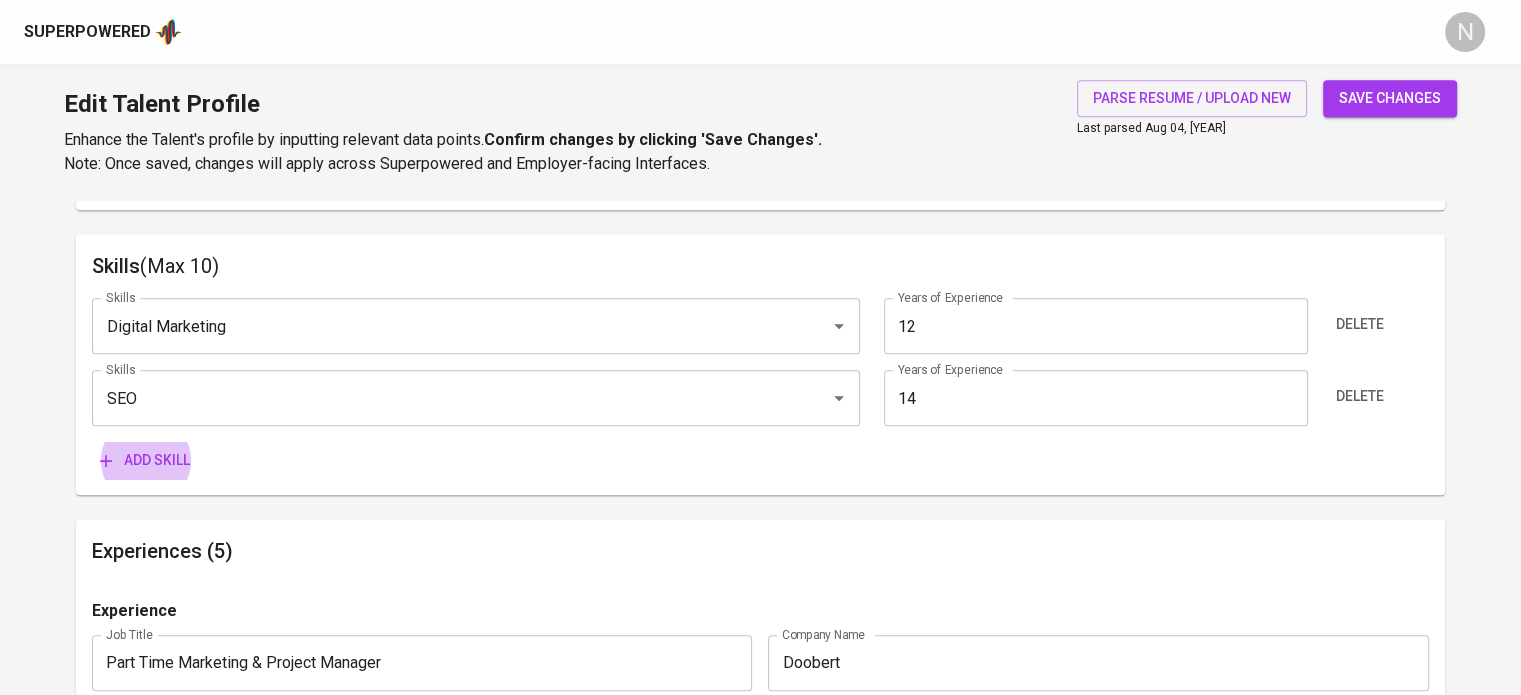 click on "Add skill" at bounding box center [145, 460] 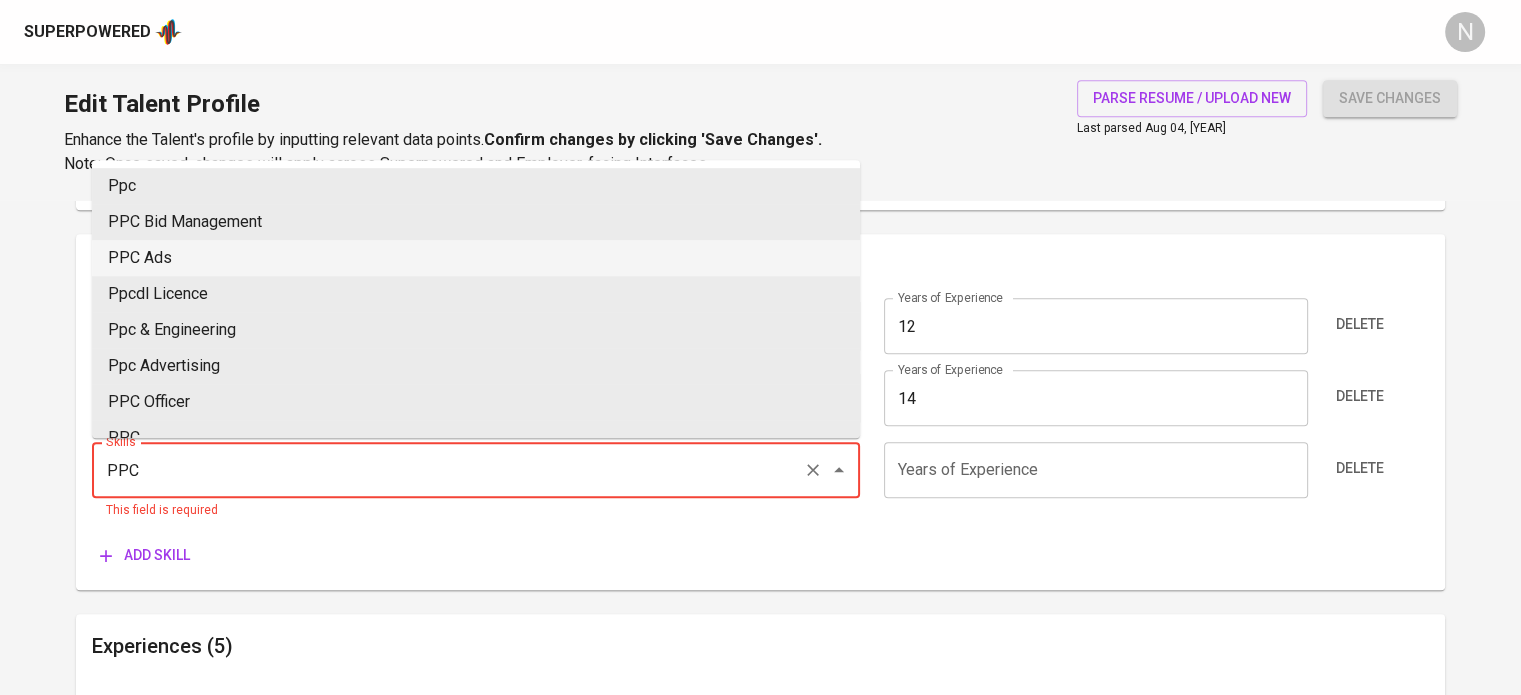 type on "PPC Ads" 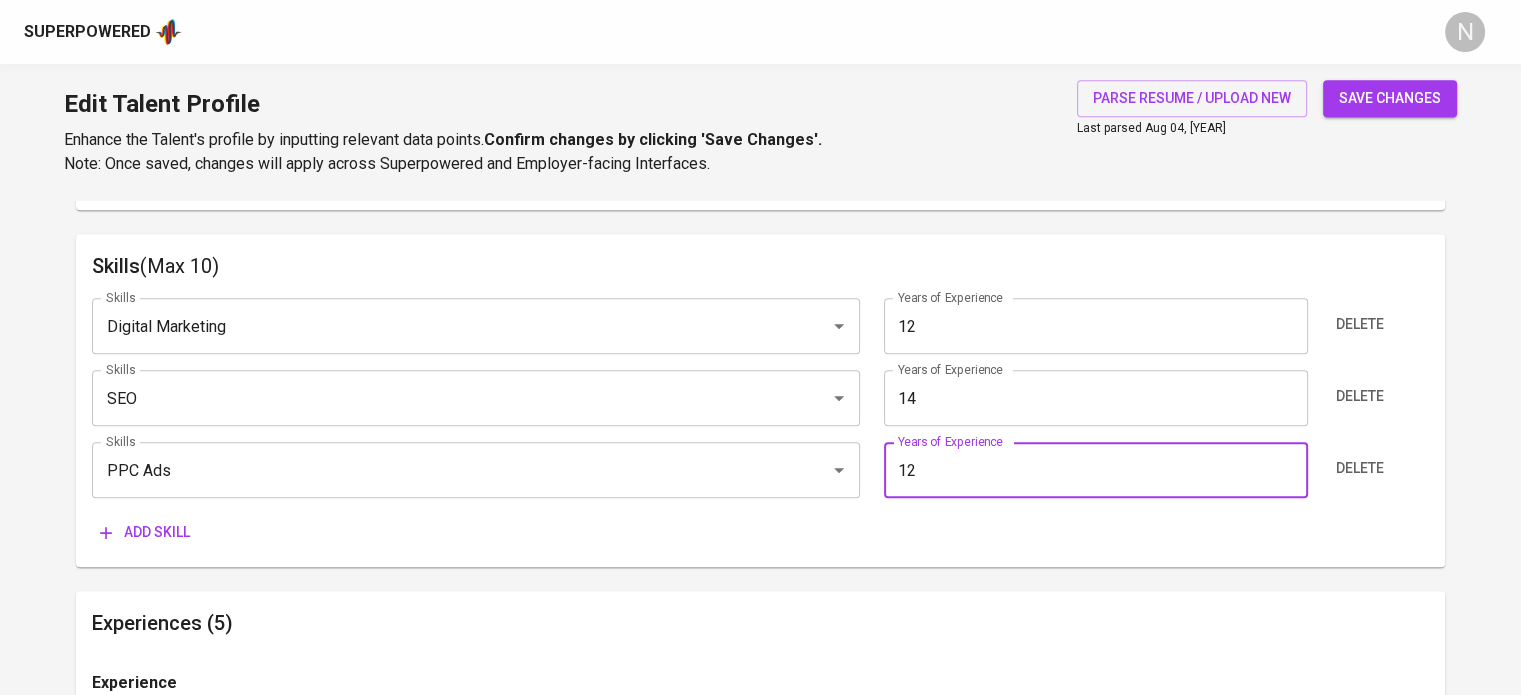 type on "12" 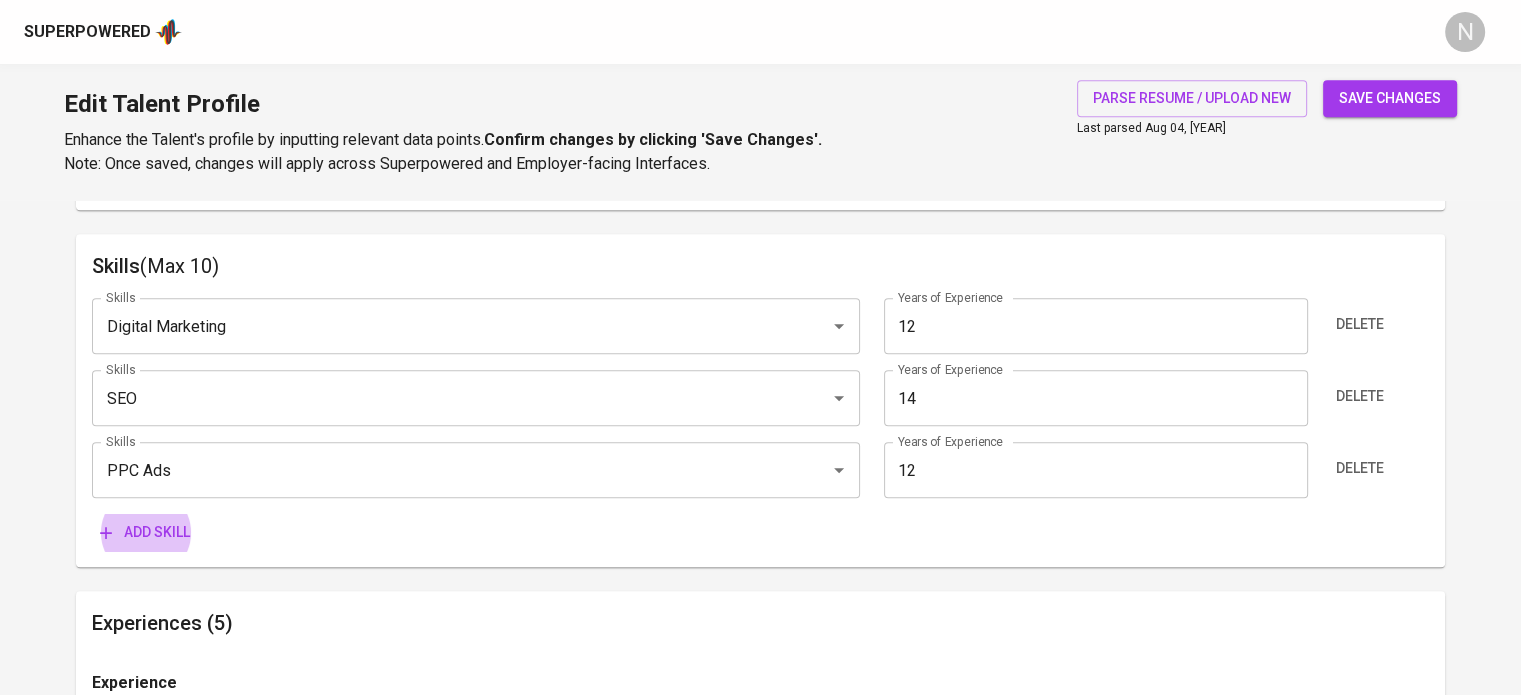 click on "Add skill" at bounding box center [145, 532] 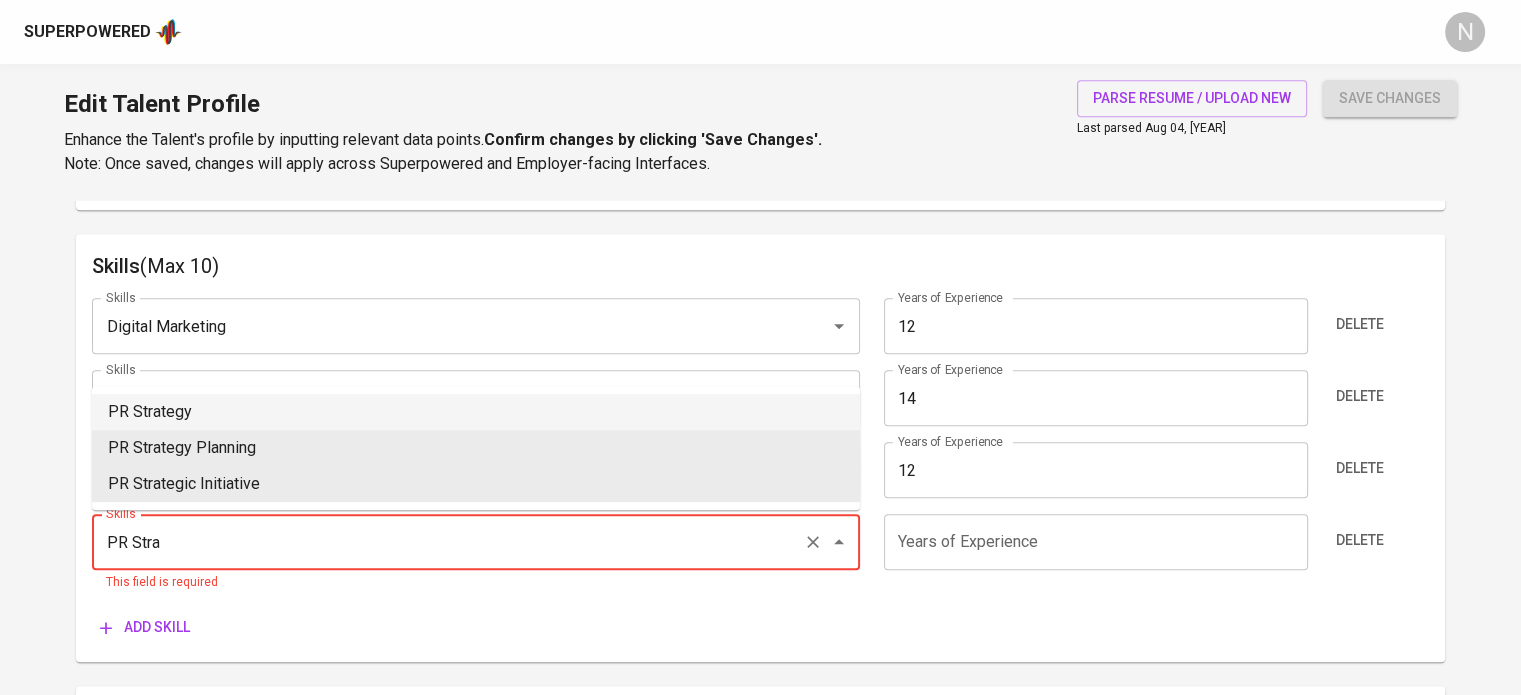 click on "PR Strategy" at bounding box center [476, 412] 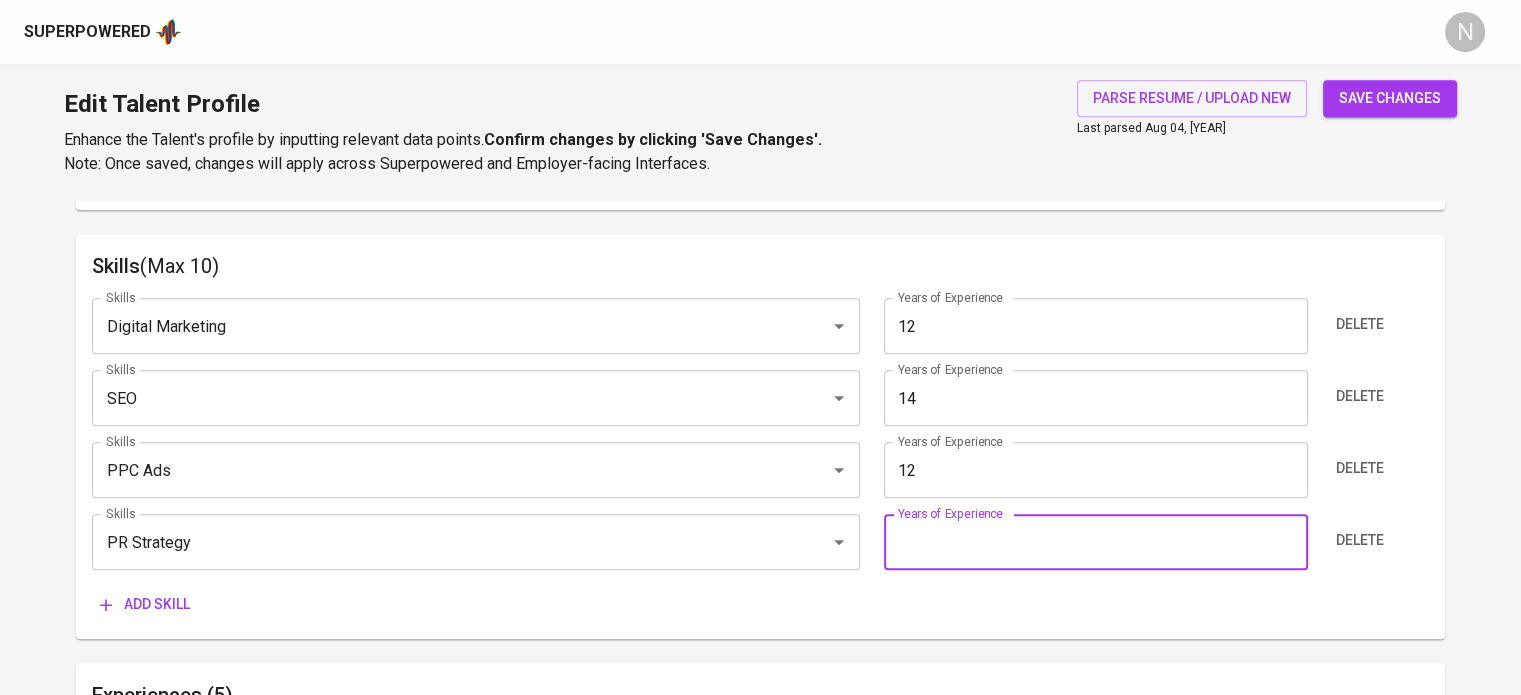 click at bounding box center (1096, 542) 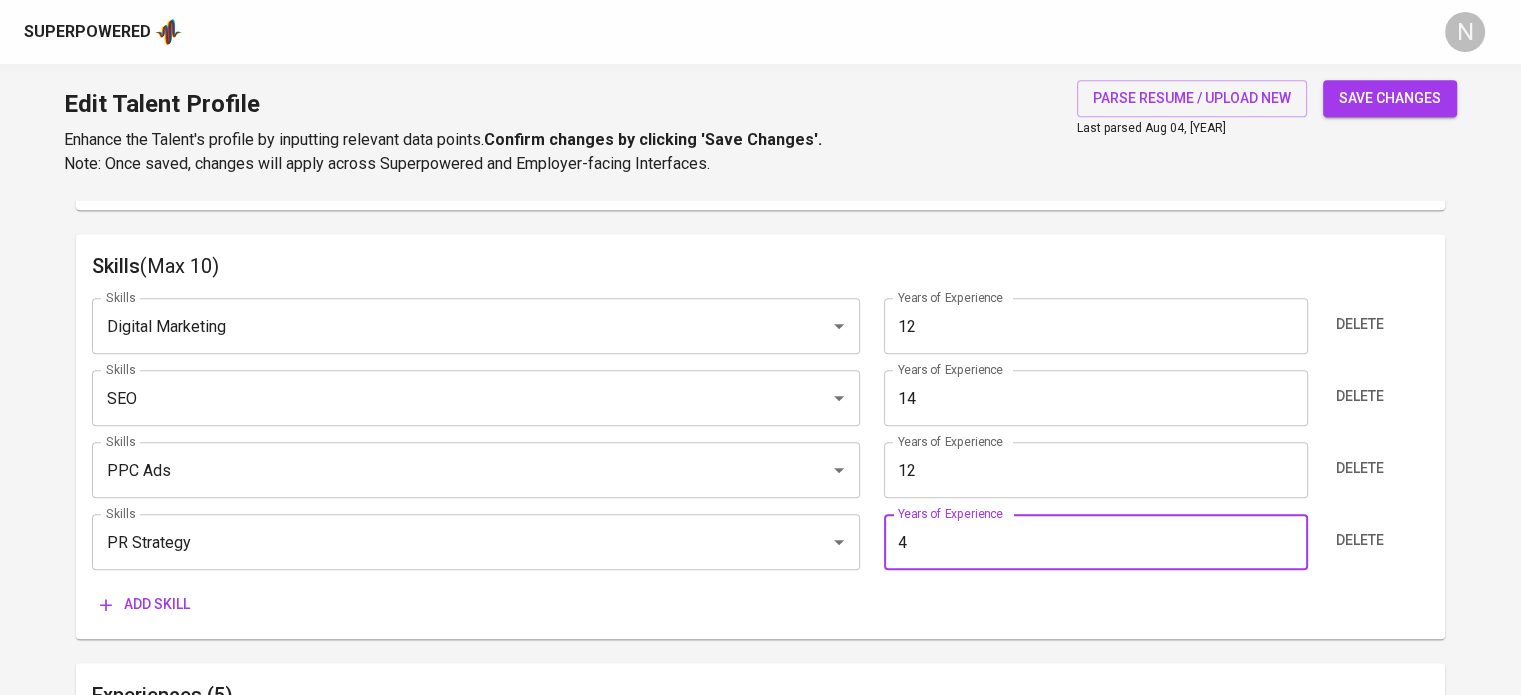 type on "4" 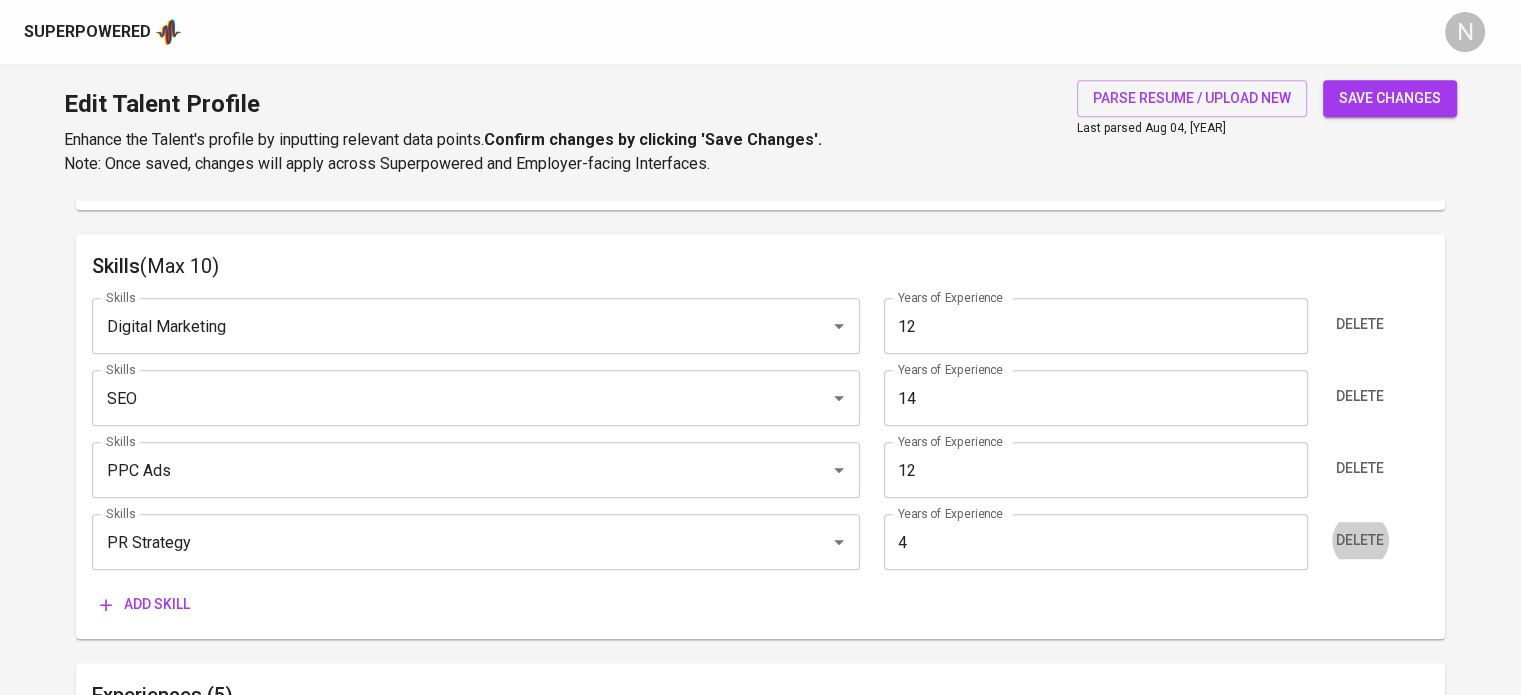 click on "Add skill" at bounding box center (145, 604) 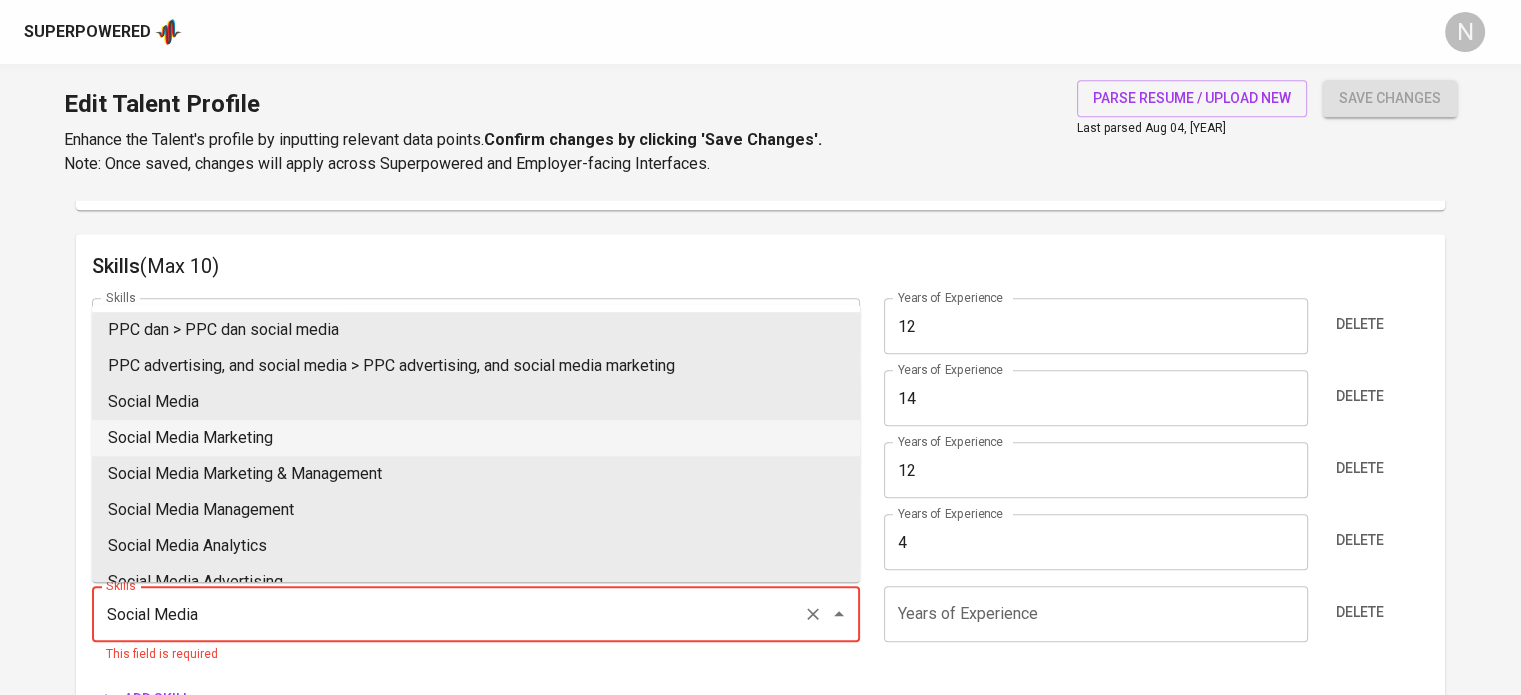 type on "Social Media Marketing" 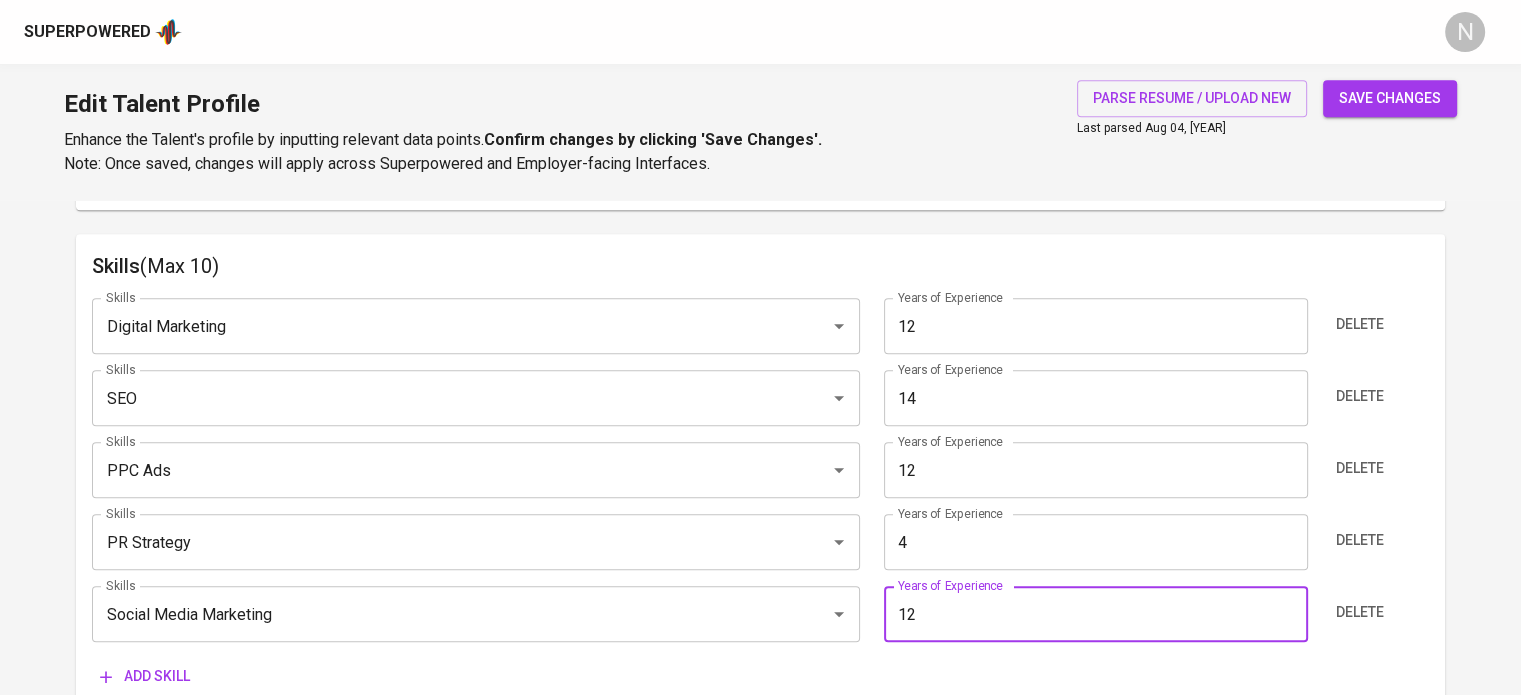 type on "12" 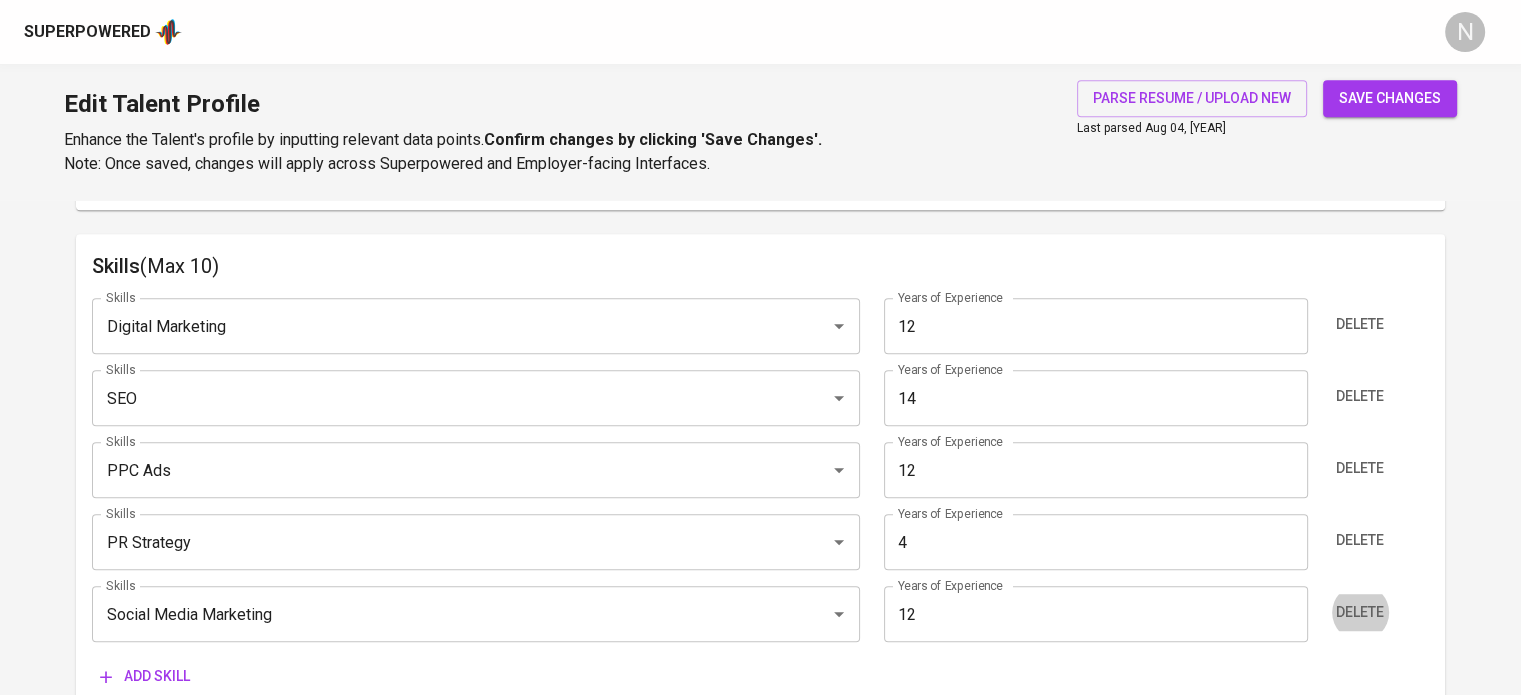click on "Add skill" at bounding box center (145, 676) 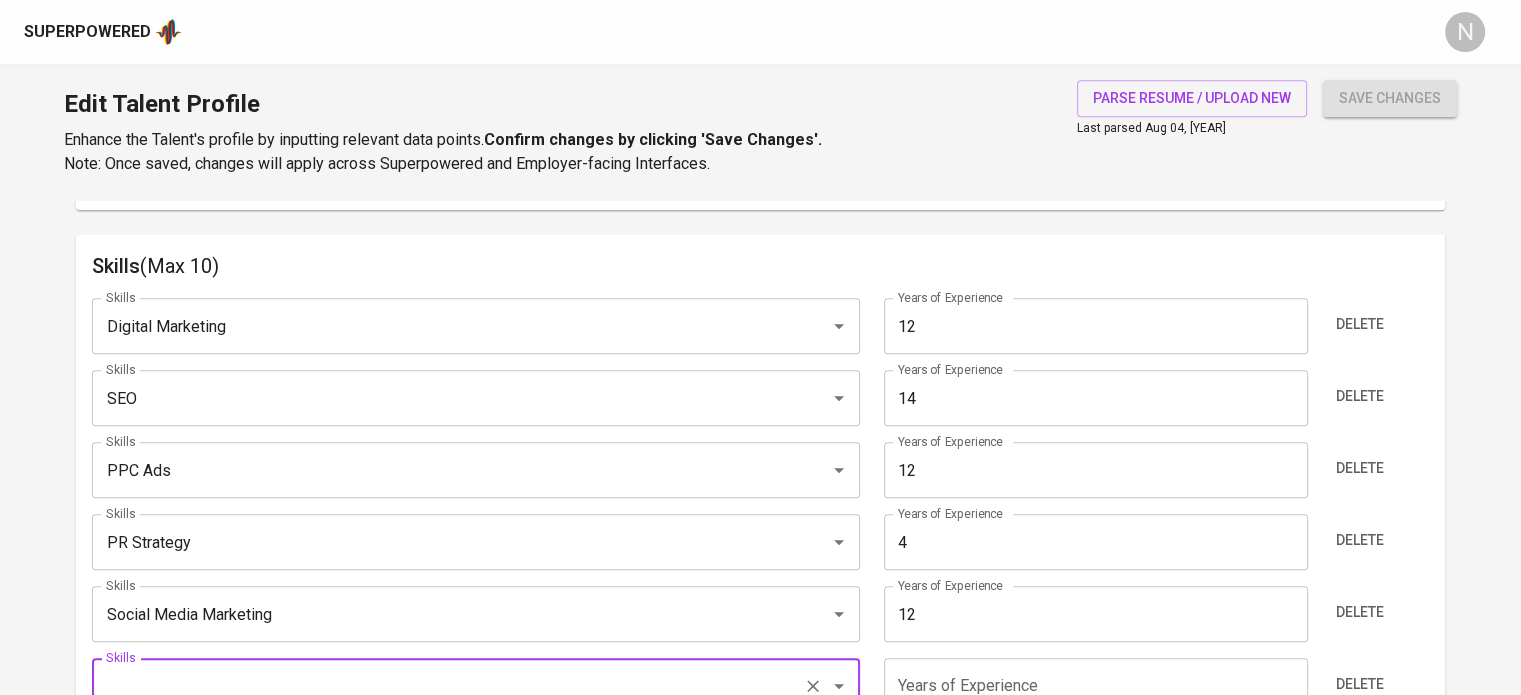 scroll, scrollTop: 1008, scrollLeft: 0, axis: vertical 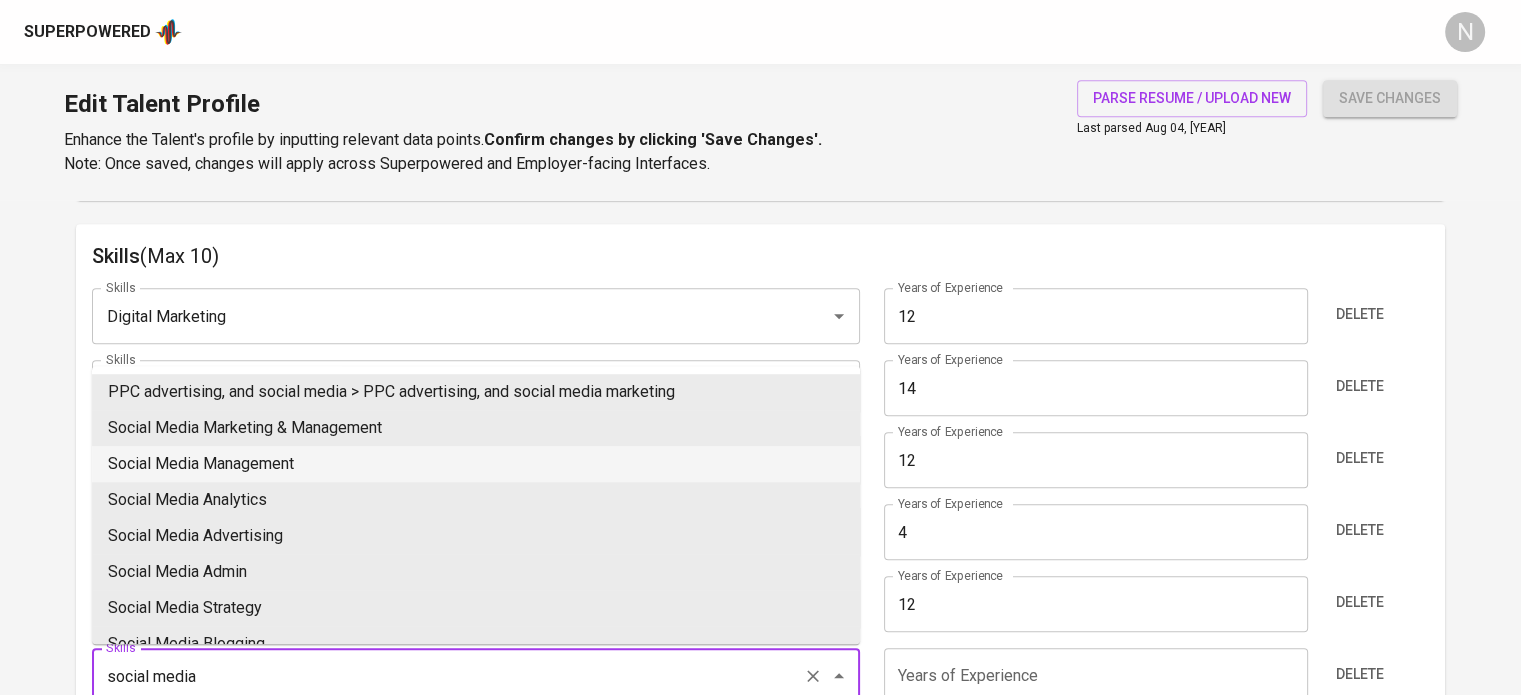 type on "Social Media Management" 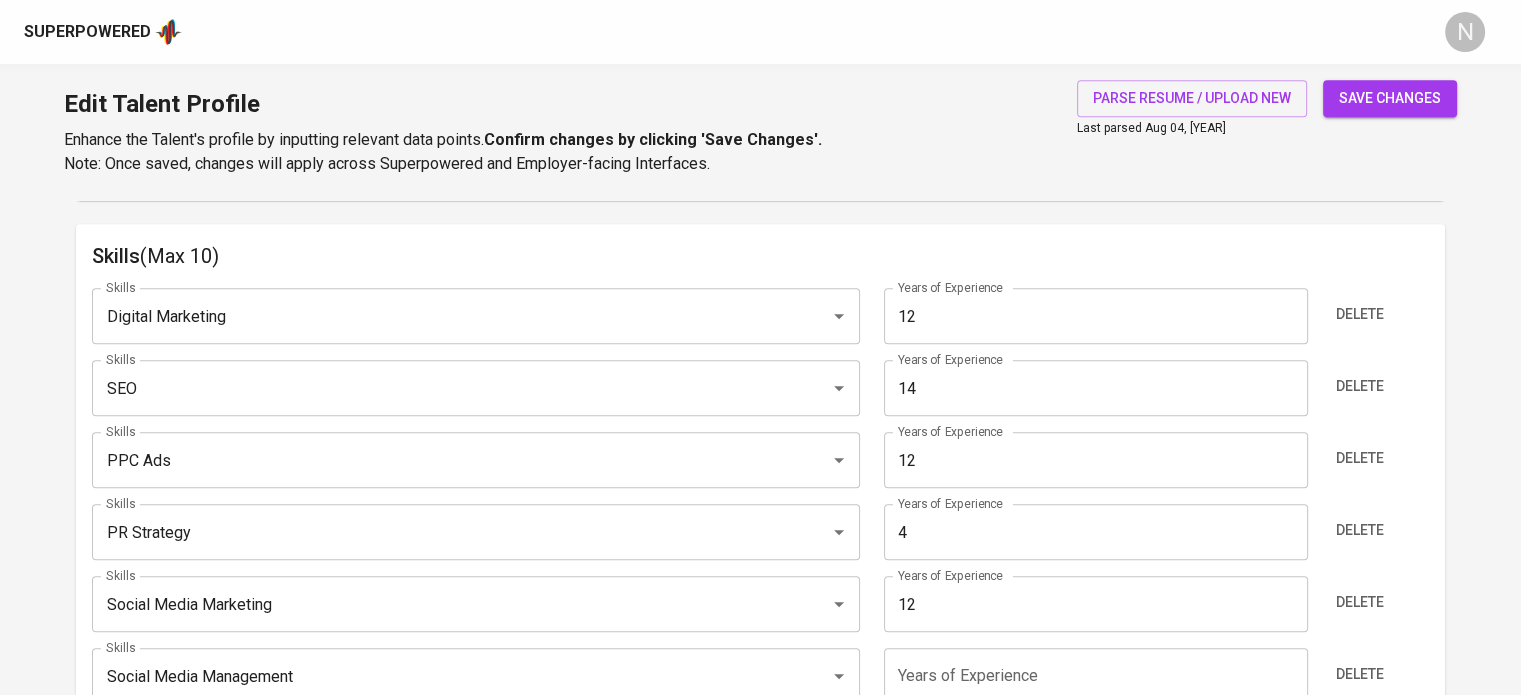 scroll, scrollTop: 1017, scrollLeft: 0, axis: vertical 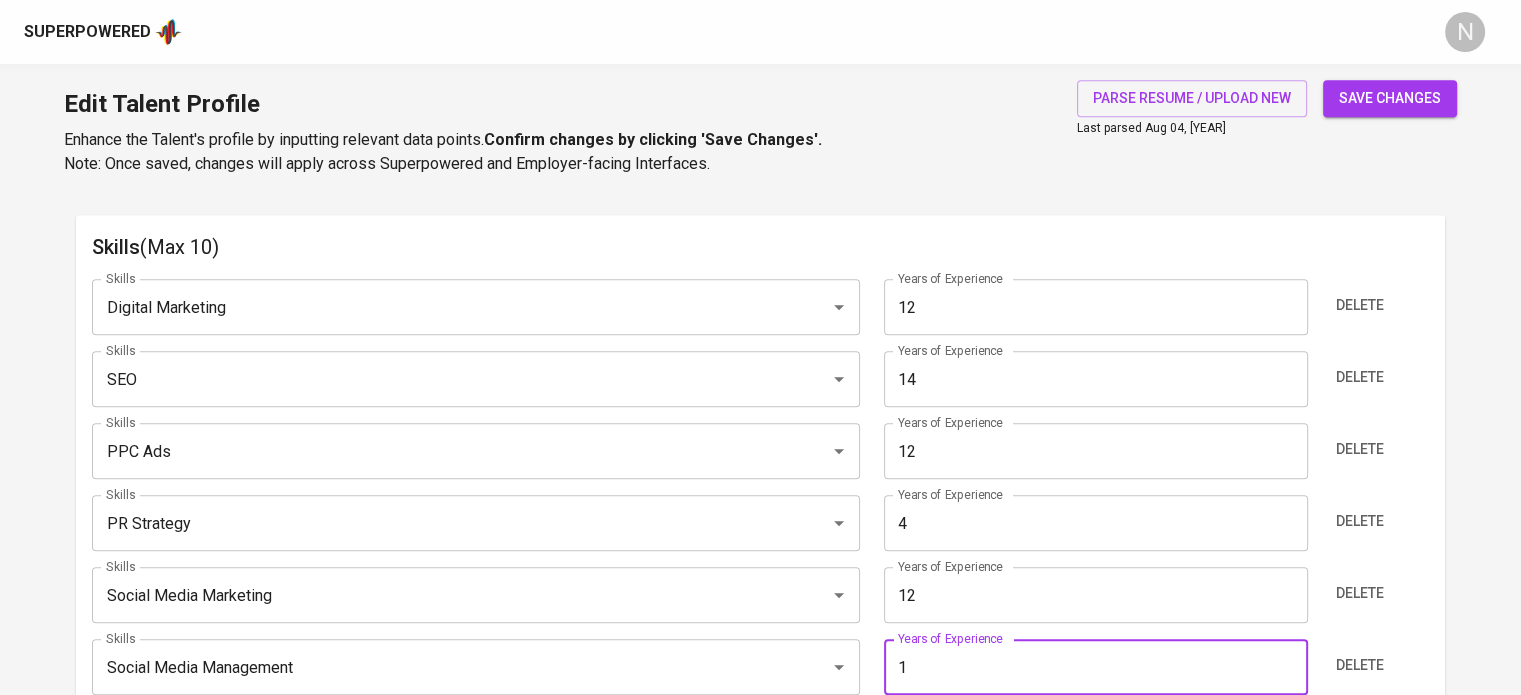 type on "1" 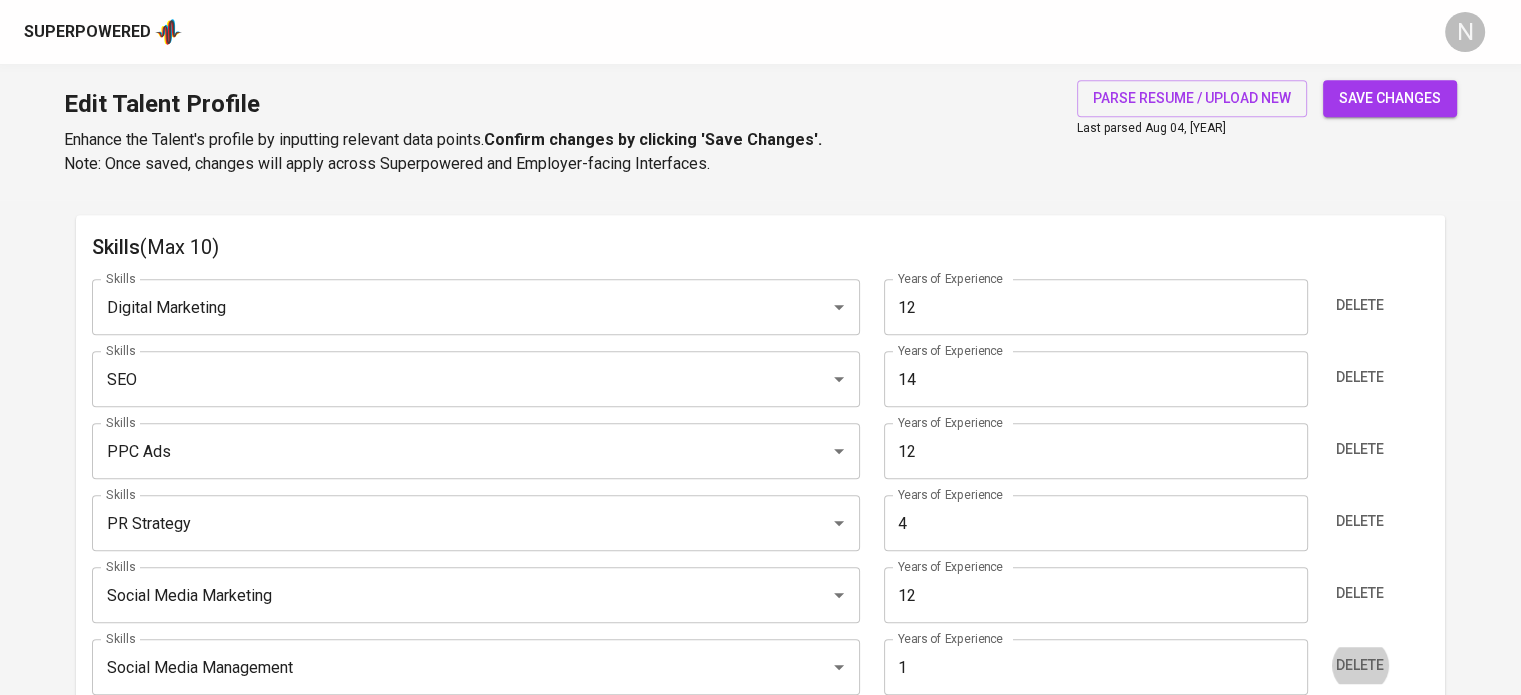 type 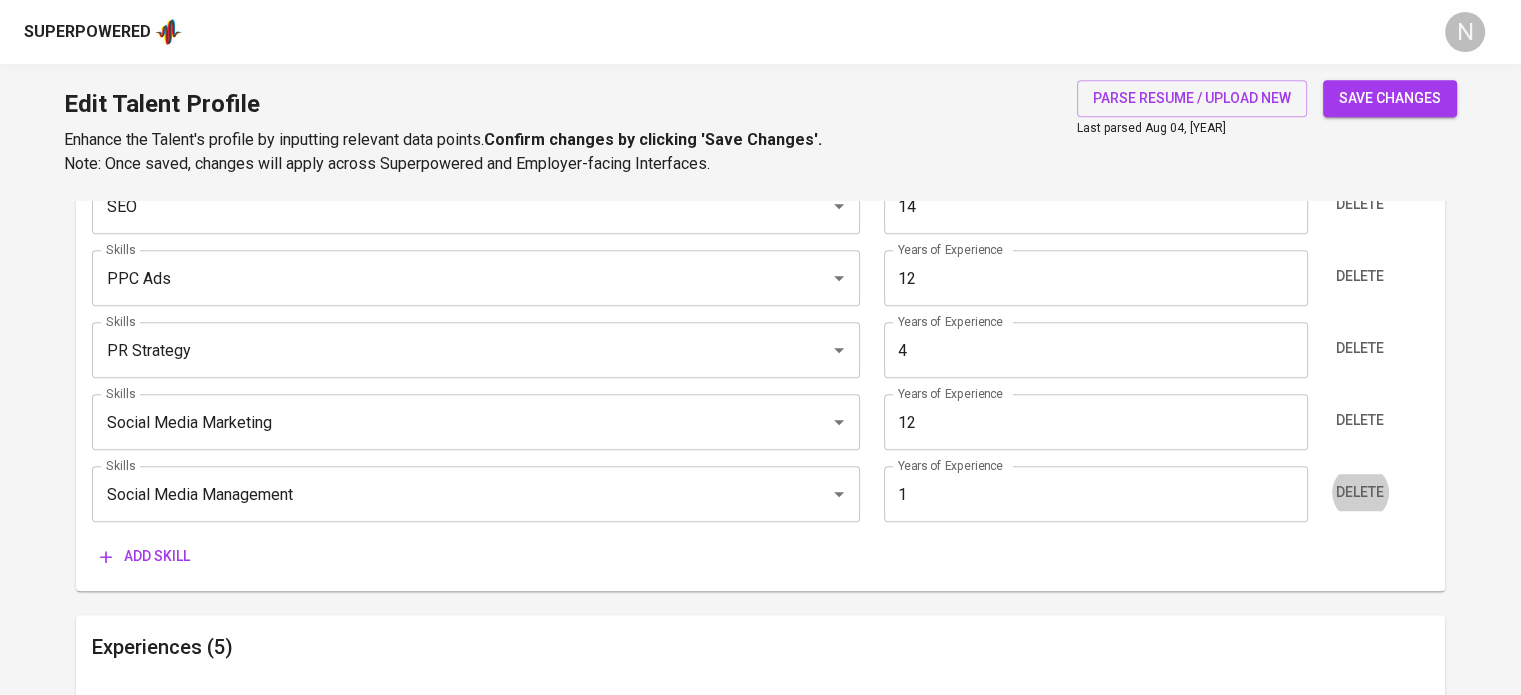 scroll, scrollTop: 1217, scrollLeft: 0, axis: vertical 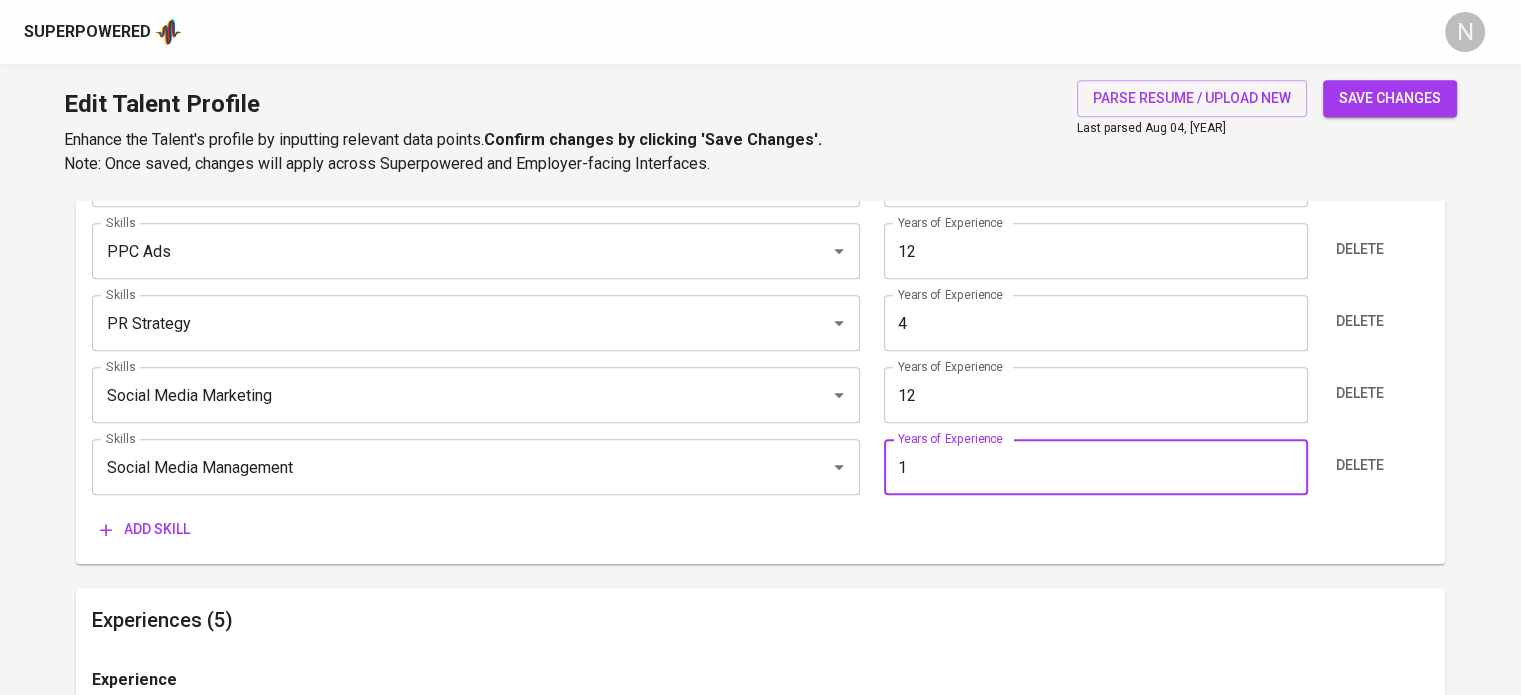 click on "1" at bounding box center (1096, 467) 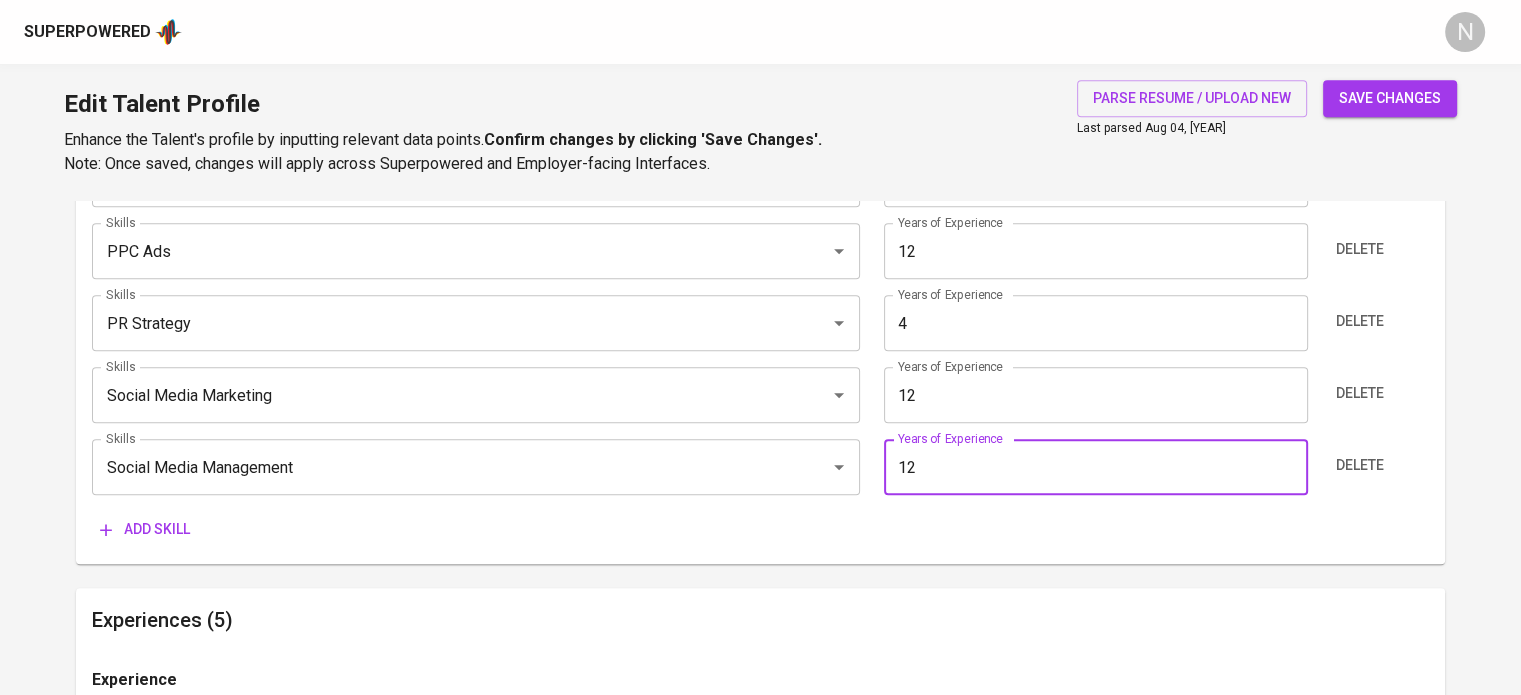 type on "12" 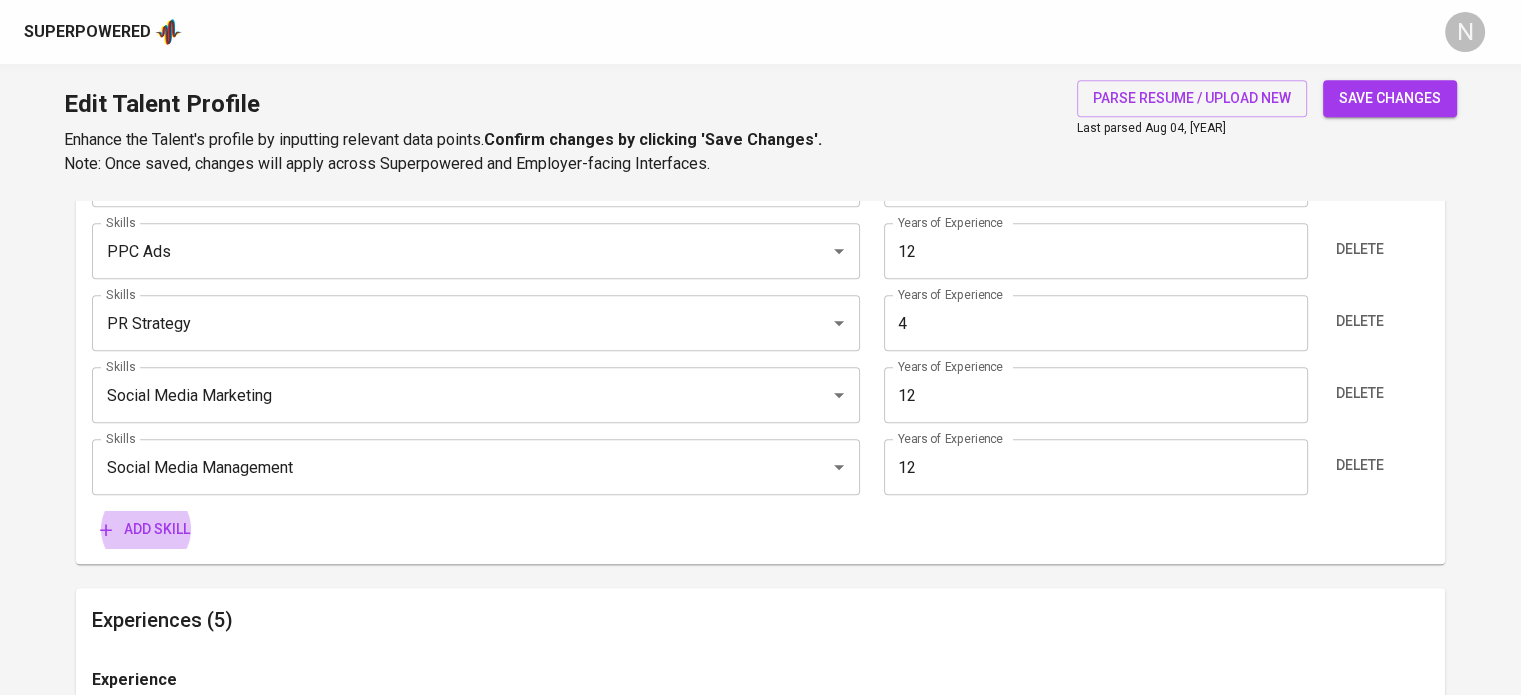 click on "Add skill" at bounding box center (145, 529) 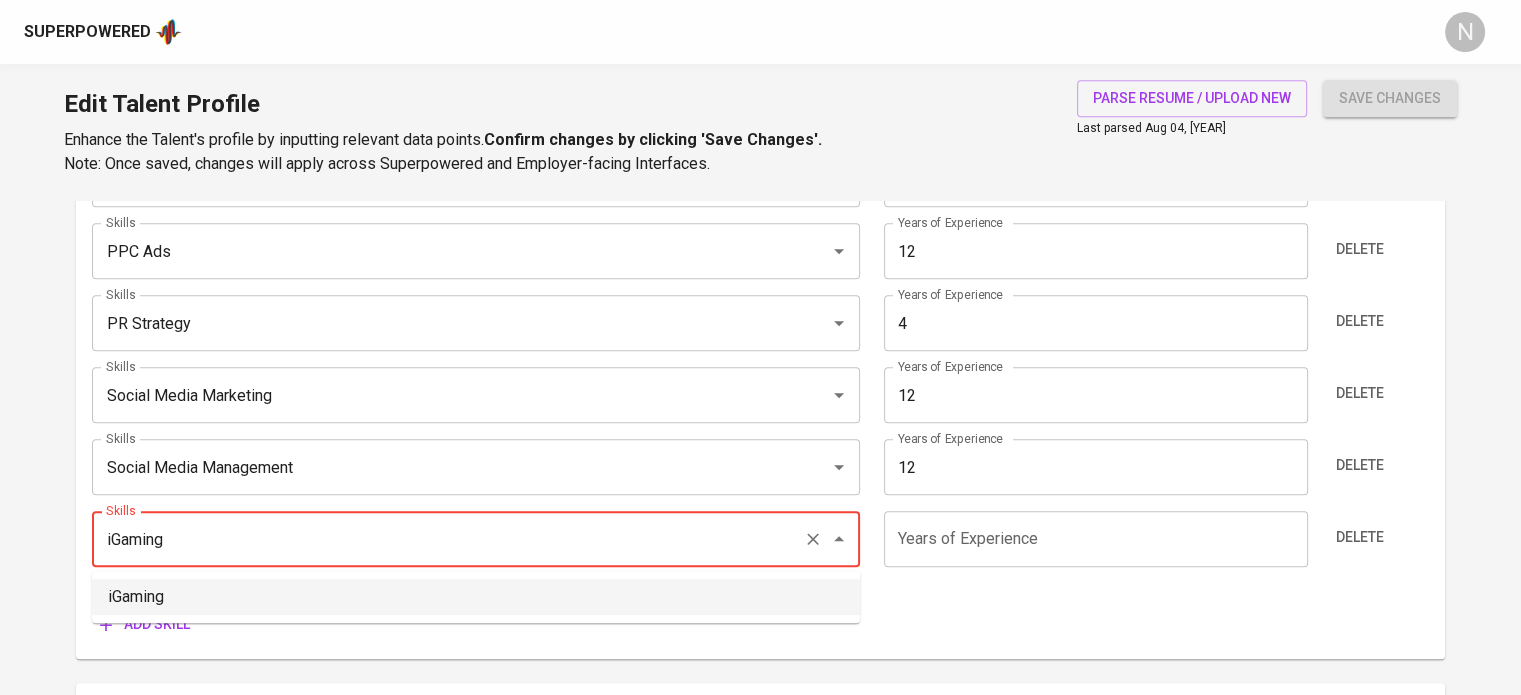 type on "iGaming" 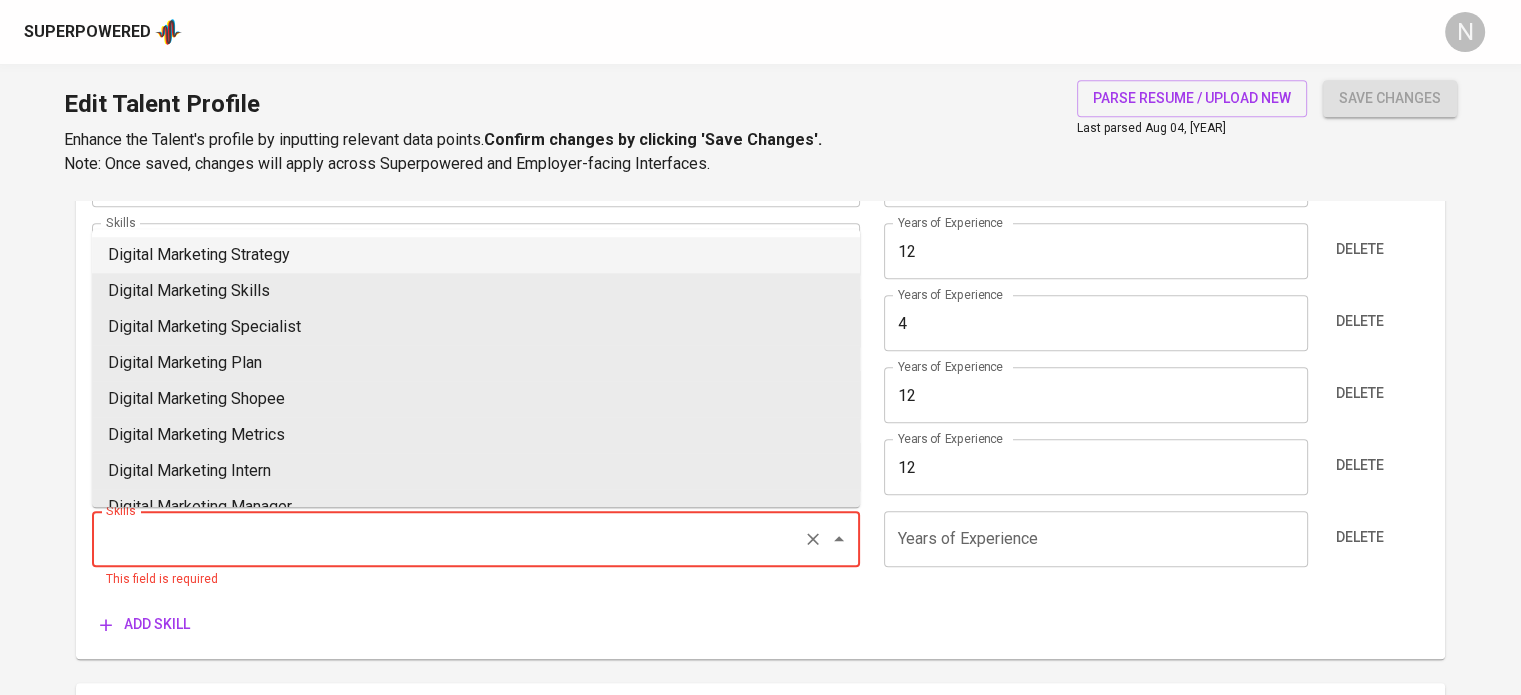 click on "Skills" at bounding box center (448, 539) 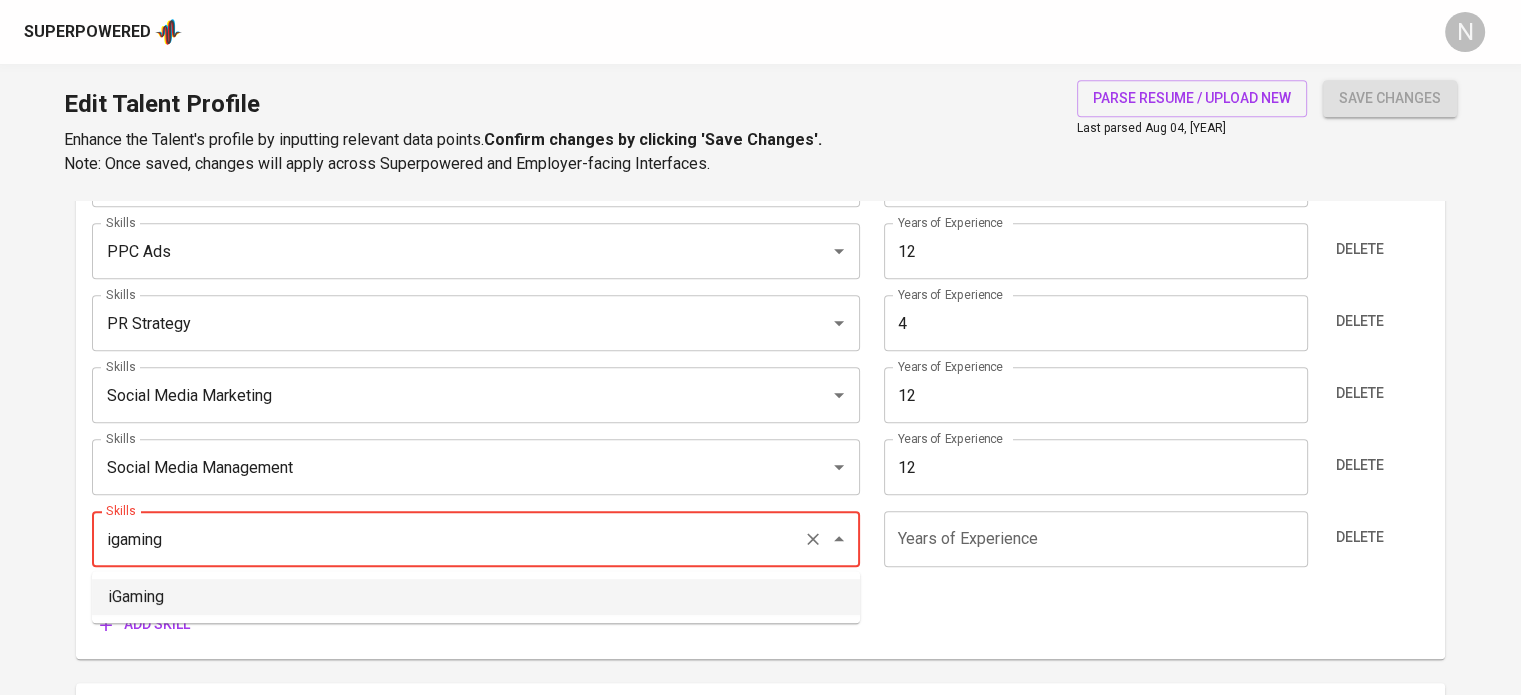 type on "iGaming" 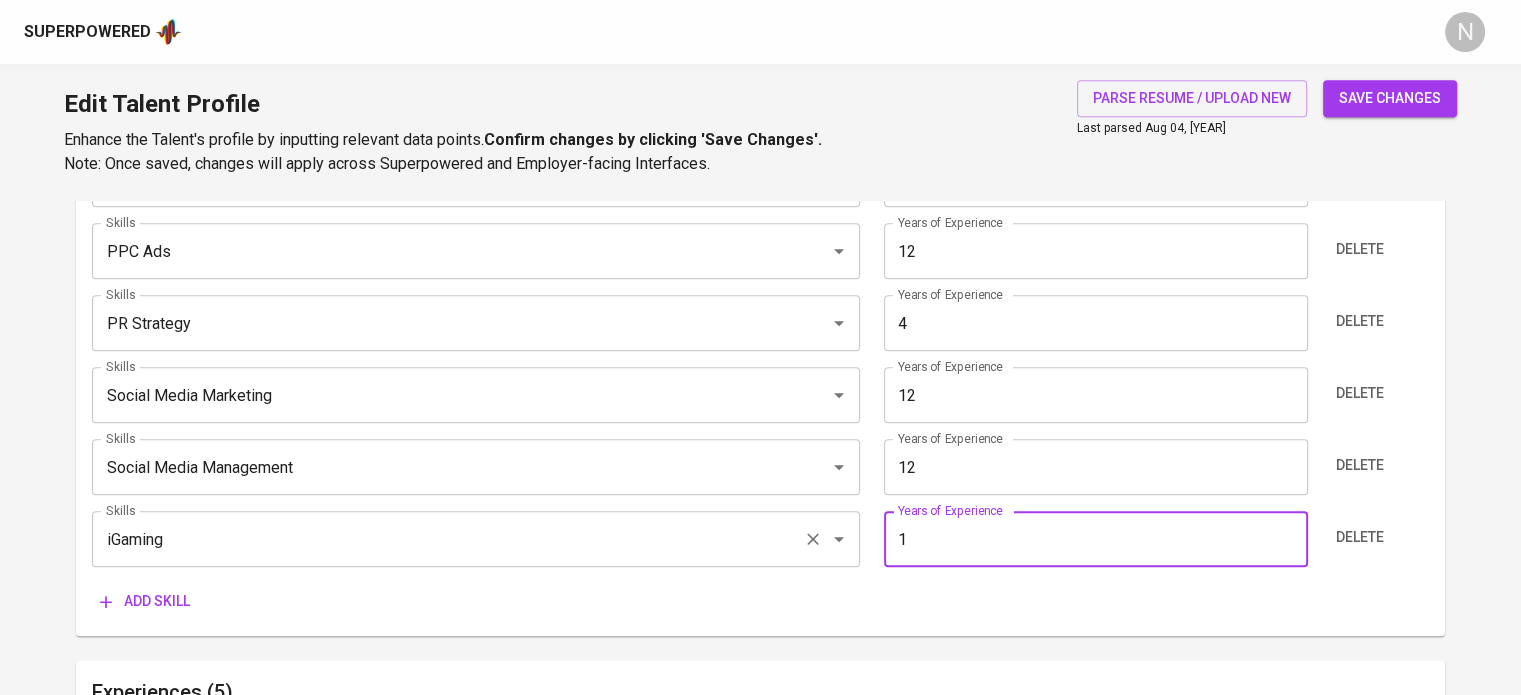 type on "1" 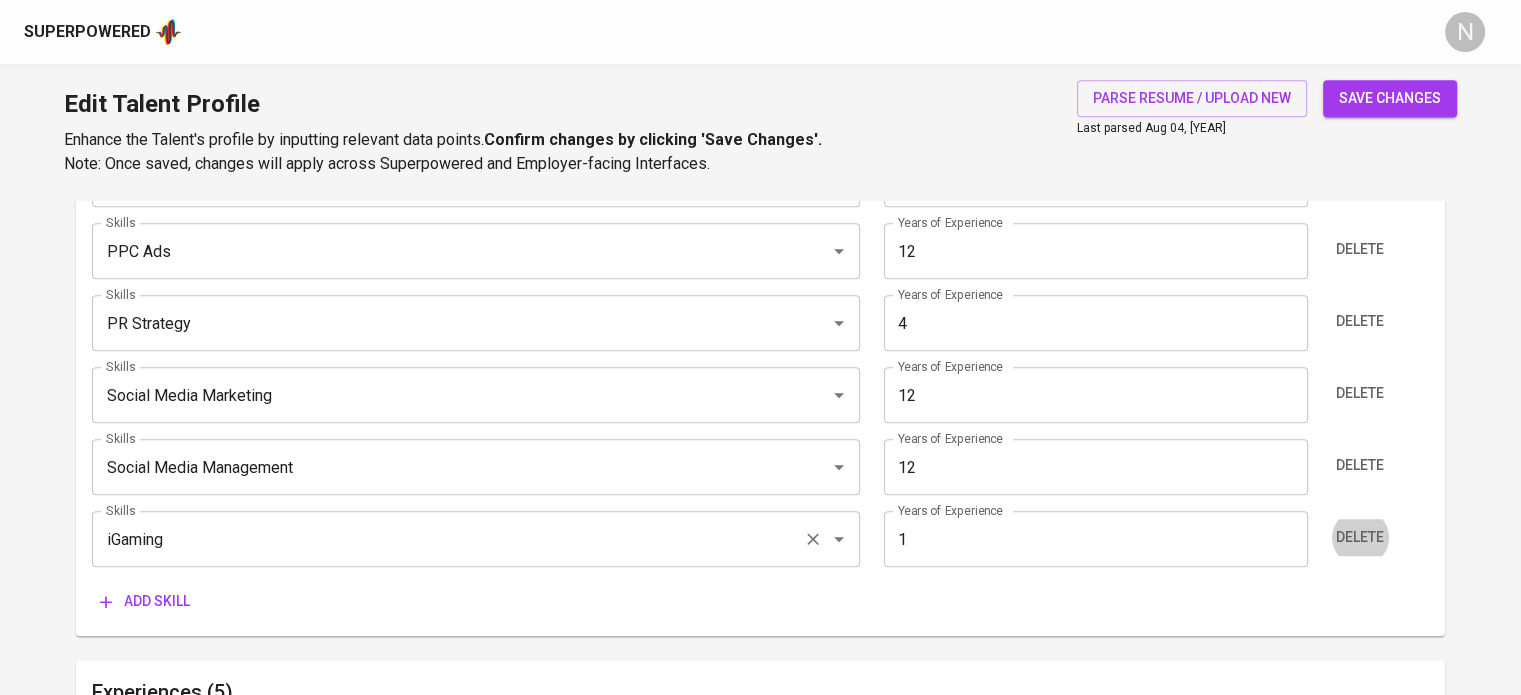 type 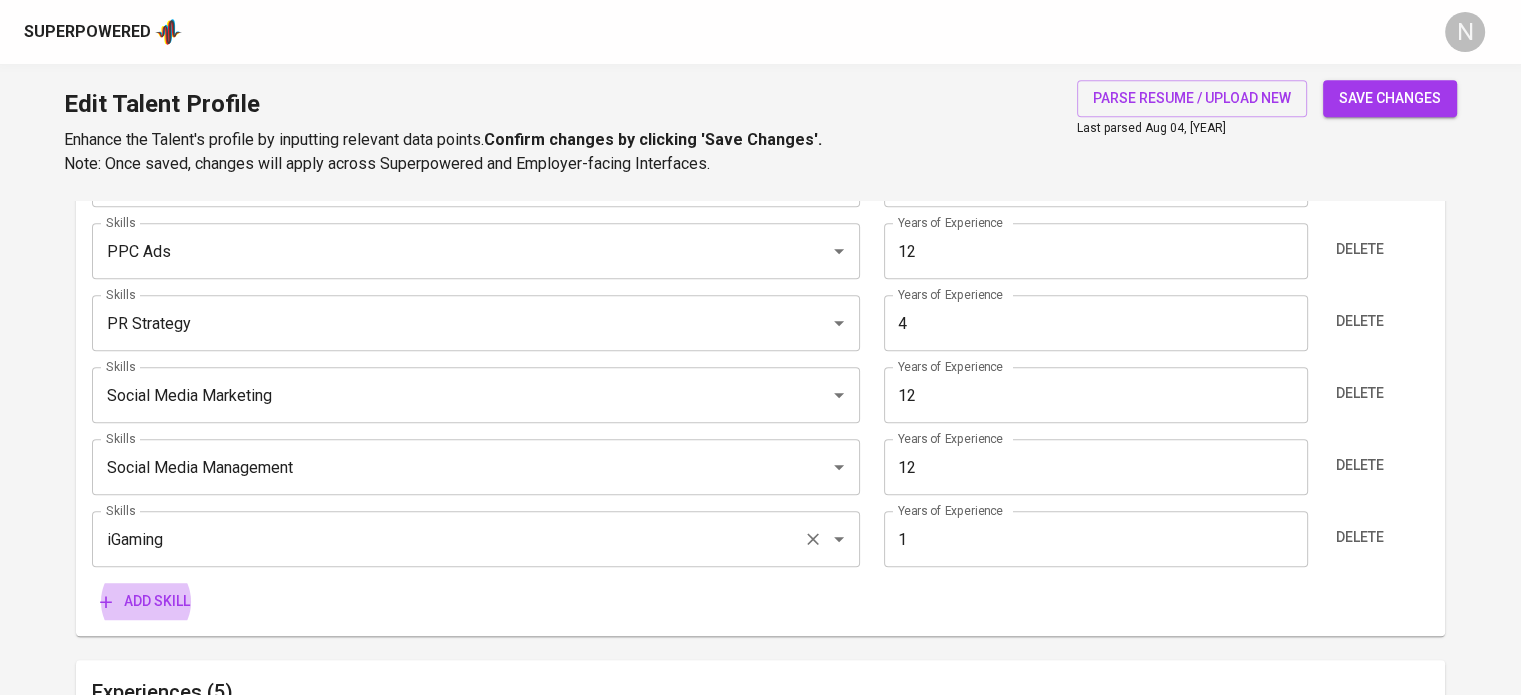 click on "Add skill" at bounding box center (145, 601) 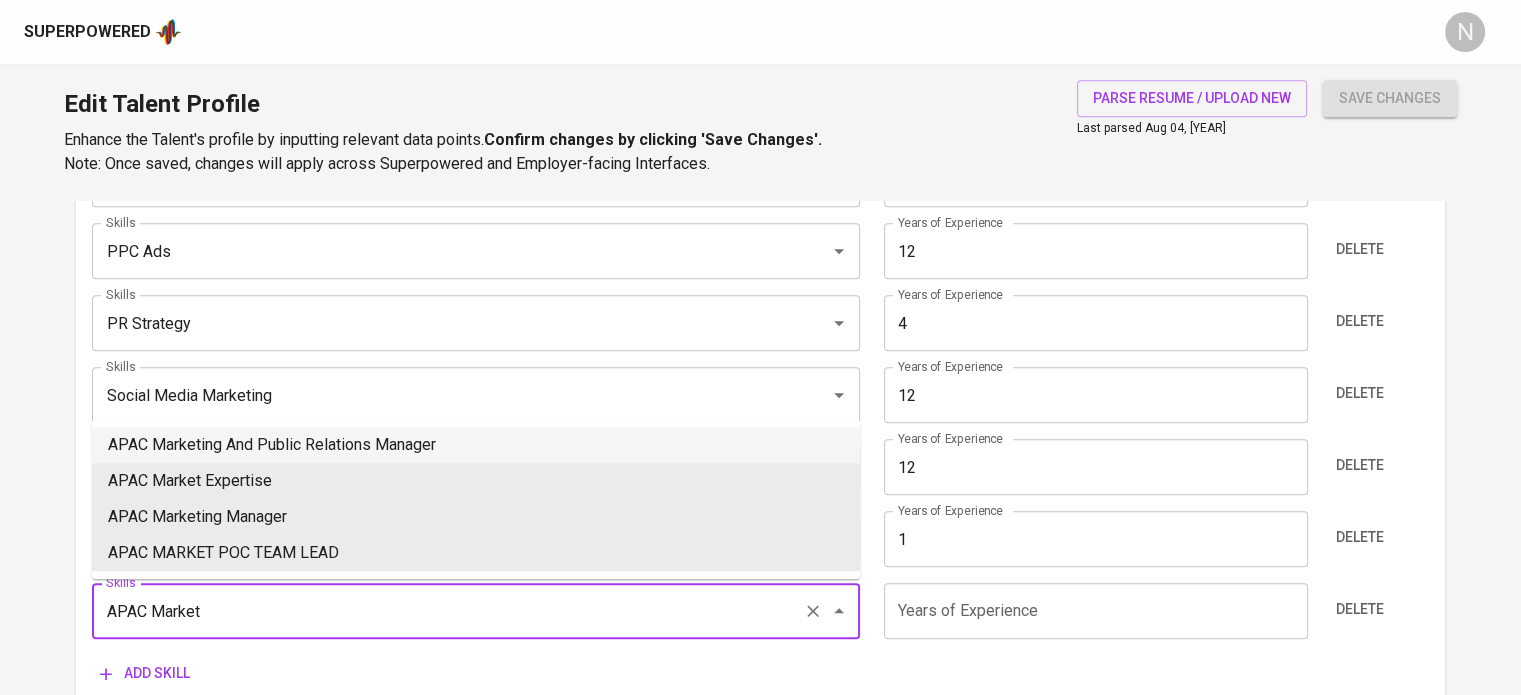 type on "APAC Marketing And Public Relations Manager" 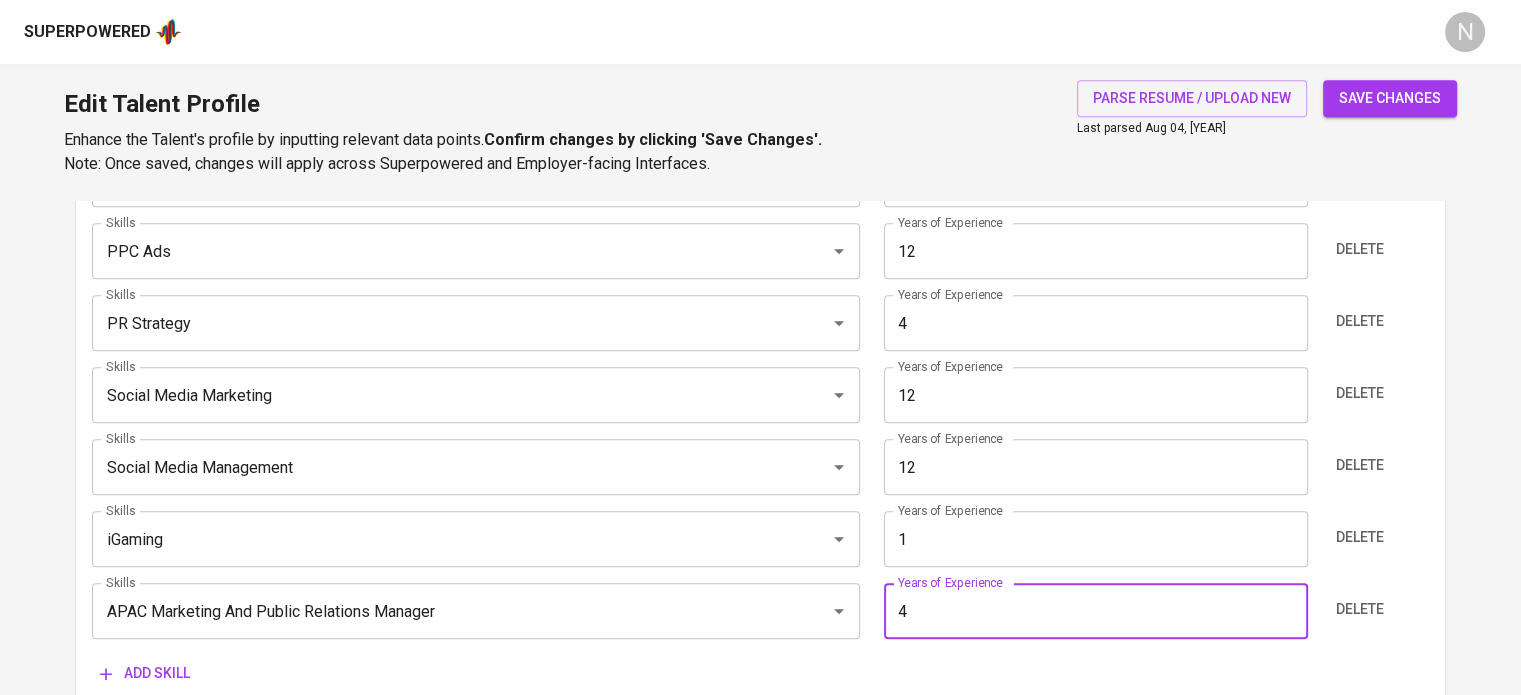 type on "4" 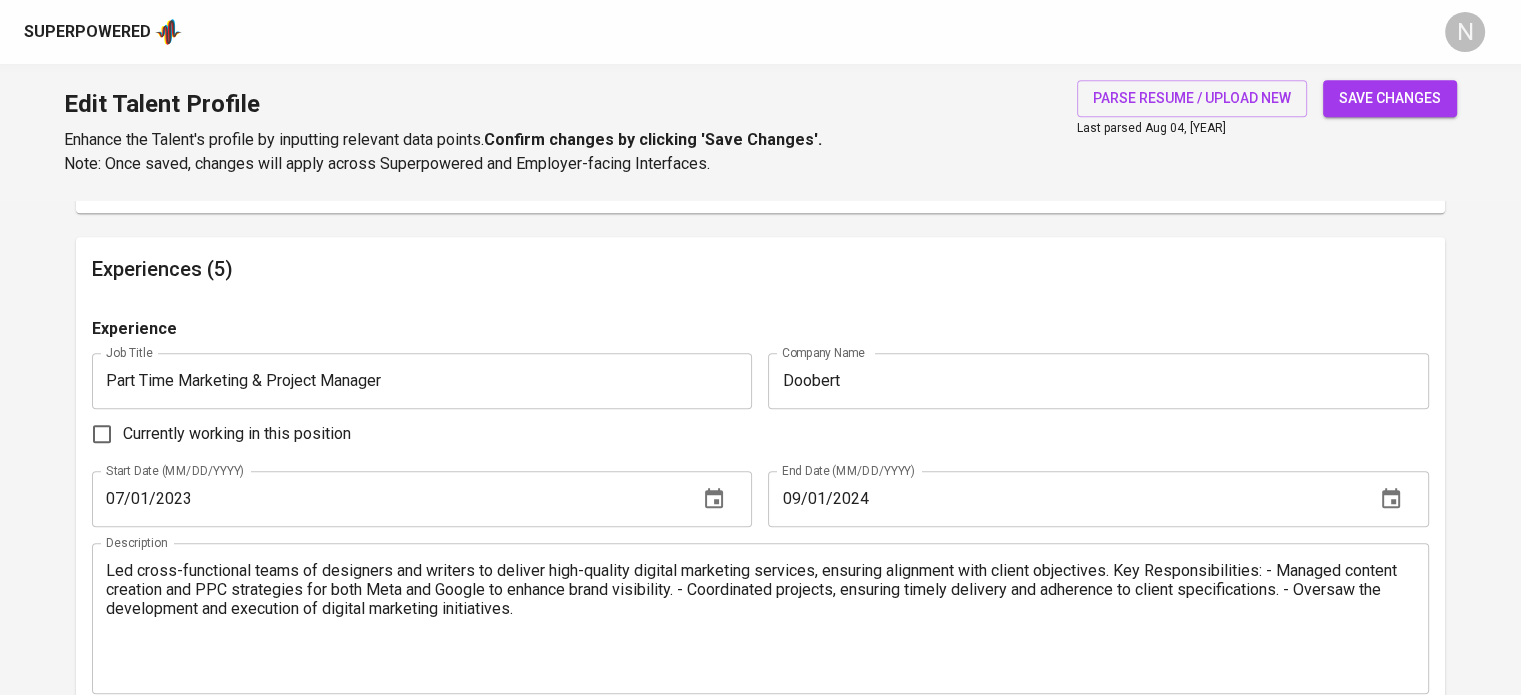 scroll, scrollTop: 1717, scrollLeft: 0, axis: vertical 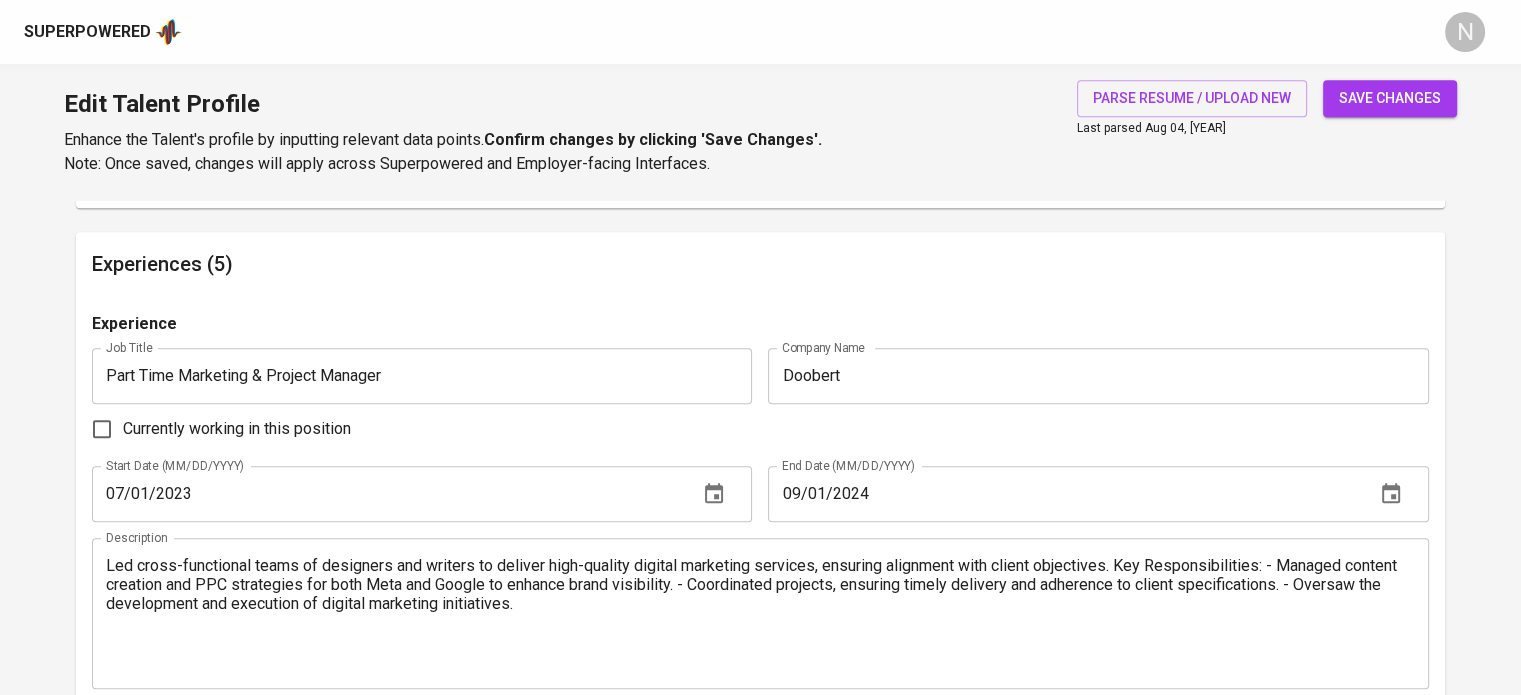 click on "Led cross-functional teams of designers and writers to deliver high-quality digital marketing services, ensuring alignment with client objectives. Key Responsibilities: - Managed content creation and PPC strategies for both Meta and Google to enhance brand visibility. - Coordinated projects, ensuring timely delivery and adherence to client specifications. - Oversaw the development and execution of digital marketing initiatives." at bounding box center (760, 613) 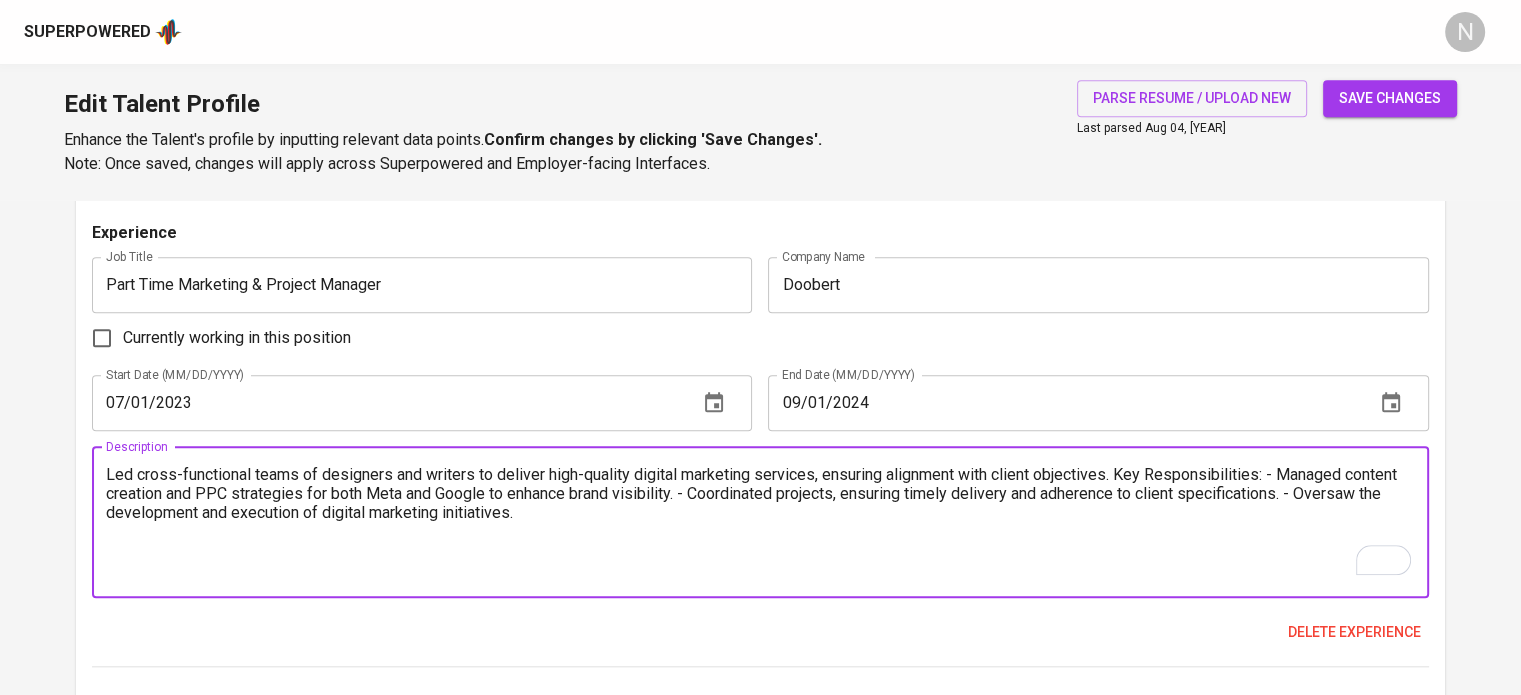 scroll, scrollTop: 1817, scrollLeft: 0, axis: vertical 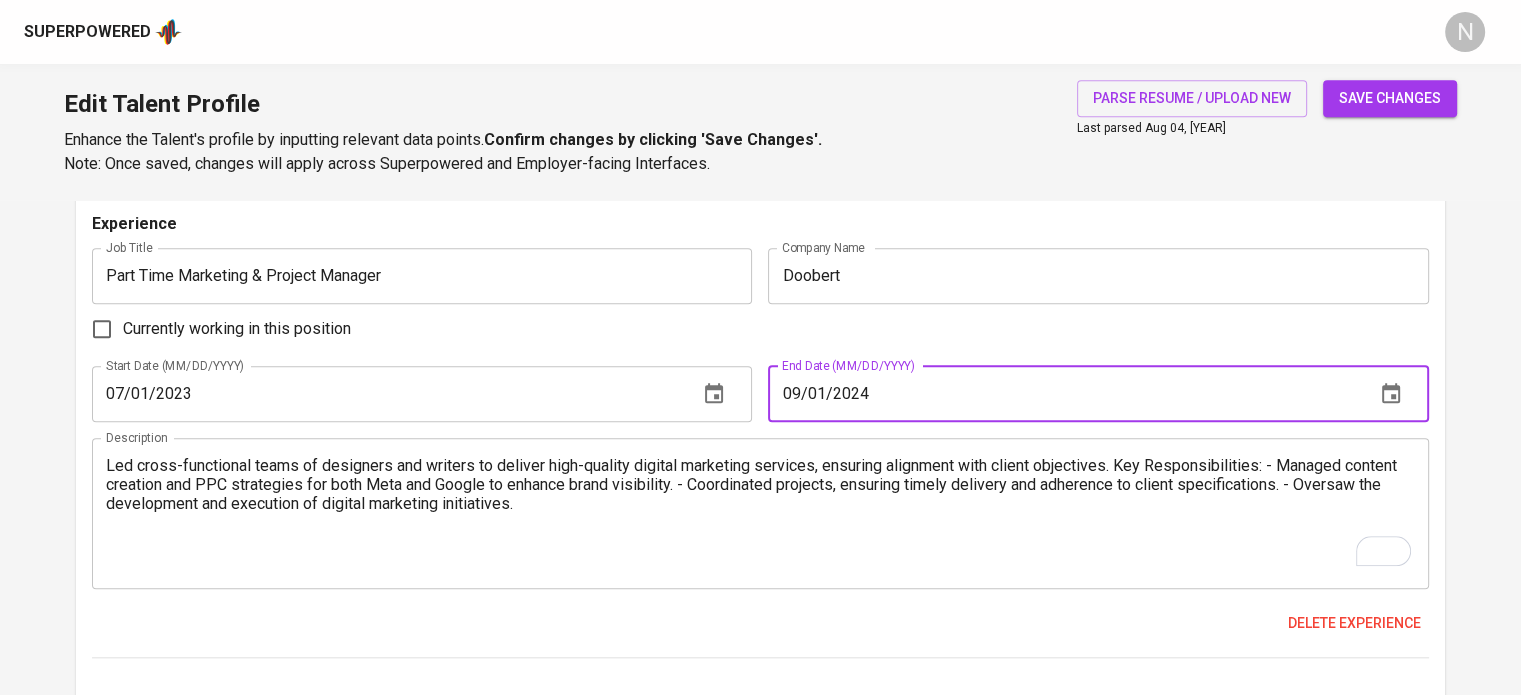 click on "09/01/2024" at bounding box center (1063, 394) 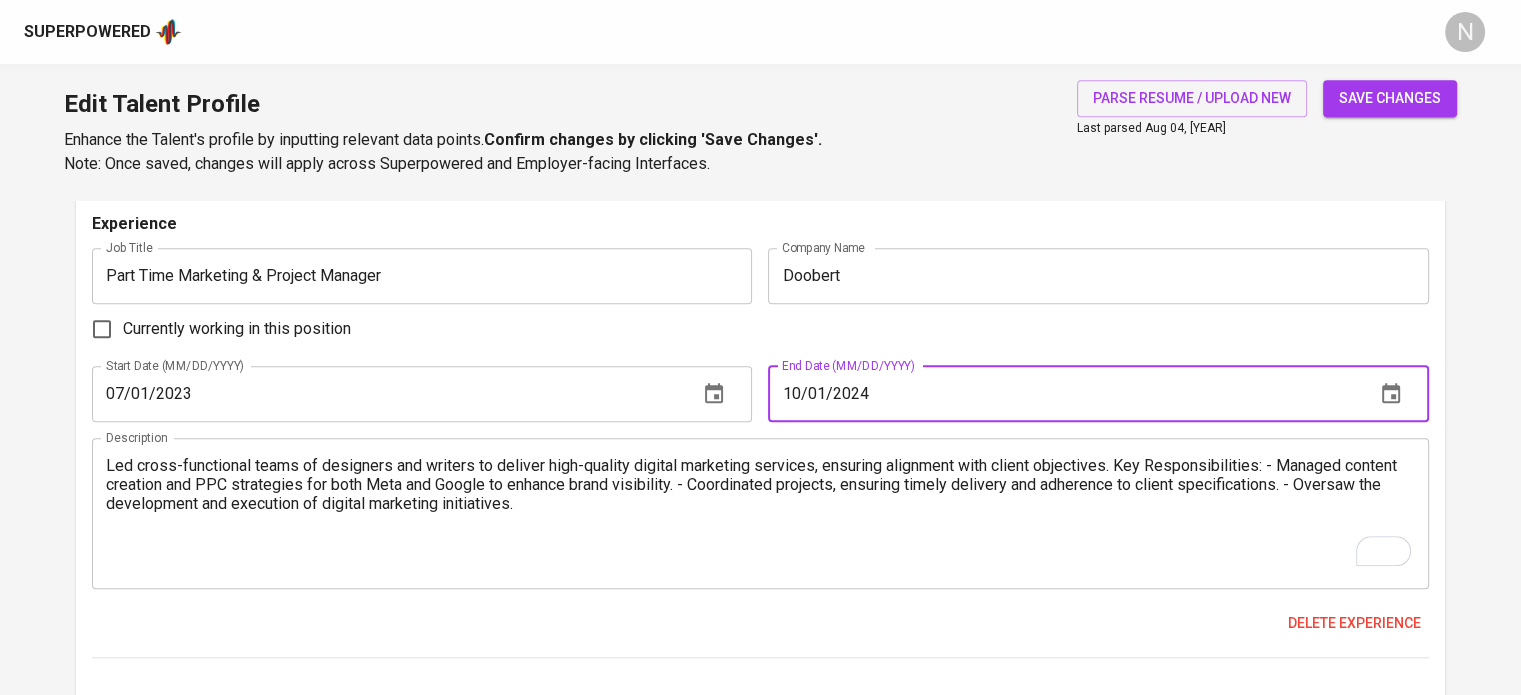 drag, startPoint x: 822, startPoint y: 398, endPoint x: 772, endPoint y: 399, distance: 50.01 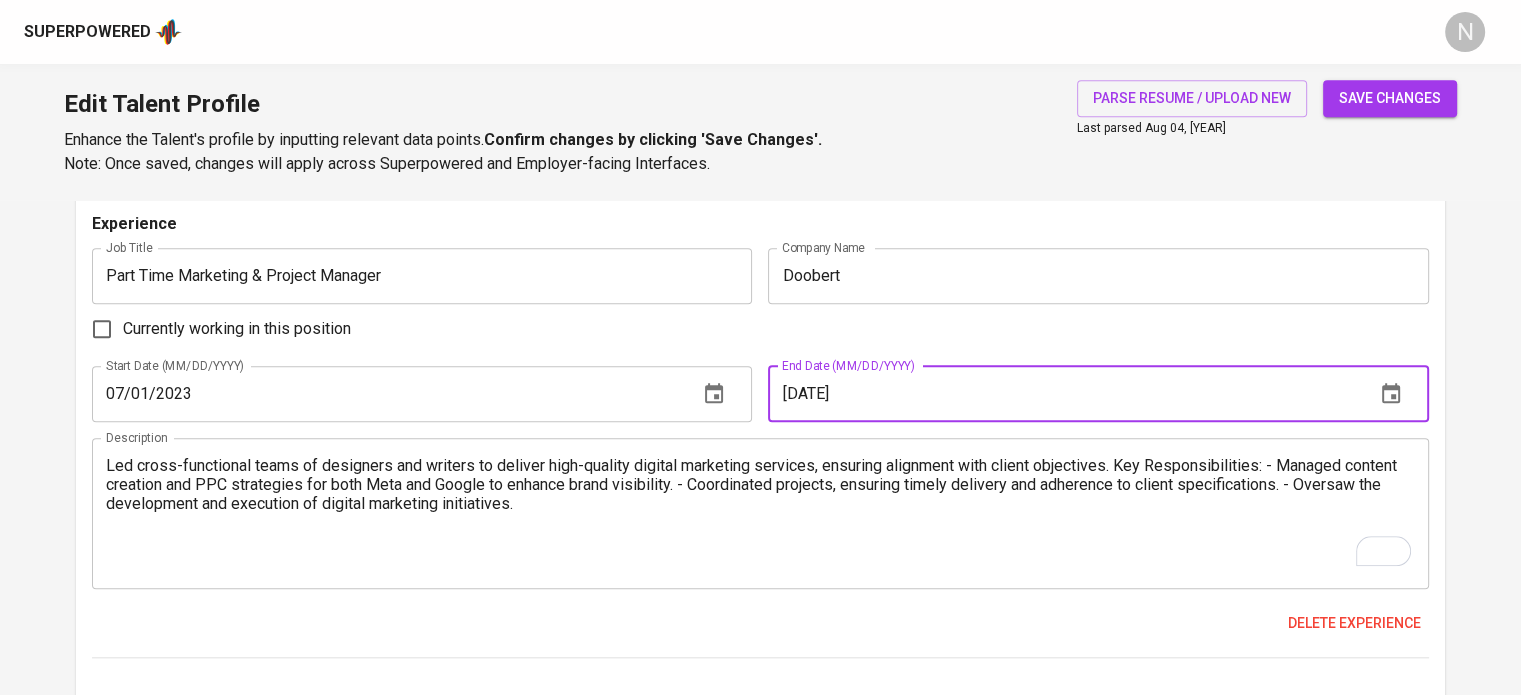 type on "09/30/2024" 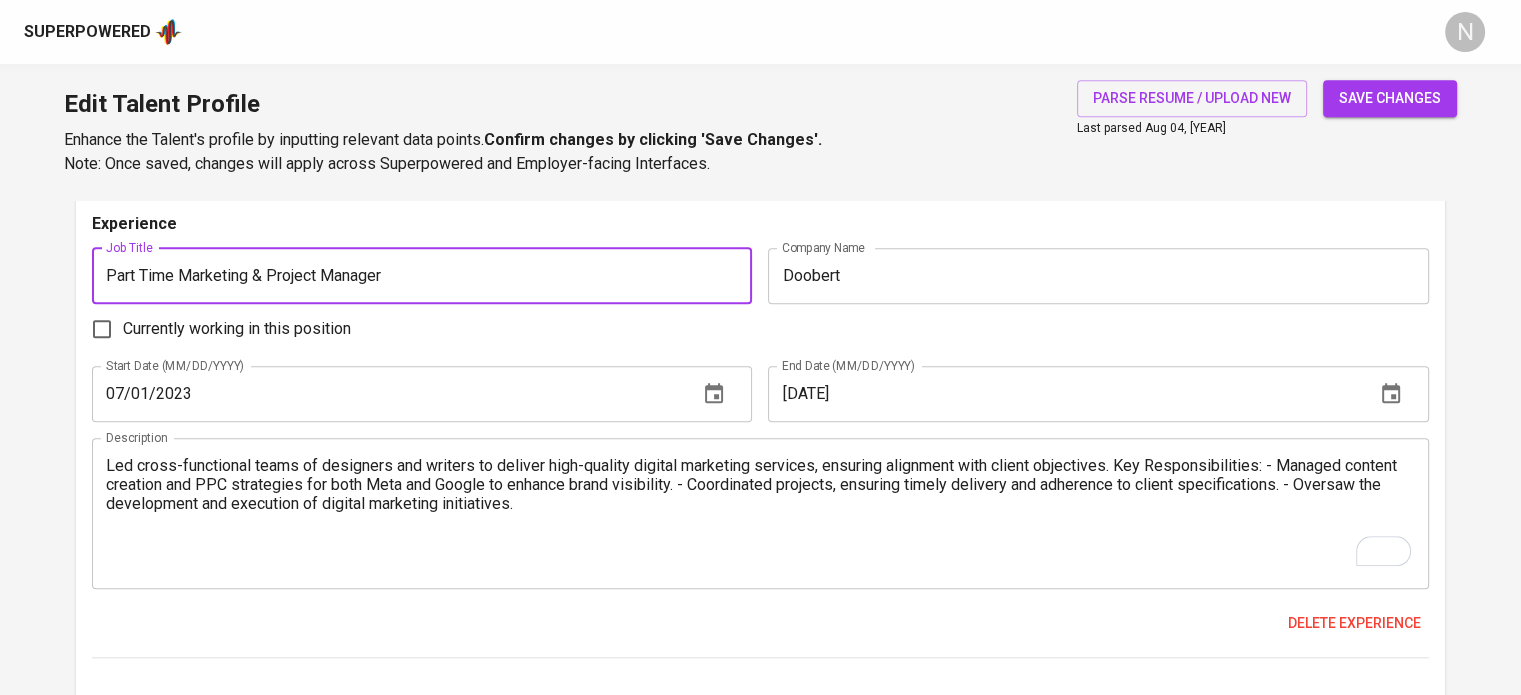click on "Currently working in this position" at bounding box center [760, 329] 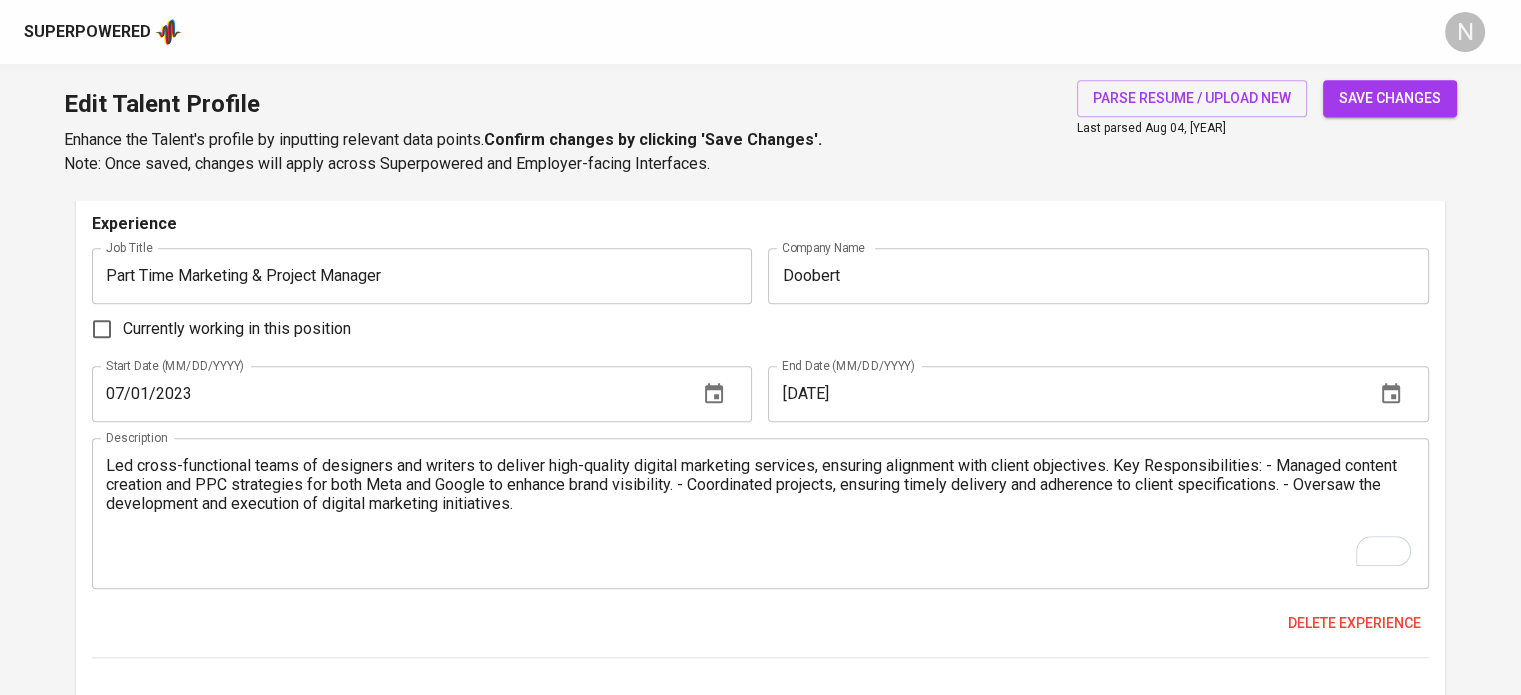 click on "Led cross-functional teams of designers and writers to deliver high-quality digital marketing services, ensuring alignment with client objectives. Key Responsibilities: - Managed content creation and PPC strategies for both Meta and Google to enhance brand visibility. - Coordinated projects, ensuring timely delivery and adherence to client specifications. - Oversaw the development and execution of digital marketing initiatives." at bounding box center (760, 513) 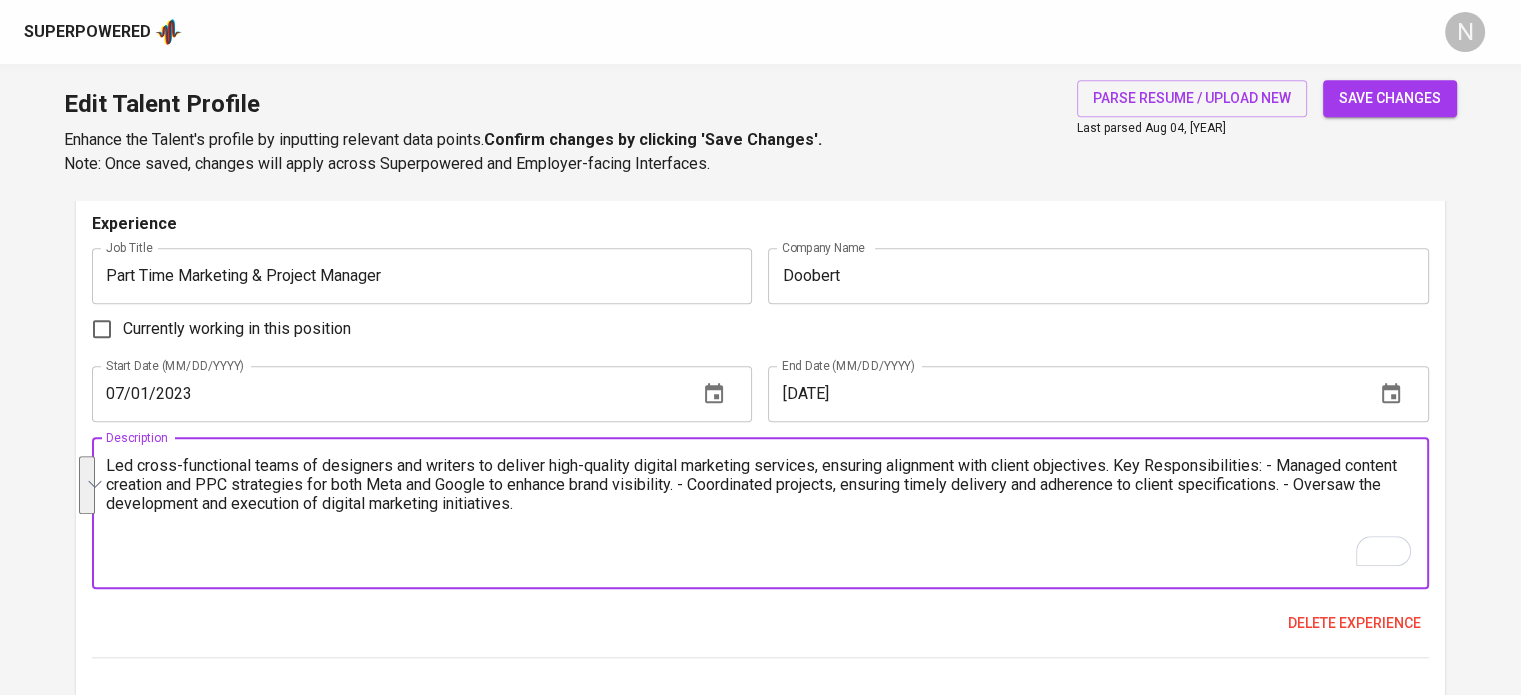 paste on "Summary:
Led cross-functional teams of designers and writers to deliver high-quality digital marketing services, ensuring
alignment with client objectives.
Key Responsibilities:
Managed content creation and PPC strategies for both Meta and Google to enhance brand visibility.
Coordinated projects, ensuring timely delivery and adherence to client specifications.
Oversaw the development and execution of digital marketing initiatives." 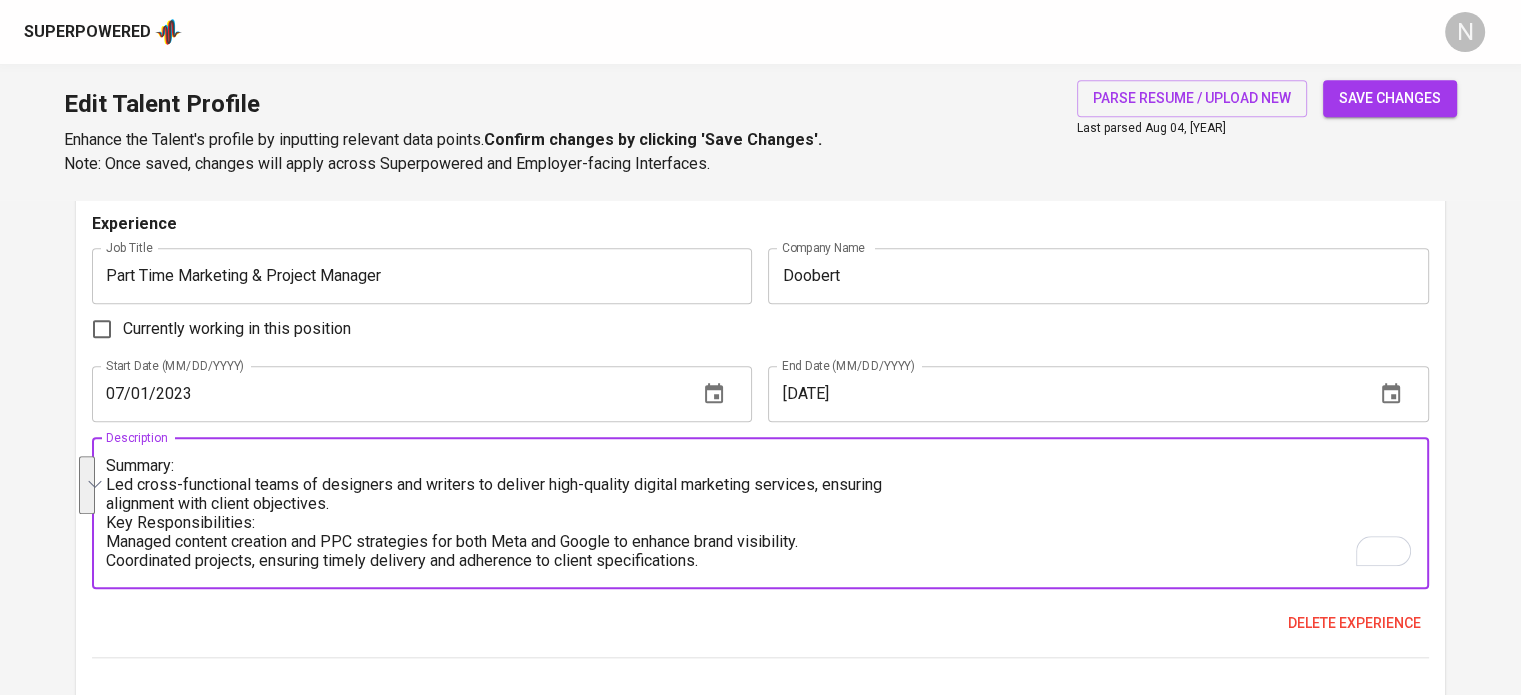 scroll, scrollTop: 37, scrollLeft: 0, axis: vertical 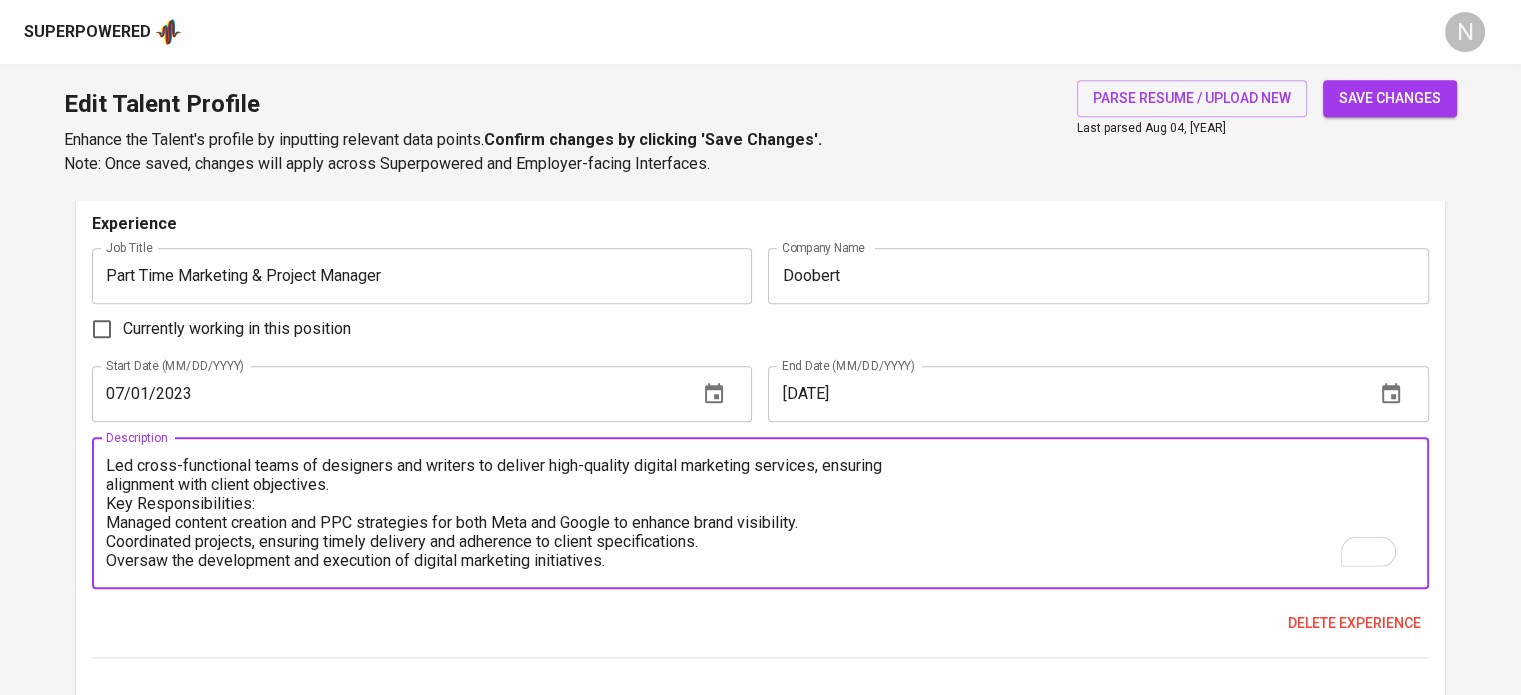 click on "Summary:
Led cross-functional teams of designers and writers to deliver high-quality digital marketing services, ensuring
alignment with client objectives.
Key Responsibilities:
Managed content creation and PPC strategies for both Meta and Google to enhance brand visibility.
Coordinated projects, ensuring timely delivery and adherence to client specifications.
Oversaw the development and execution of digital marketing initiatives." at bounding box center (760, 513) 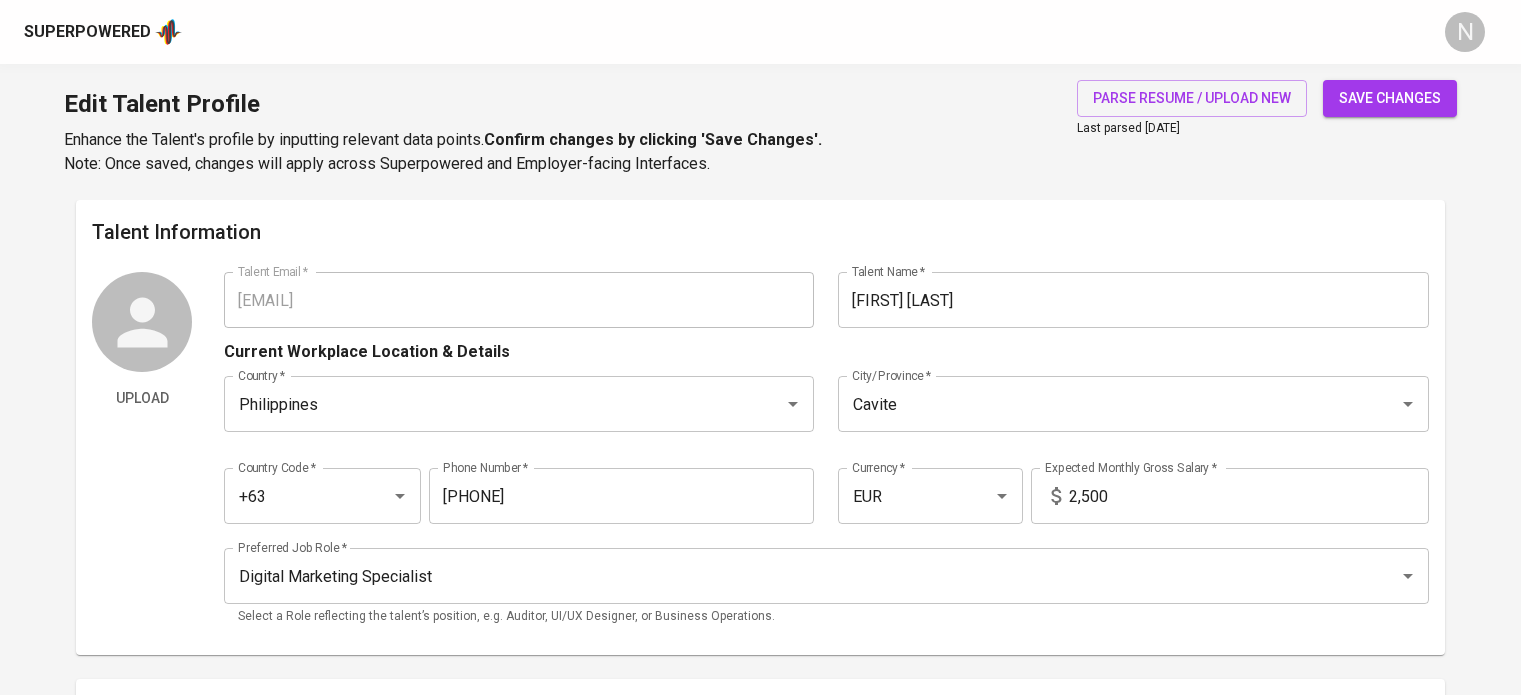 scroll, scrollTop: 1817, scrollLeft: 0, axis: vertical 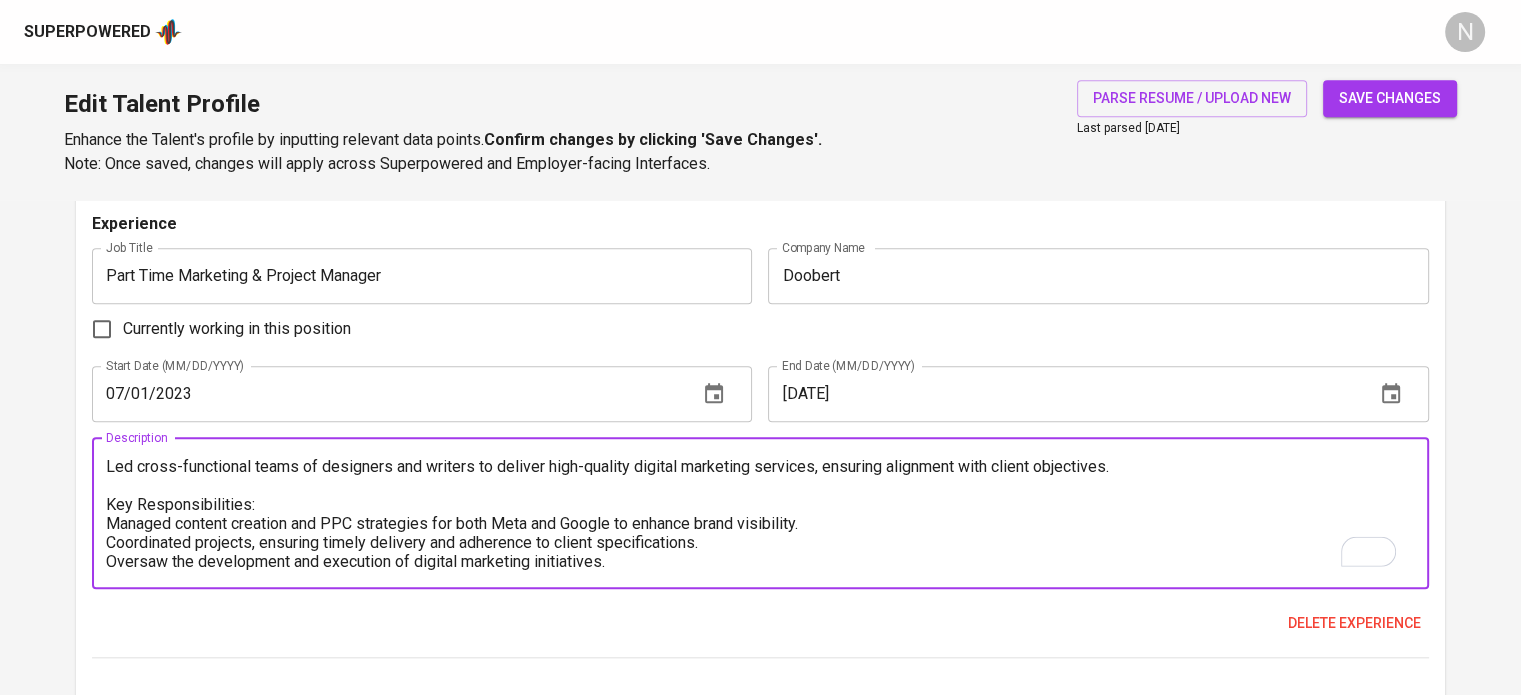 type on "Summary:
Led cross-functional teams of designers and writers to deliver high-quality digital marketing services, ensuring alignment with client objectives.
Key Responsibilities:
Managed content creation and PPC strategies for both Meta and Google to enhance brand visibility.
Coordinated projects, ensuring timely delivery and adherence to client specifications.
Oversaw the development and execution of digital marketing initiatives." 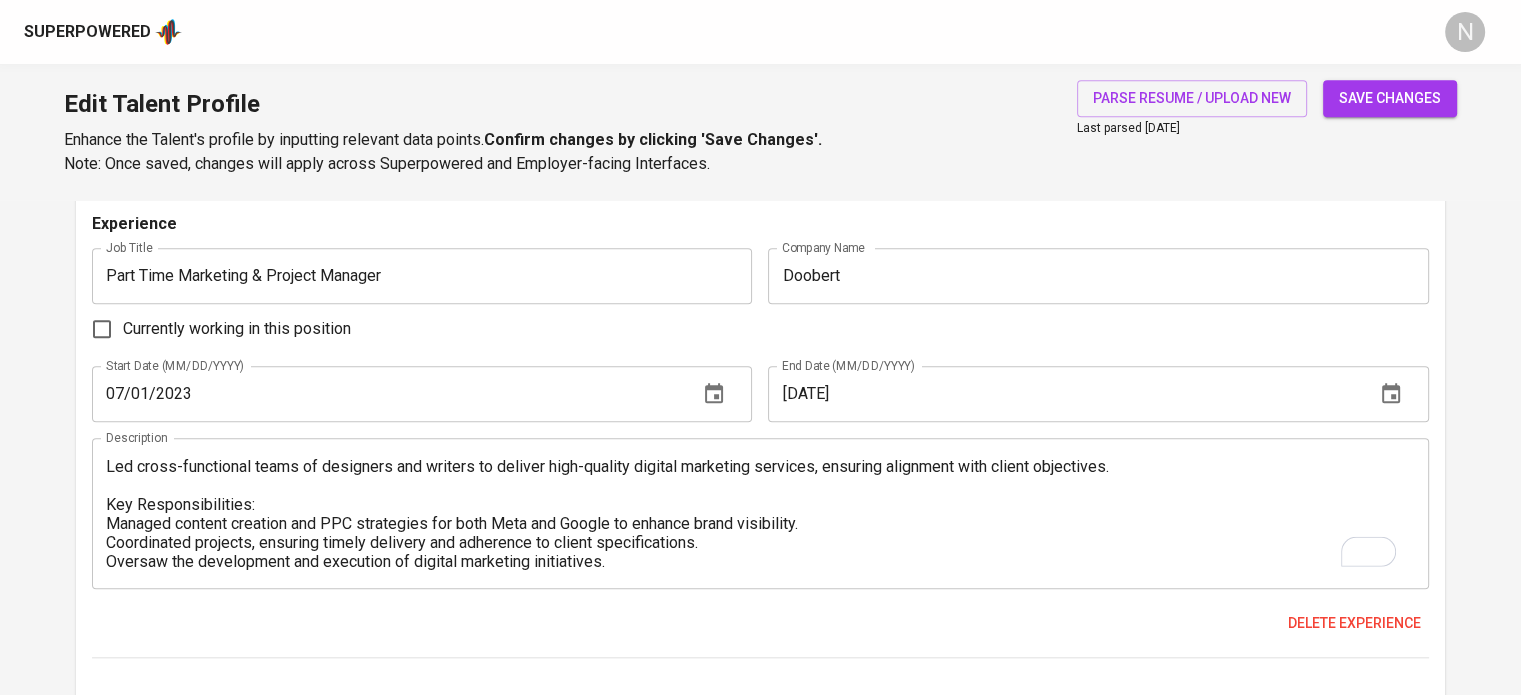 click on "Talent Information Upload Talent Email   * [EMAIL] Talent Email  * Talent Name   * [FIRST] [LAST] Talent Name  * Current Workplace Location & Details Country   * Philippines Country  * City/Province   * [CITY] City/Province  * Country Code   * +63 Country Code  * Phone Number   * [PHONE] Phone Number  * Currency   * EUR Currency  * Expected Monthly Gross Salary   * 2,500 Expected Monthly Gross Salary  * Preferred Job Role   * Digital Marketing Specialist Preferred Job Role  * Select a Role reflecting the talent’s position, e.g. Auditor, UI/UX Designer, or Business Operations. Additional Information All fields below are not mandatory to be completed. Talent Status   ( will be displayed in Superpowered profiles ) clear status Actively Seeking Open to Suitable Jobs Not Seeking Talents who are 'Active' and 'Open' will receive monthly emails to verify their job status. Gender Male Female Open to Relocation Within Country? Yes No Total Years of Experience 14 4" at bounding box center [760, 554] 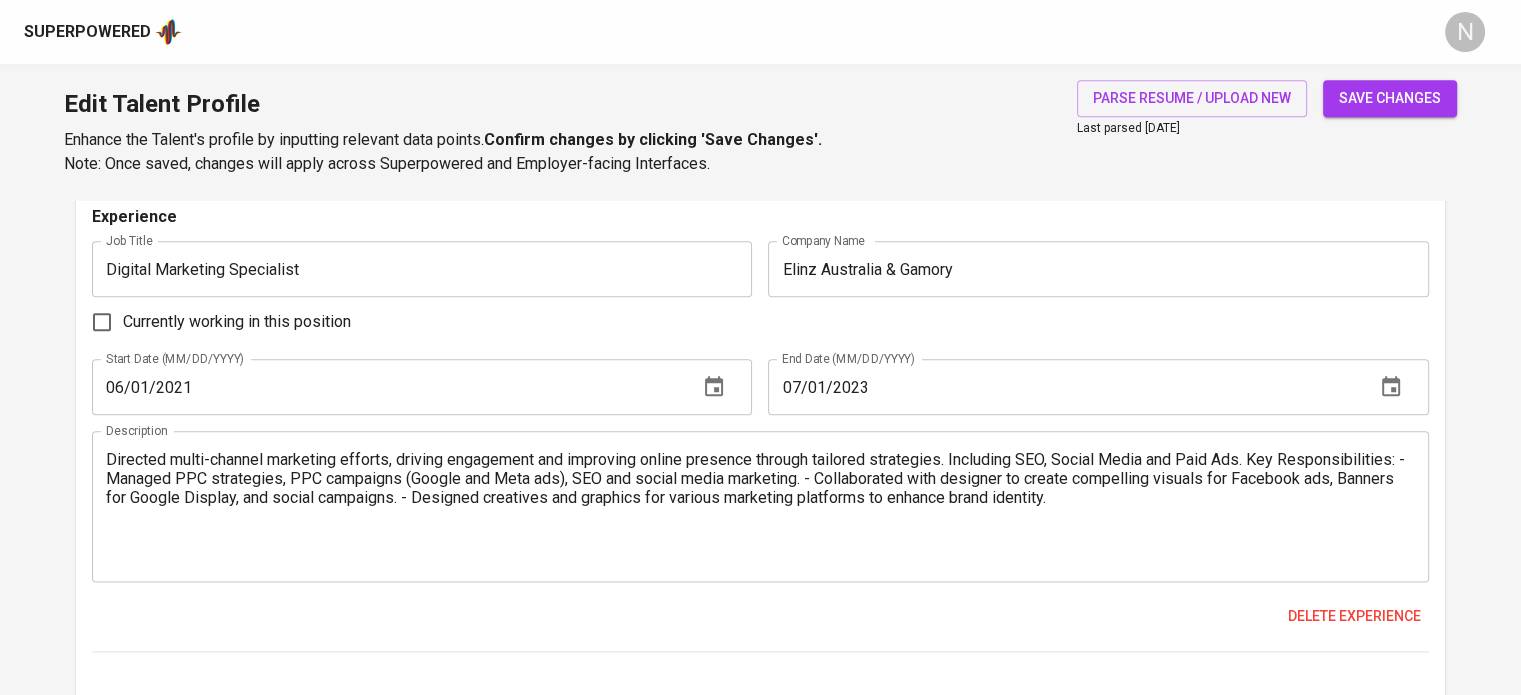 scroll, scrollTop: 2317, scrollLeft: 0, axis: vertical 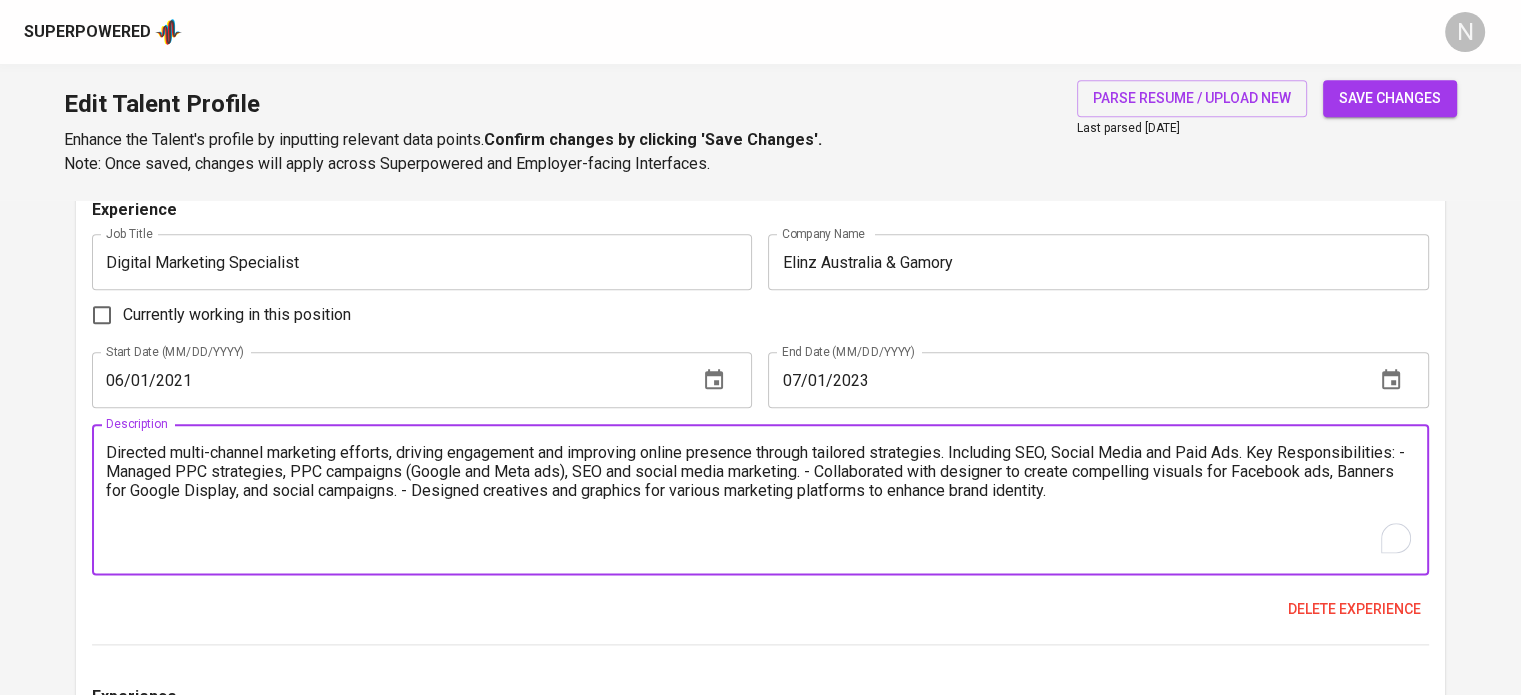 click on "Directed multi-channel marketing efforts, driving engagement and improving online presence through tailored strategies. Including SEO, Social Media and Paid Ads. Key Responsibilities: - Managed PPC strategies, PPC campaigns (Google and Meta ads), SEO and social media marketing. - Collaborated with designer to create compelling visuals for Facebook ads, Banners for Google Display, and social campaigns. - Designed creatives and graphics for various marketing platforms to enhance brand identity." at bounding box center [760, 500] 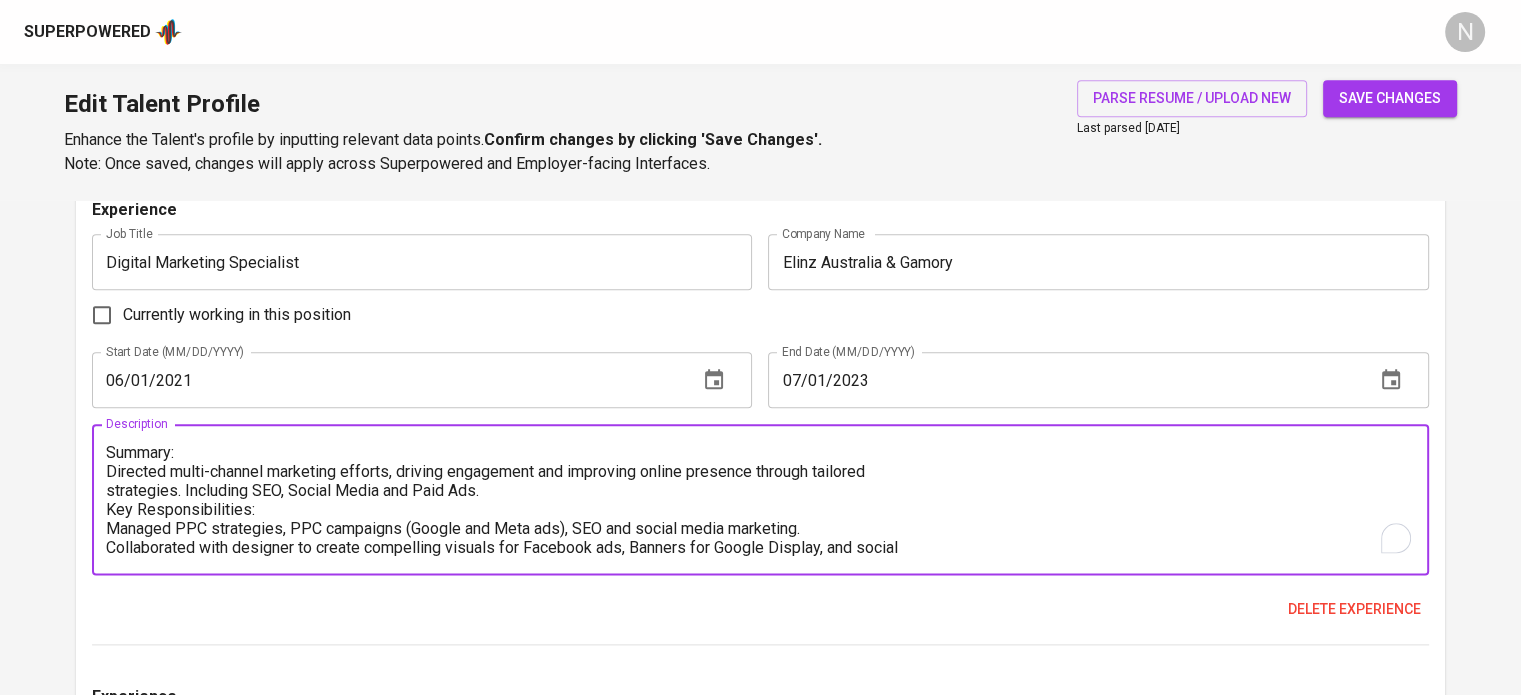 scroll, scrollTop: 37, scrollLeft: 0, axis: vertical 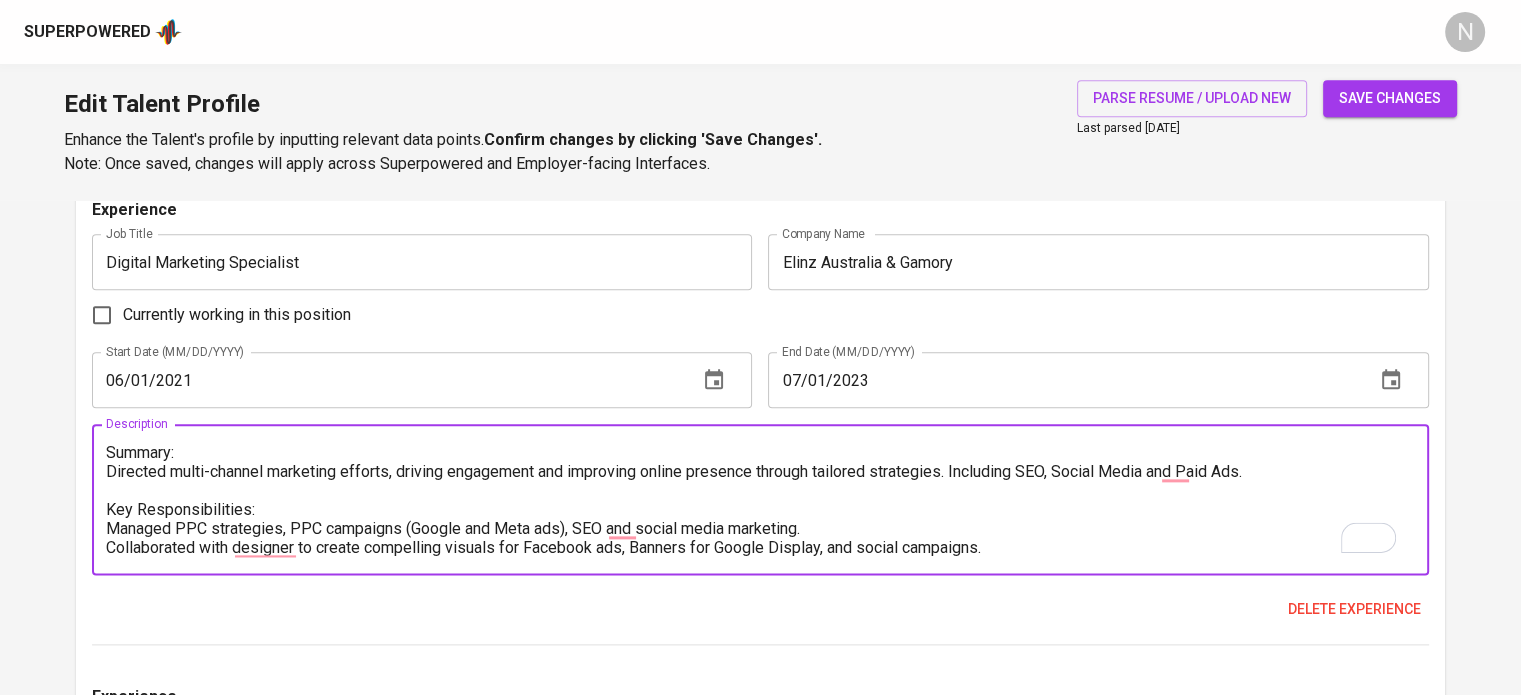 type on "Summary:
Directed multi-channel marketing efforts, driving engagement and improving online presence through tailored strategies. Including SEO, Social Media and Paid Ads.
Key Responsibilities:
Managed PPC strategies, PPC campaigns (Google and Meta ads), SEO and social media marketing.
Collaborated with designer to create compelling visuals for Facebook ads, Banners for Google Display, and social campaigns.
Designed creatives and graphics for various marketing platforms to enhance brand identity." 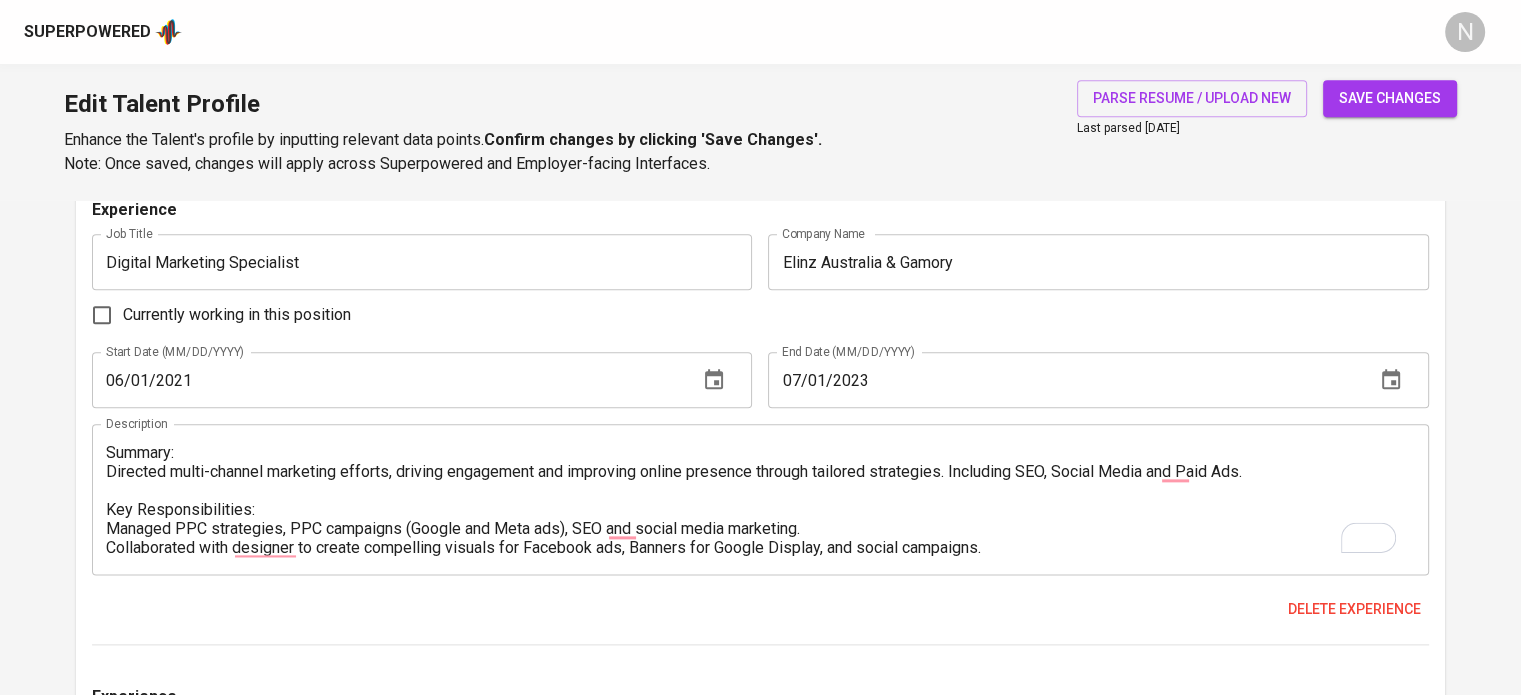 click on "Delete experience" at bounding box center (760, 609) 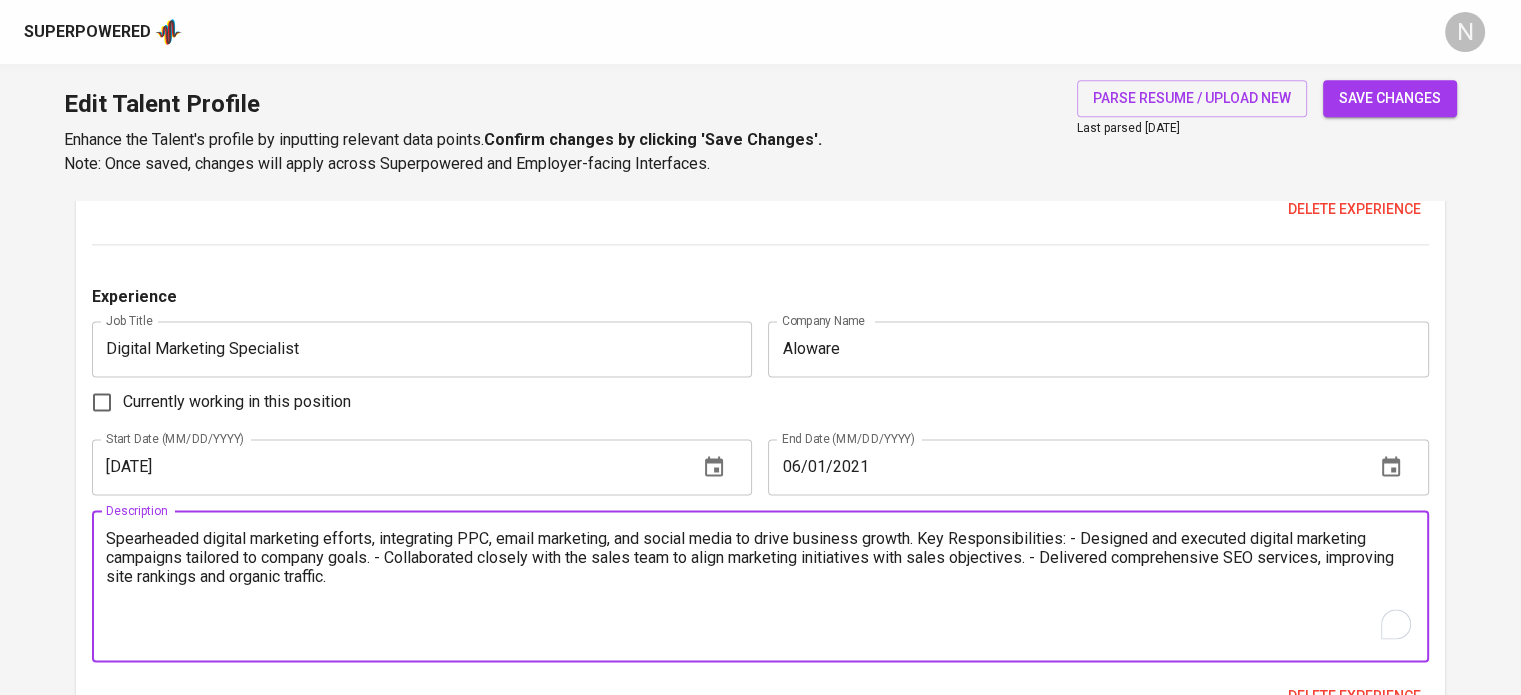 click on "Spearheaded digital marketing efforts, integrating PPC, email marketing, and social media to drive business growth. Key Responsibilities: - Designed and executed digital marketing campaigns tailored to company goals. - Collaborated closely with the sales team to align marketing initiatives with sales objectives. - Delivered comprehensive SEO services, improving site rankings and organic traffic." at bounding box center (760, 586) 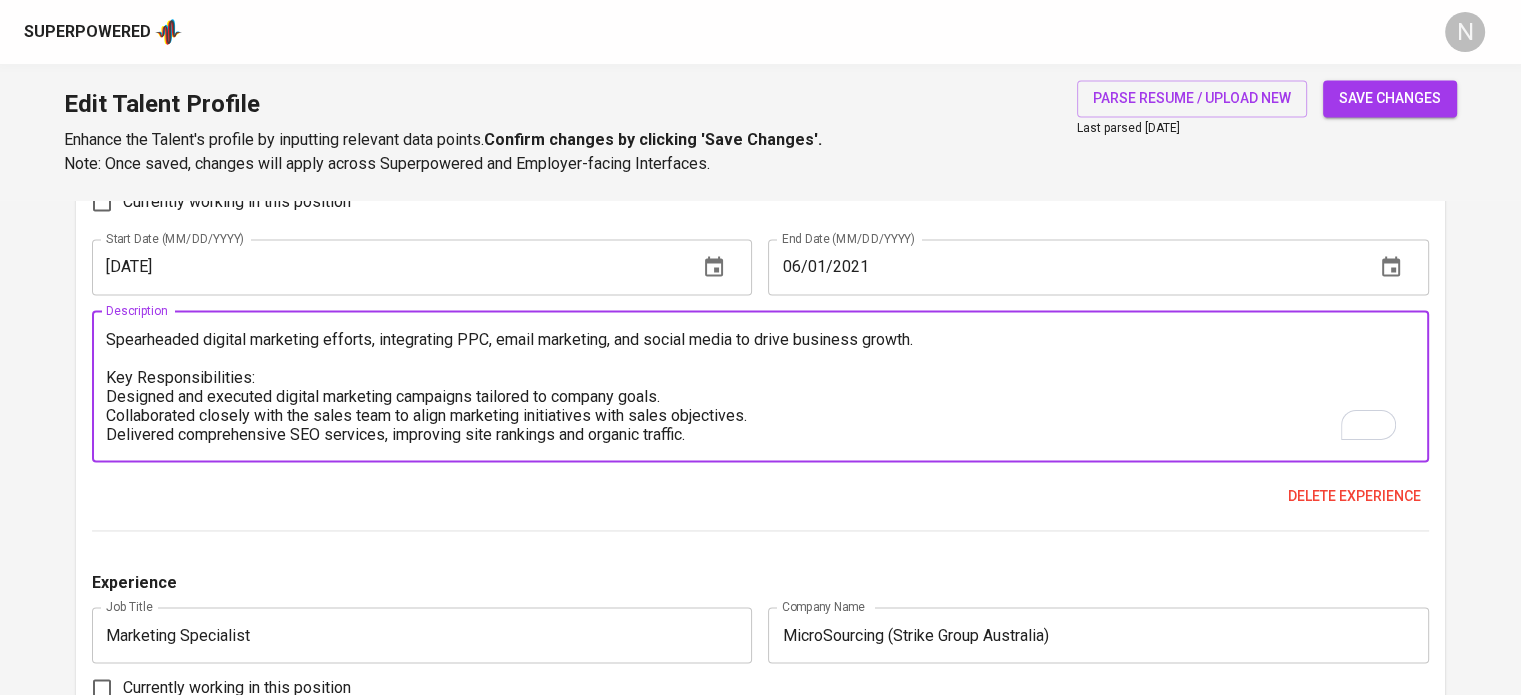 type on "Summary:
Spearheaded digital marketing efforts, integrating PPC, email marketing, and social media to drive business growth.
Key Responsibilities:
Designed and executed digital marketing campaigns tailored to company goals.
Collaborated closely with the sales team to align marketing initiatives with sales objectives.
Delivered comprehensive SEO services, improving site rankings and organic traffic." 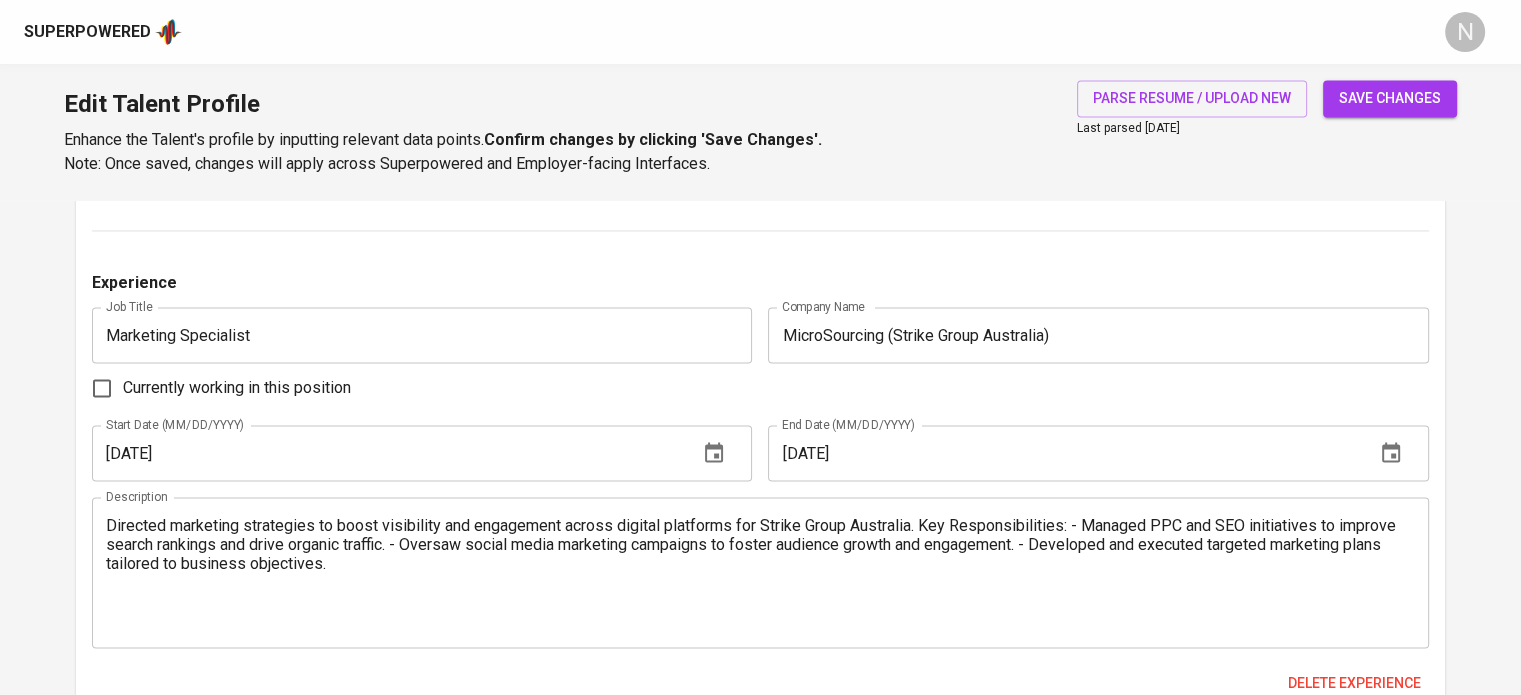 click on "Directed marketing strategies to boost visibility and engagement across digital platforms for Strike Group Australia. Key Responsibilities: - Managed PPC and SEO initiatives to improve search rankings and drive organic traffic. - Oversaw social media marketing campaigns to foster audience growth and engagement. - Developed and executed targeted marketing plans tailored to business objectives." at bounding box center (760, 573) 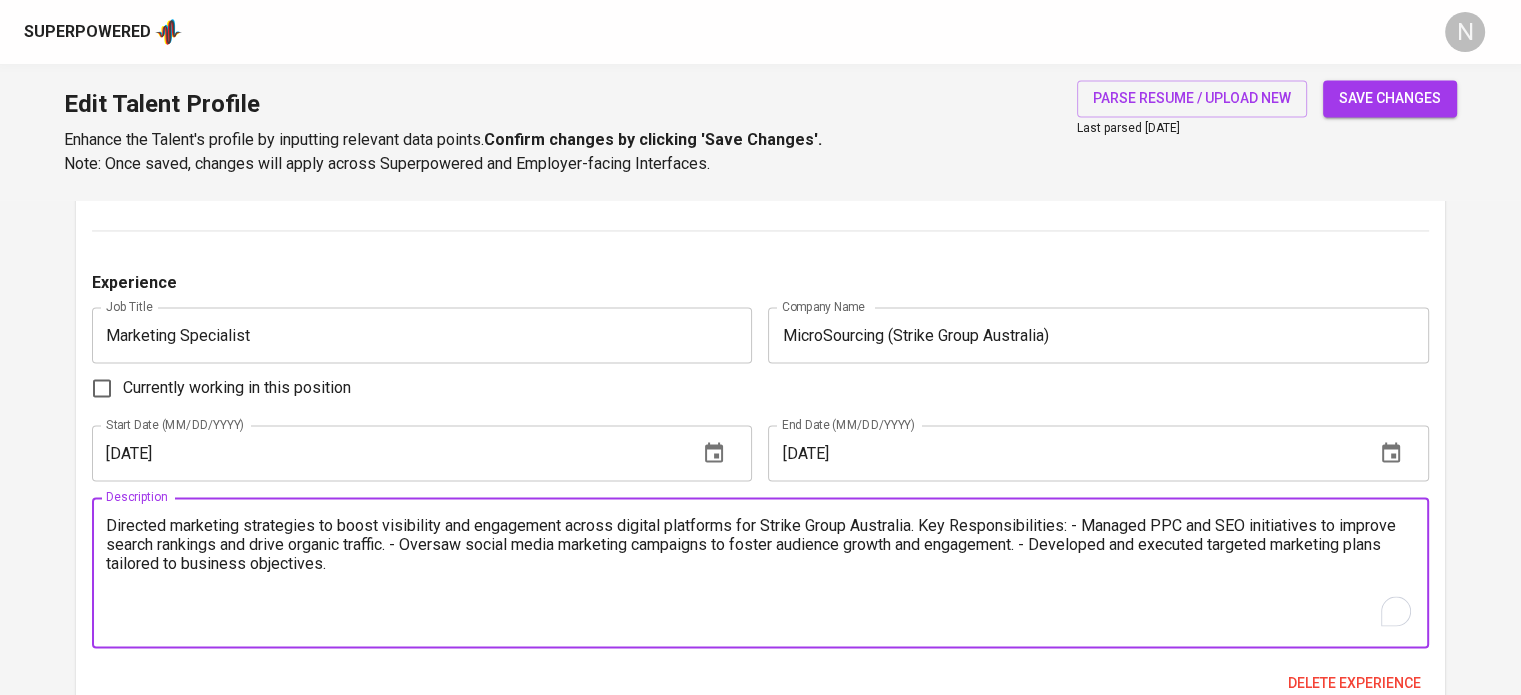 paste on "Summary:
Directed marketing strategies to boost visibility and engagement across digital platforms for Strike Group Australia.
Key Responsibilities:
Managed PPC and SEO initiatives to improve search rankings and drive organic traffic.
Oversaw social media marketing campaigns to foster audience growth and engagement.
Developed and executed targeted marketing plans tailored to business objectives." 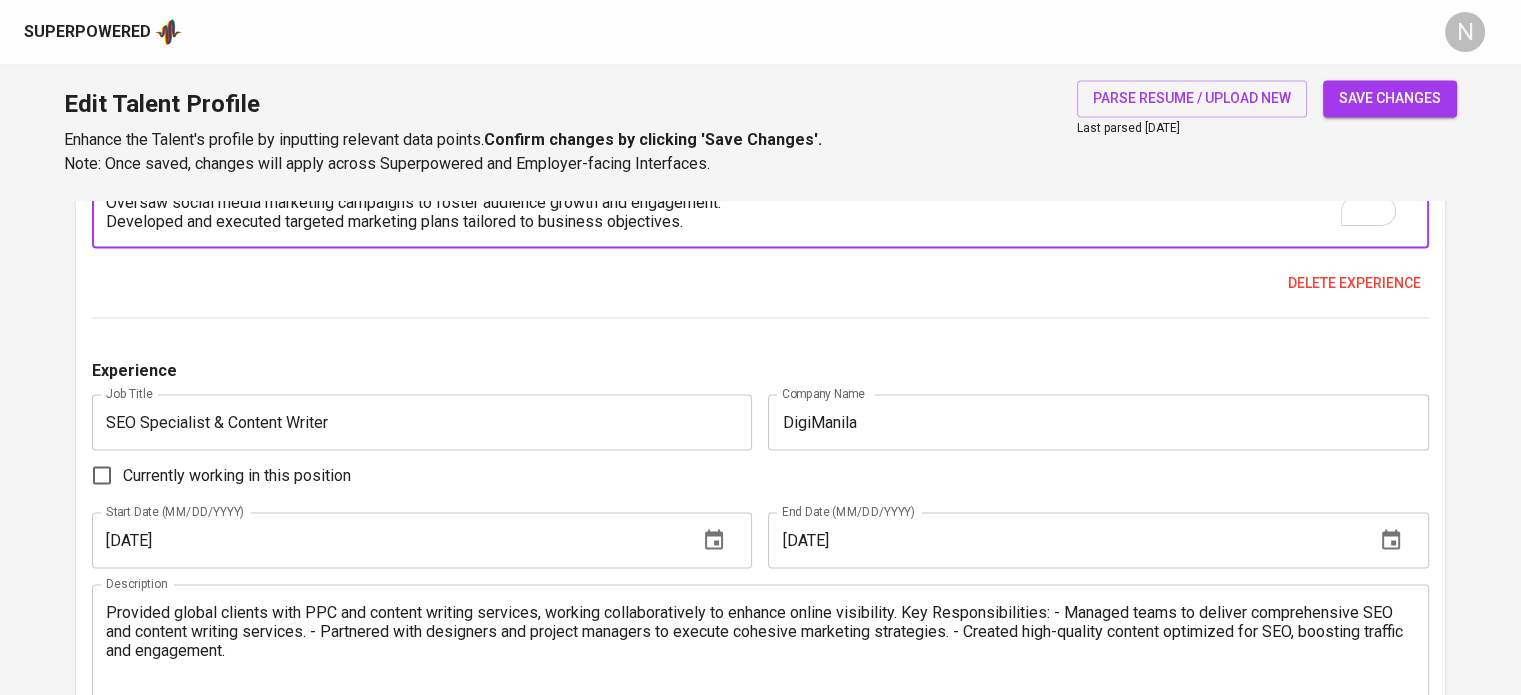 type on "Summary:
Directed marketing strategies to boost visibility and engagement across digital platforms for Strike Group Australia.
Key Responsibilities:
Managed PPC and SEO initiatives to improve search rankings and drive organic traffic.
Oversaw social media marketing campaigns to foster audience growth and engagement.
Developed and executed targeted marketing plans tailored to business objectives." 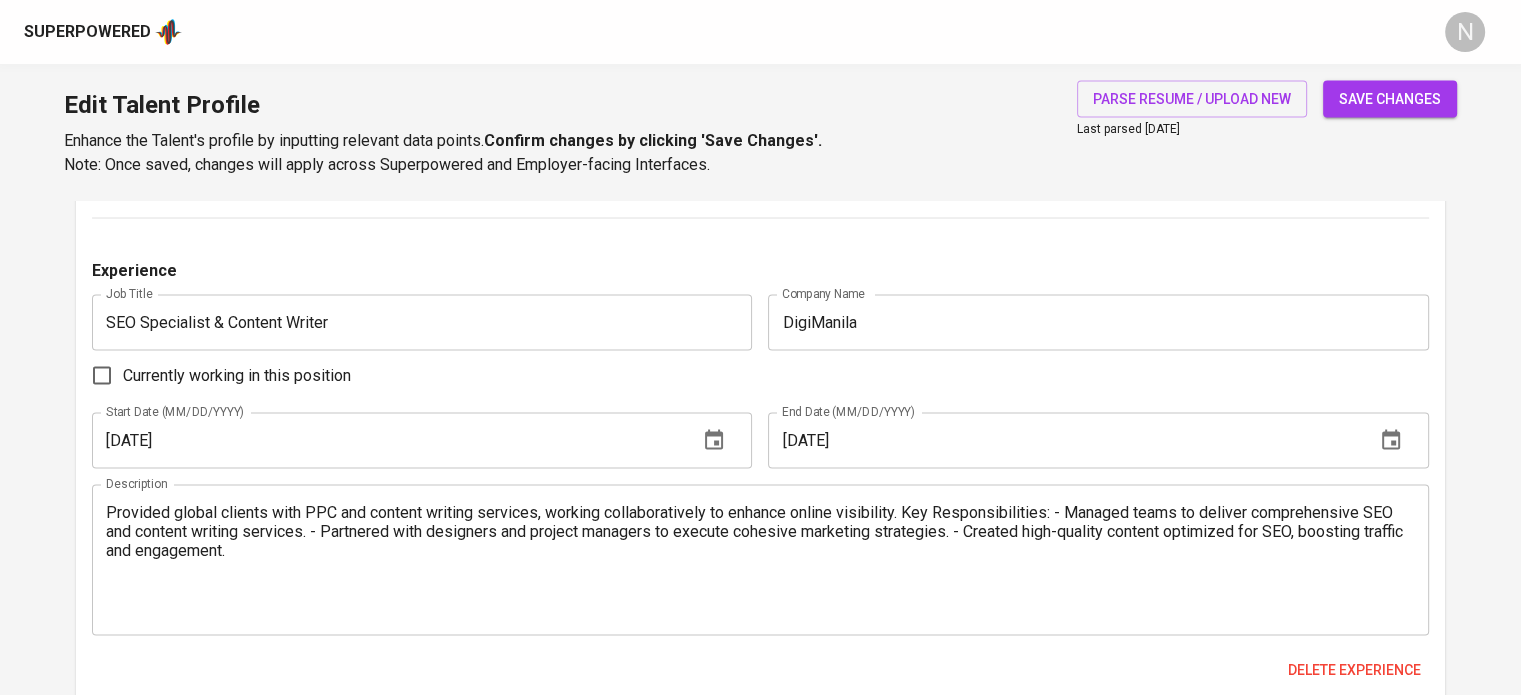 click on "Provided global clients with PPC and content writing services, working collaboratively to enhance online visibility. Key Responsibilities: - Managed teams to deliver comprehensive SEO and content writing services. - Partnered with designers and project managers to execute cohesive marketing strategies. - Created high-quality content optimized for SEO, boosting traffic and engagement." at bounding box center [760, 559] 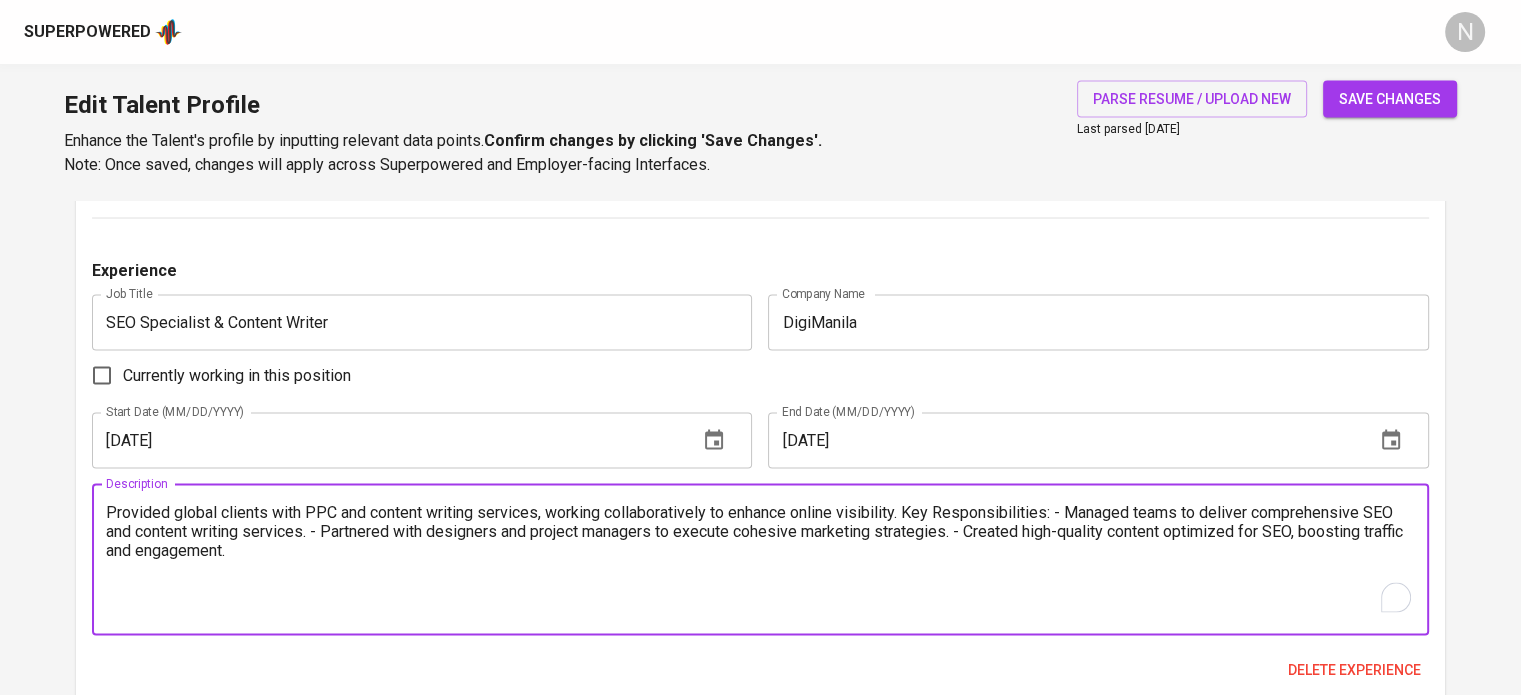 paste on "Summary:
Provided global clients with PPC and content writing services, working collaboratively to enhance online visibility.
Key Responsibilities:
Managed teams to deliver comprehensive SEO and content writing services.
Partnered with designers and project managers to execute cohesive marketing strategies." 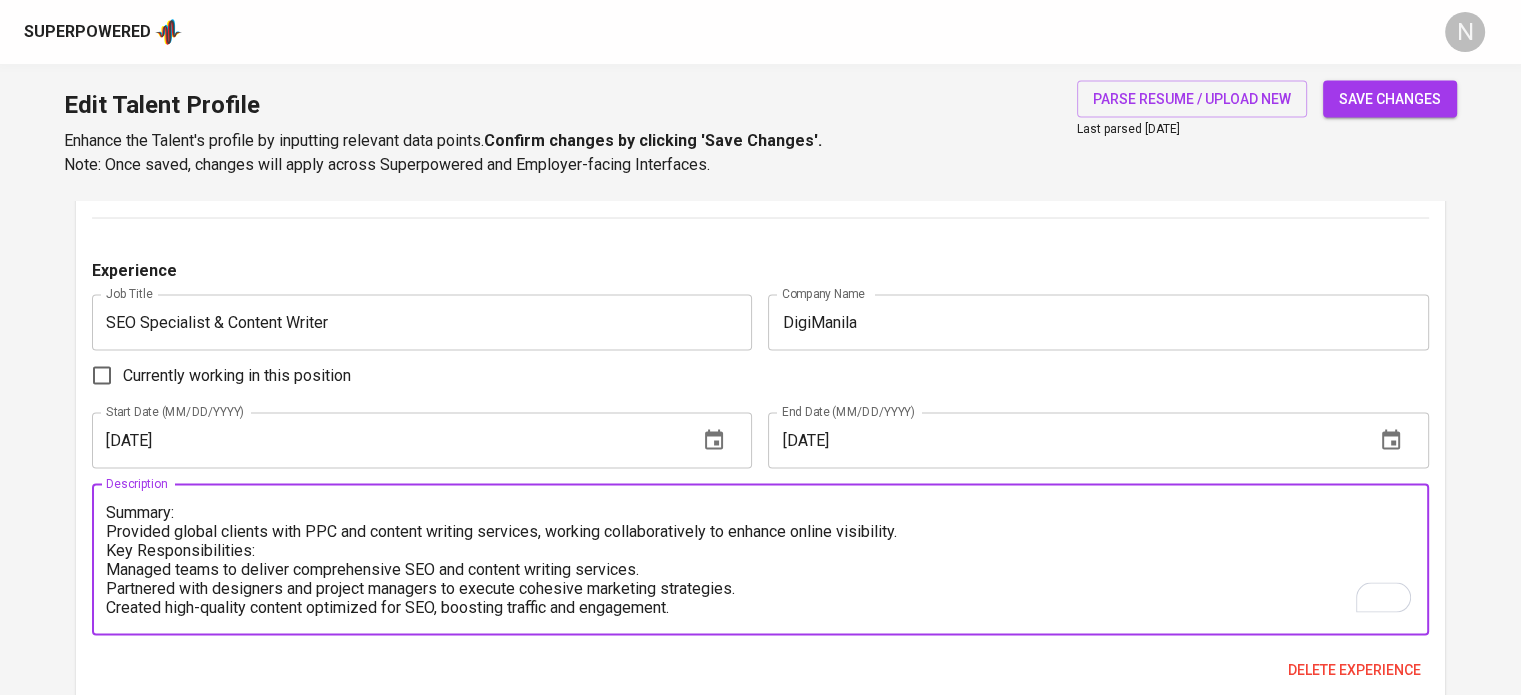 click on "Summary:
Provided global clients with PPC and content writing services, working collaboratively to enhance online visibility.
Key Responsibilities:
Managed teams to deliver comprehensive SEO and content writing services.
Partnered with designers and project managers to execute cohesive marketing strategies.
Created high-quality content optimized for SEO, boosting traffic and engagement." at bounding box center (760, 559) 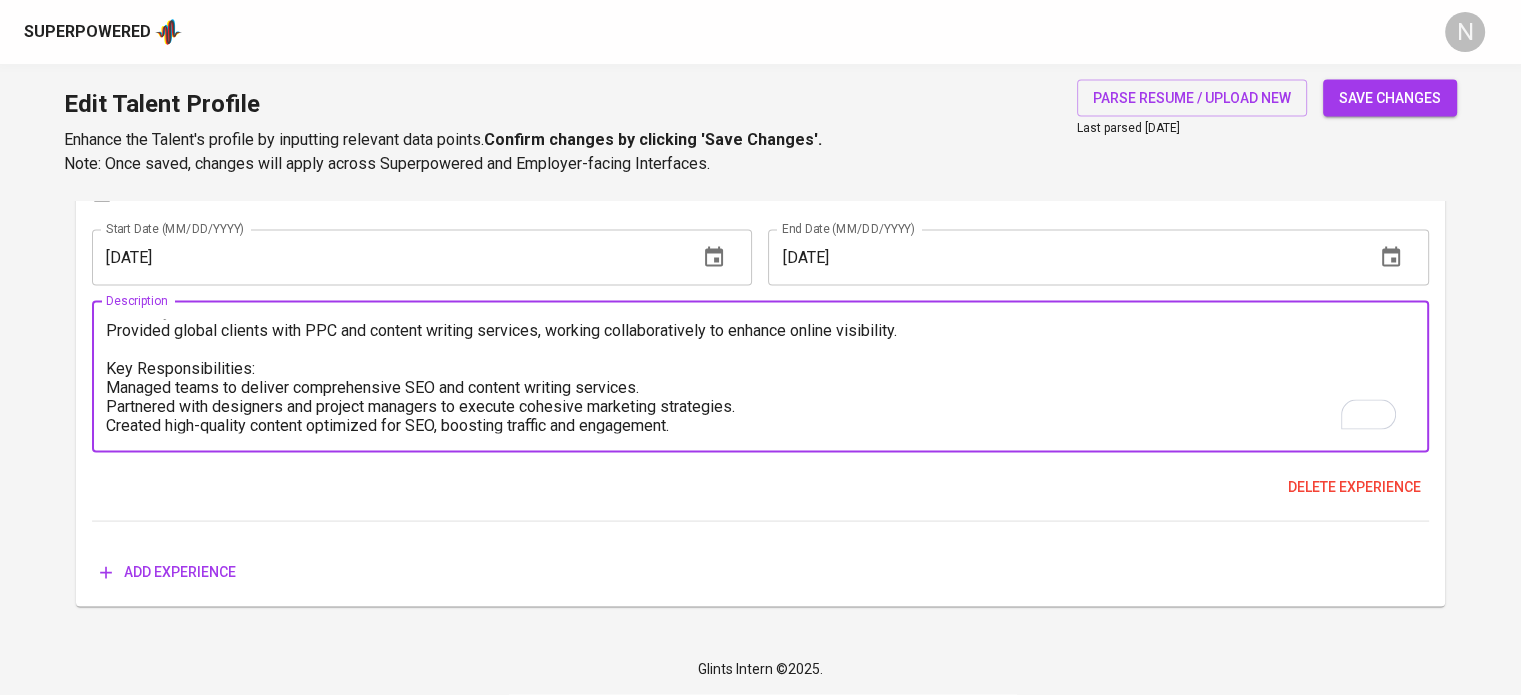 type on "Summary:
Provided global clients with PPC and content writing services, working collaboratively to enhance online visibility.
Key Responsibilities:
Managed teams to deliver comprehensive SEO and content writing services.
Partnered with designers and project managers to execute cohesive marketing strategies.
Created high-quality content optimized for SEO, boosting traffic and engagement." 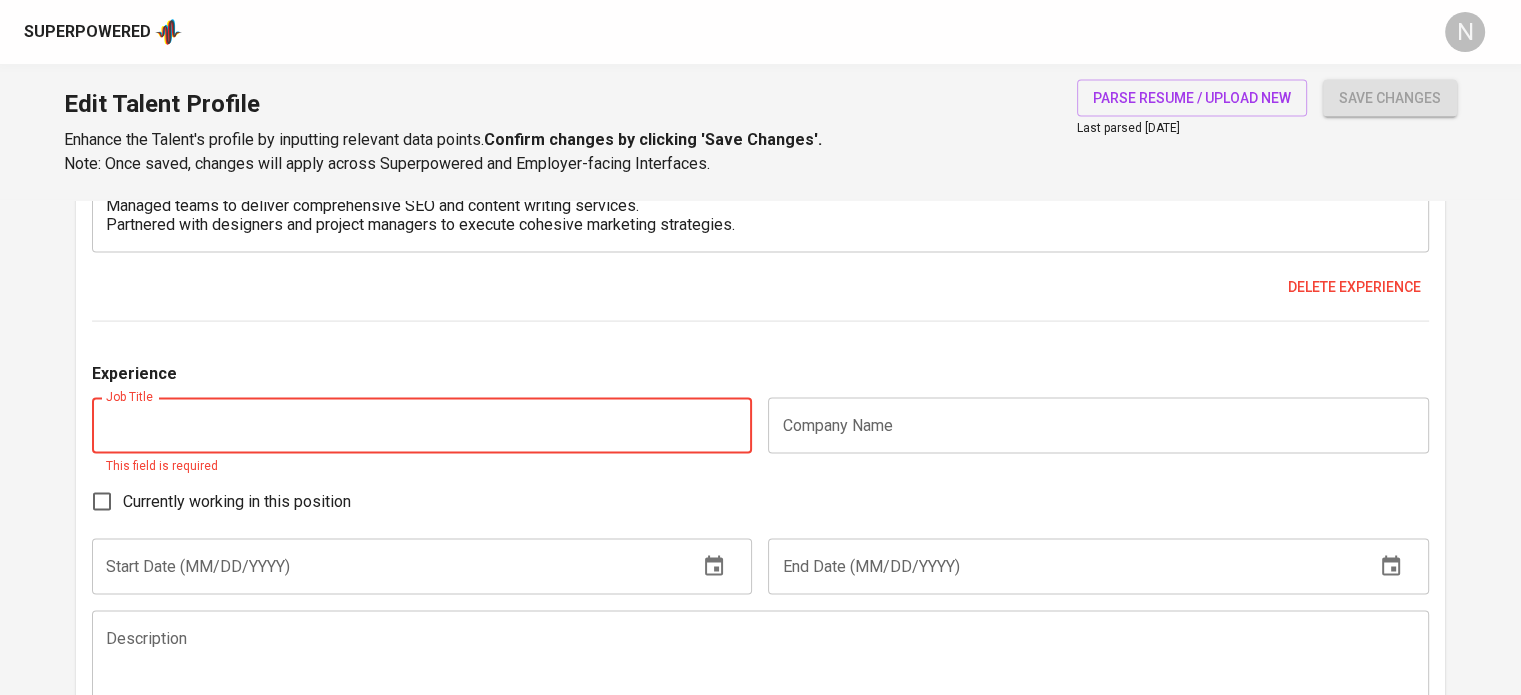 scroll, scrollTop: 4099, scrollLeft: 0, axis: vertical 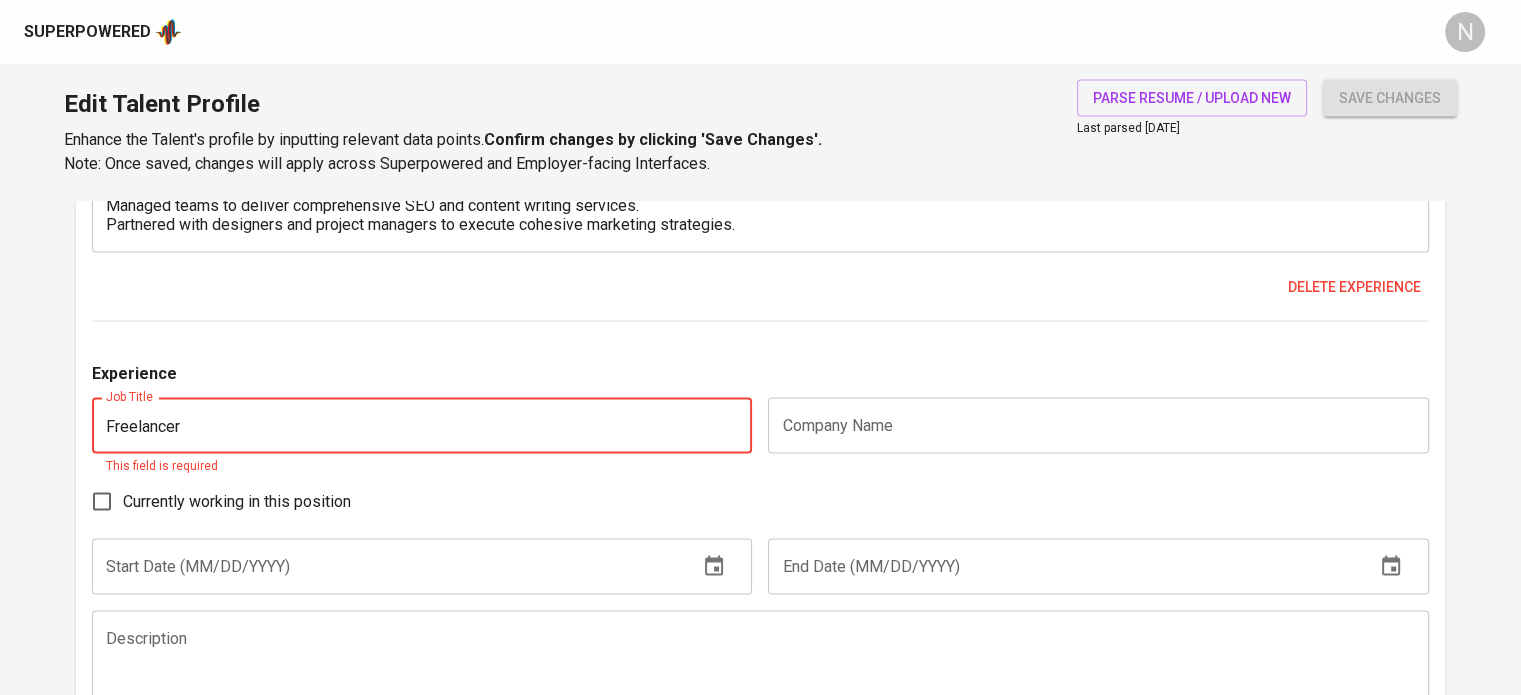 type on "Freelancer" 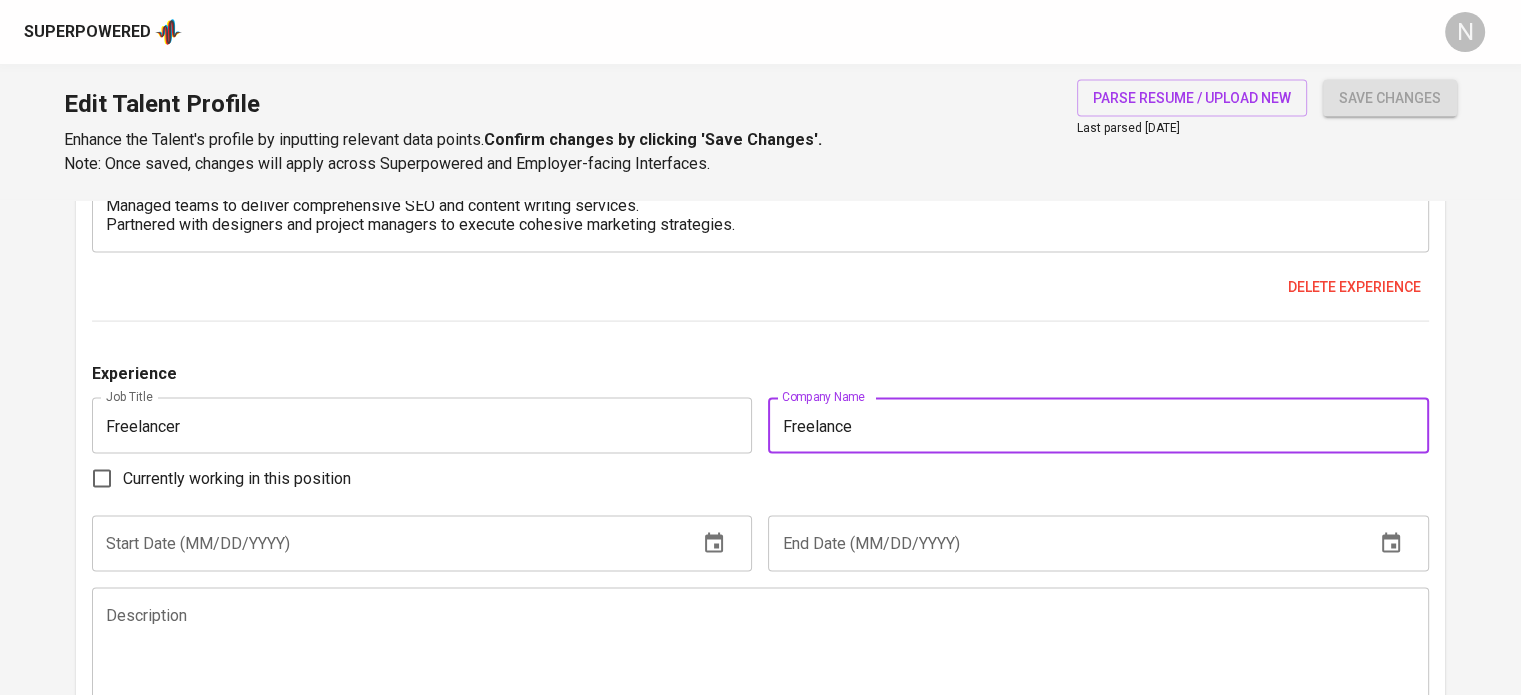 type on "Freelance" 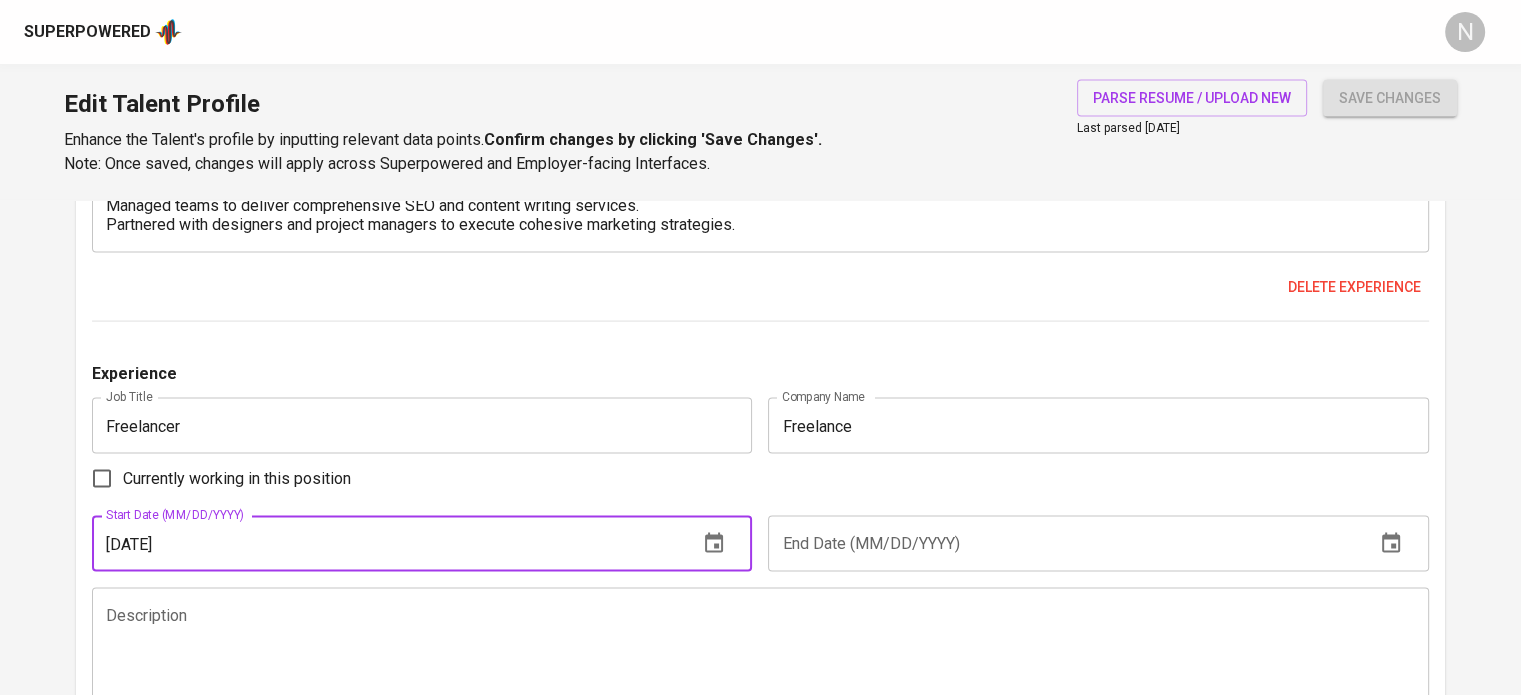 type on "01/01/2025" 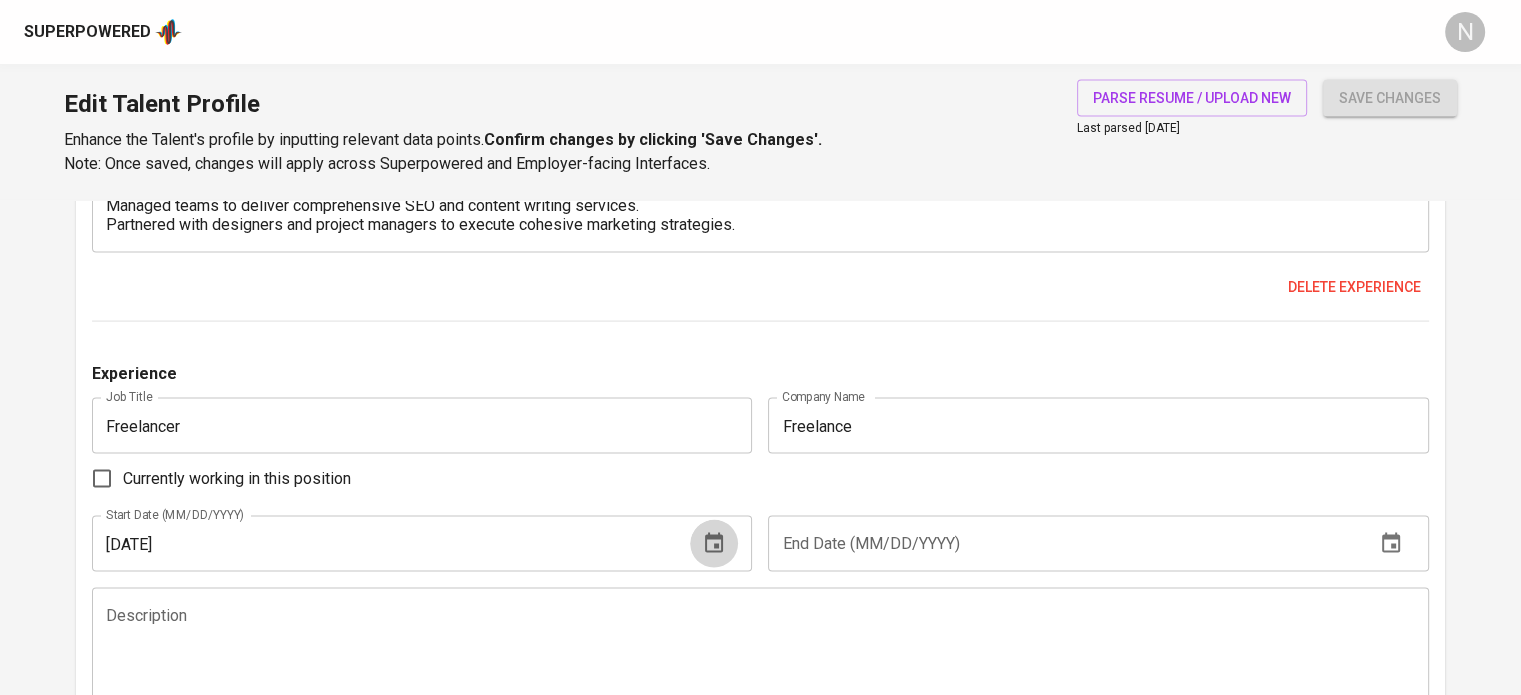click on "Currently working in this position" at bounding box center [237, 479] 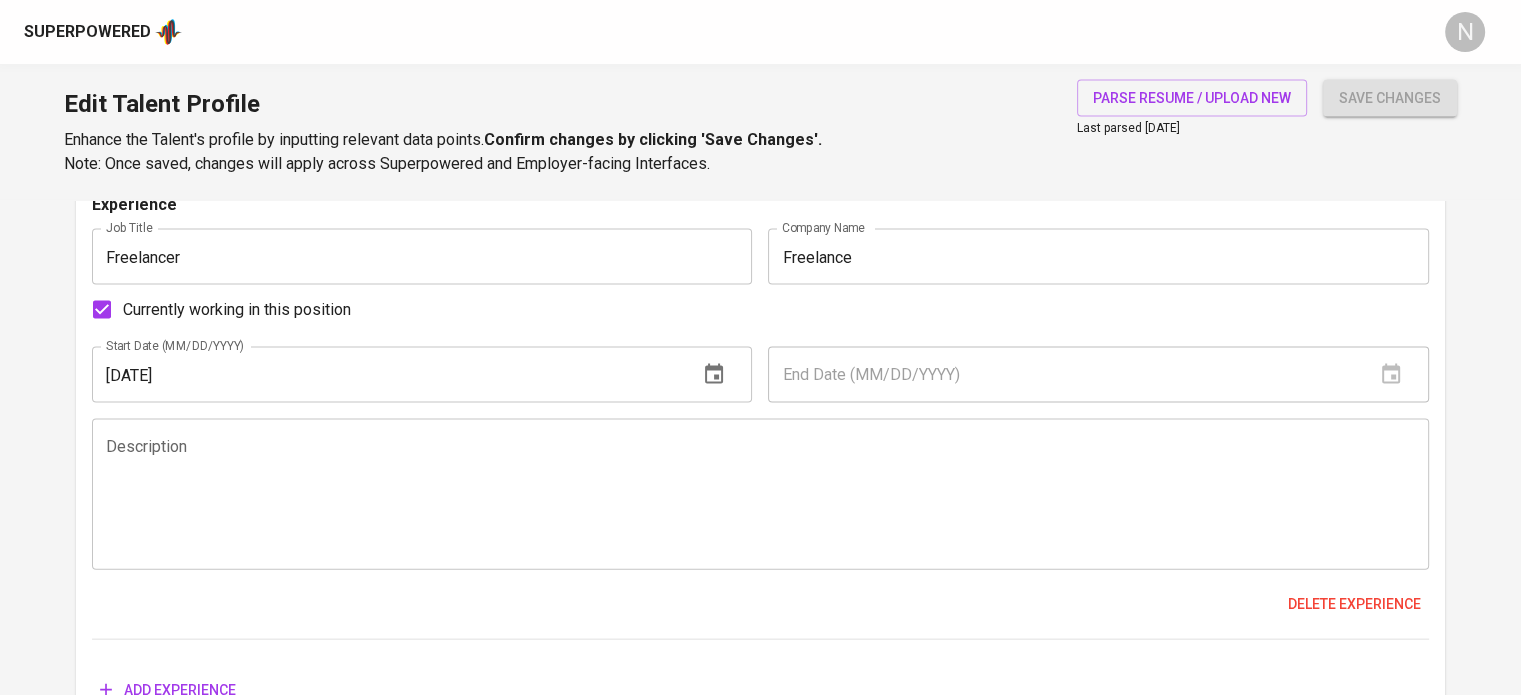 scroll, scrollTop: 4299, scrollLeft: 0, axis: vertical 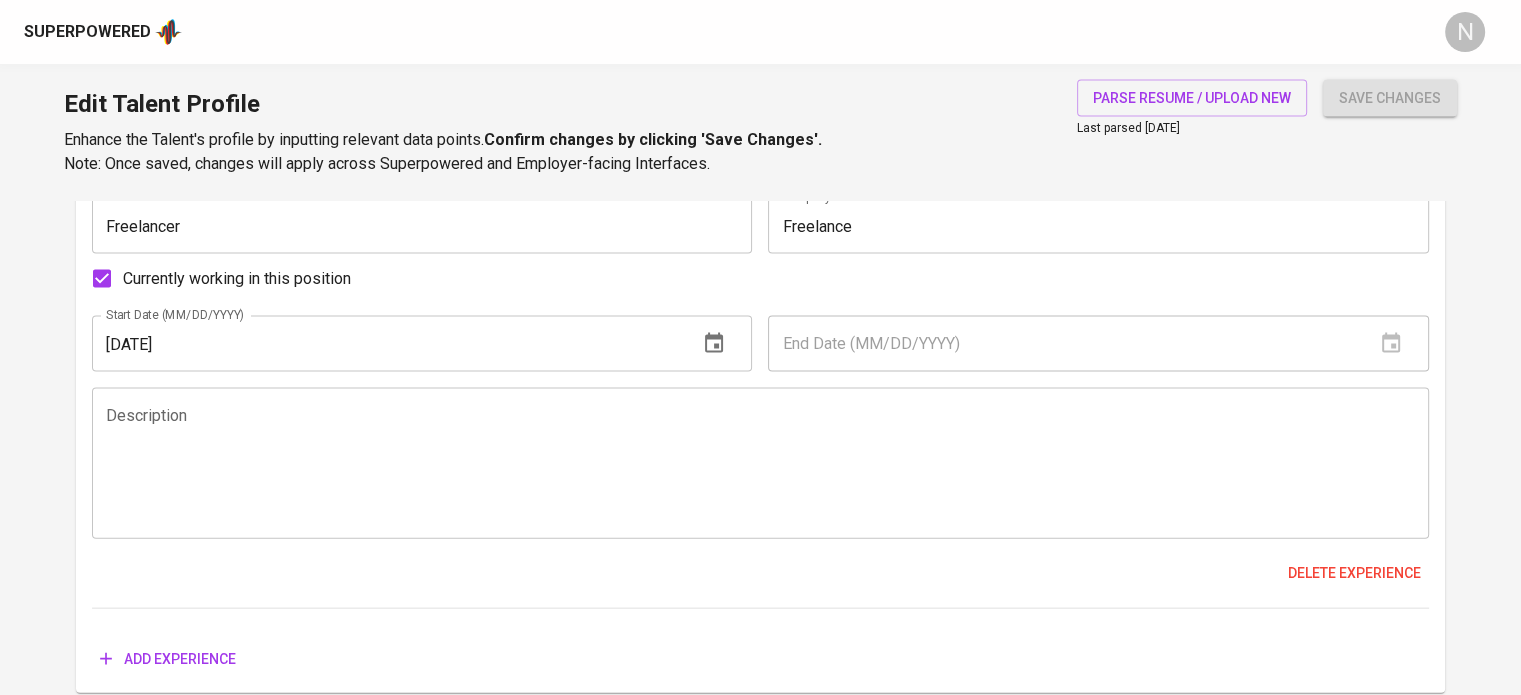click at bounding box center (760, 464) 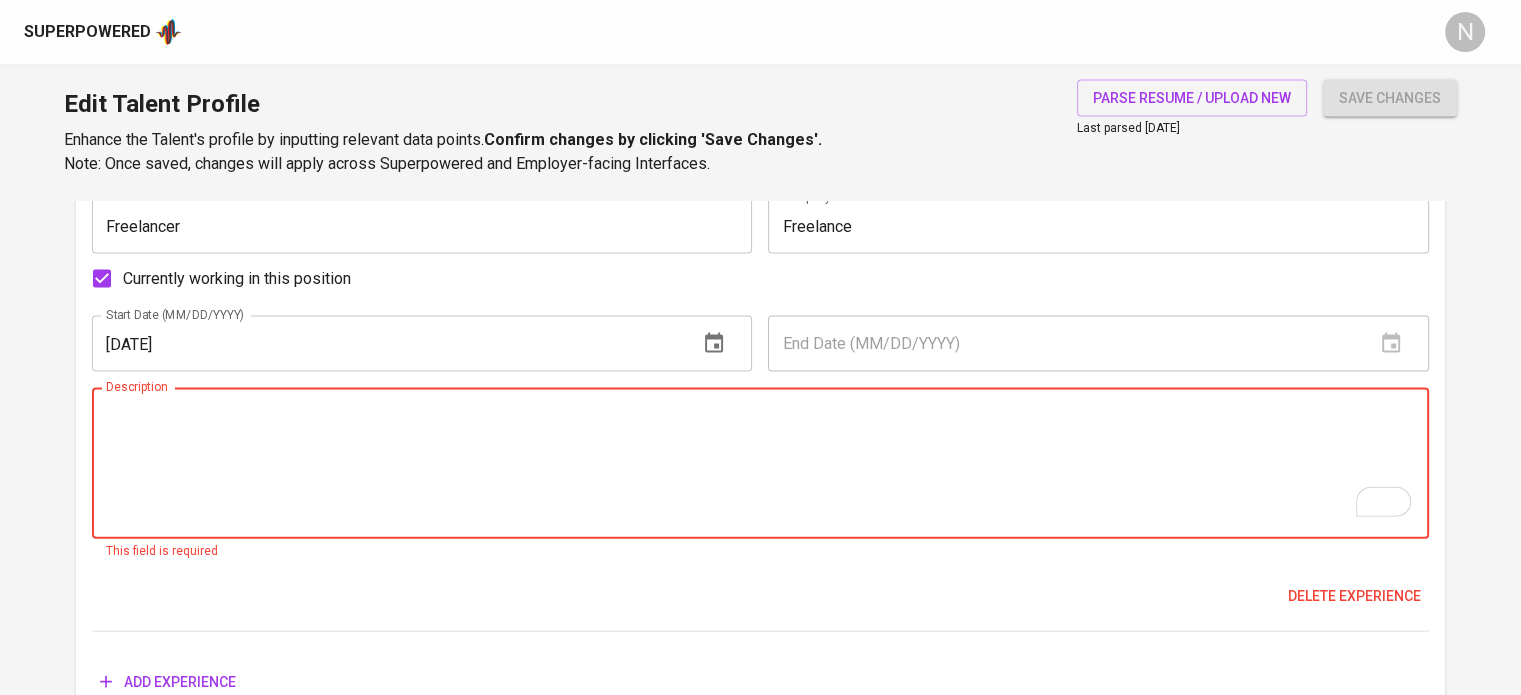 paste on "Key Responsibilities:
Collaborating on part-time projects across content writing, digital marketing, and branding.
Partnered with tech-based companies in the European and US markets.
Led the planning and execution of digital marketing strategies and campaigns." 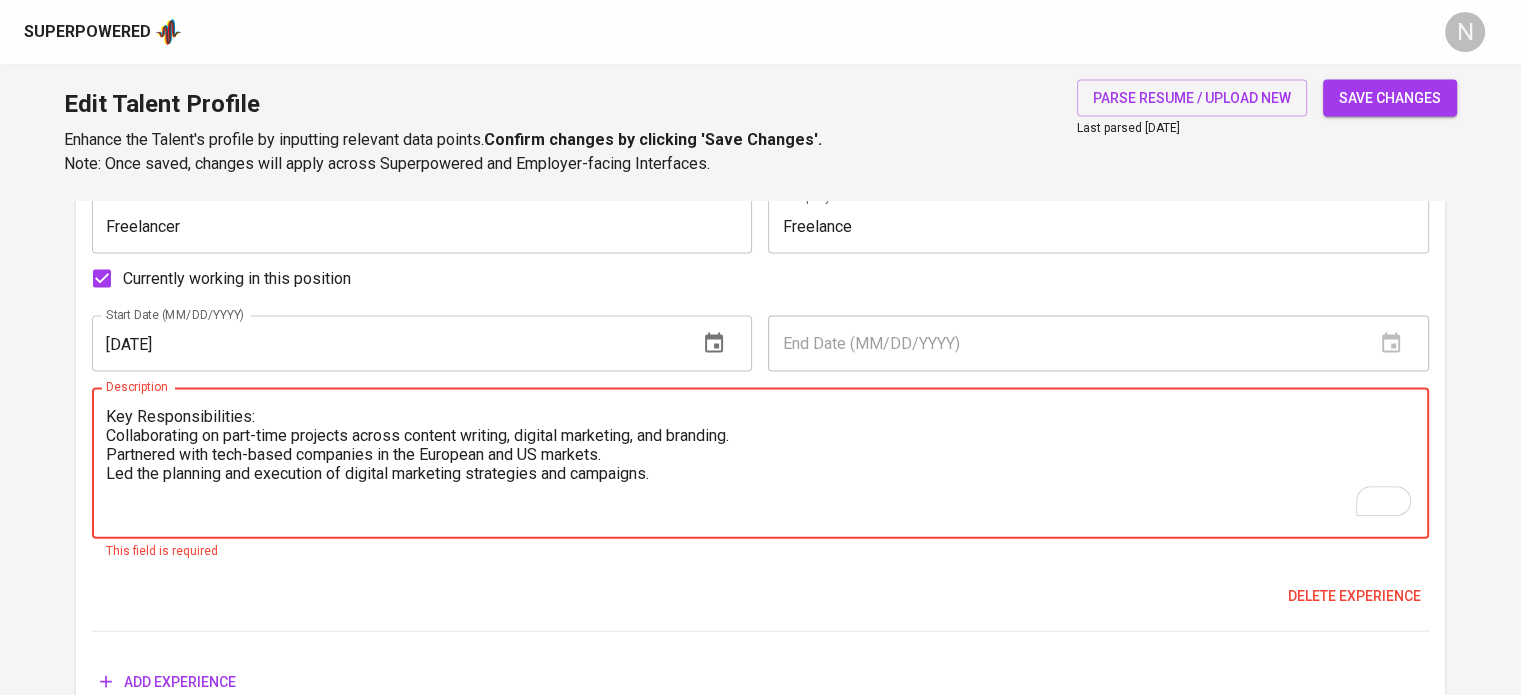 type on "Key Responsibilities:
Collaborating on part-time projects across content writing, digital marketing, and branding.
Partnered with tech-based companies in the European and US markets.
Led the planning and execution of digital marketing strategies and campaigns." 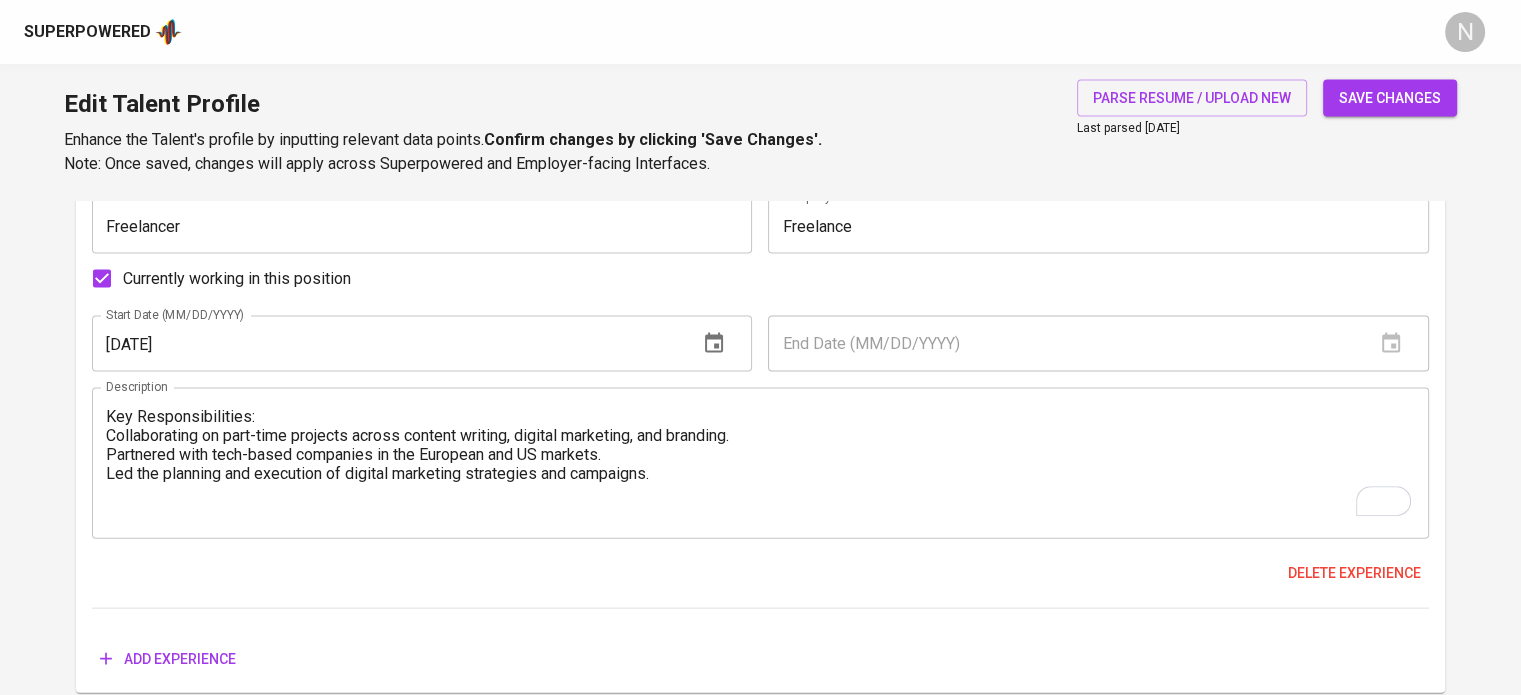 click on "Experience Job Title Part Time Marketing & Project Manager Job Title Company Name Doobert Company Name Currently working in this position Start Date (MM/DD/YYYY) [DATE] Start Date (MM/DD/YYYY) End Date (MM/DD/YYYY) [DATE] End Date (MM/DD/YYYY) Description Summary:
Led cross-functional teams of designers and writers to deliver high-quality digital marketing services, ensuring alignment with client objectives.
Key Responsibilities:
Managed content creation and PPC strategies for both Meta and Google to enhance brand visibility.
Coordinated projects, ensuring timely delivery and adherence to client specifications.
Oversaw the development and execution of digital marketing initiatives. Description Delete experience Experience Job Title Digital Marketing Specialist Job Title Company Name Elinz Australia & Gamory Company Name Currently working in this position Start Date (MM/DD/YYYY) [DATE] Start Date (MM/DD/YYYY) End Date (MM/DD/YYYY) [DATE] End Date (MM/DD/YYYY) Description Description Experience" at bounding box center (760, -796) 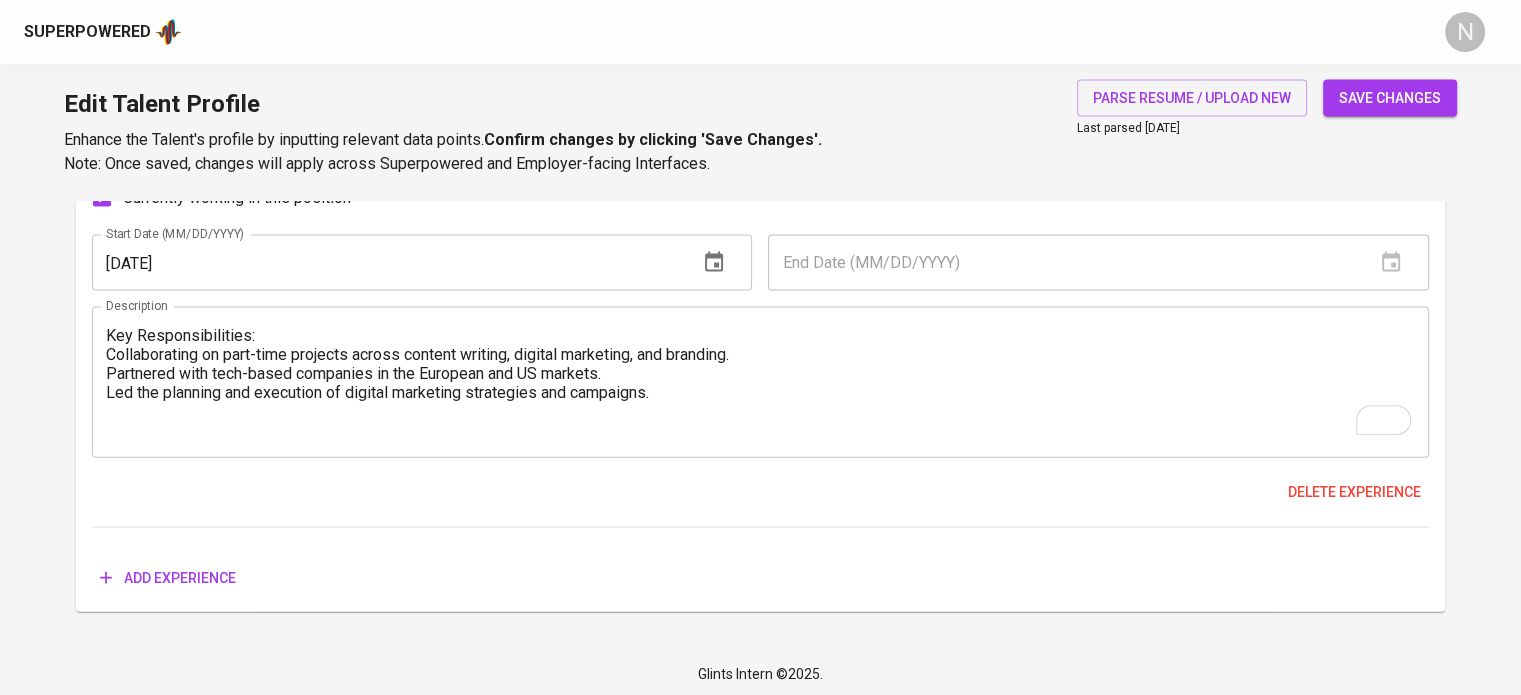 scroll, scrollTop: 4385, scrollLeft: 0, axis: vertical 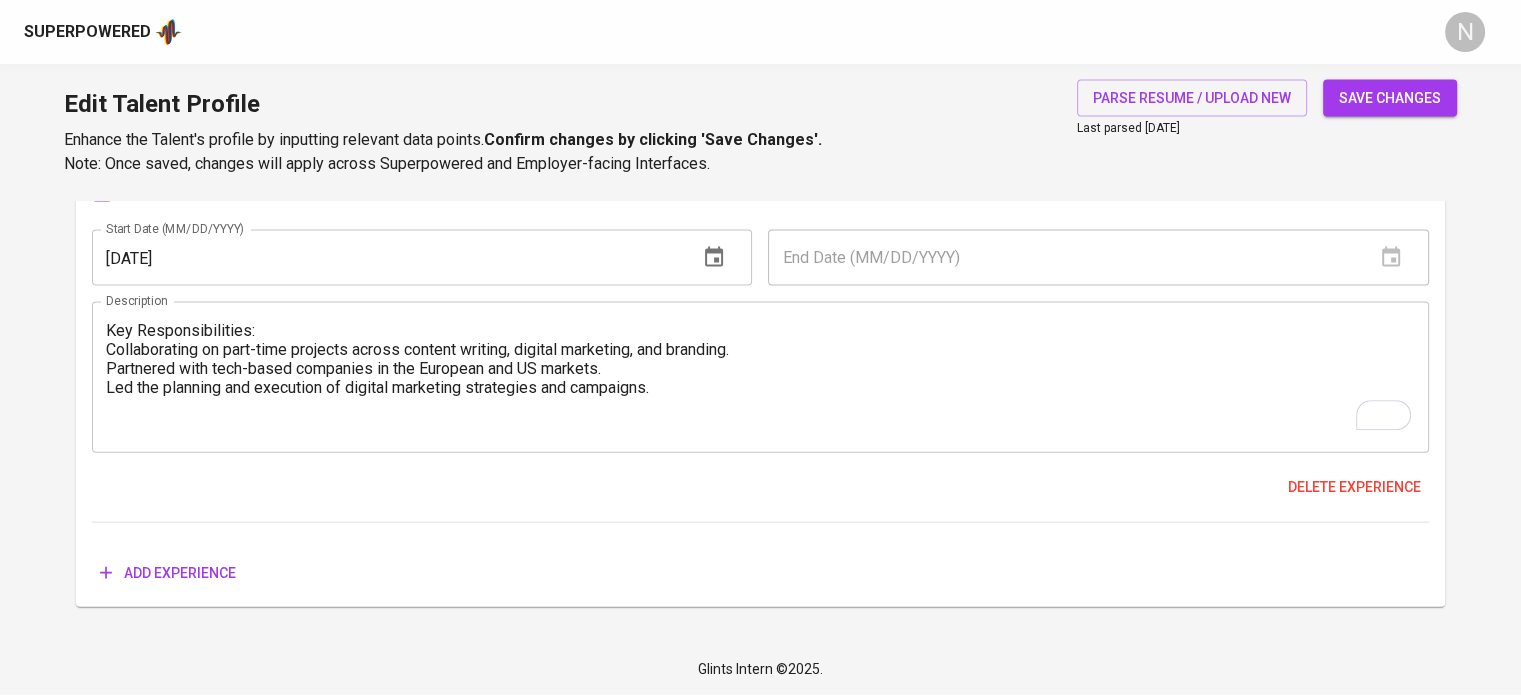 click on "save changes" at bounding box center (1390, 98) 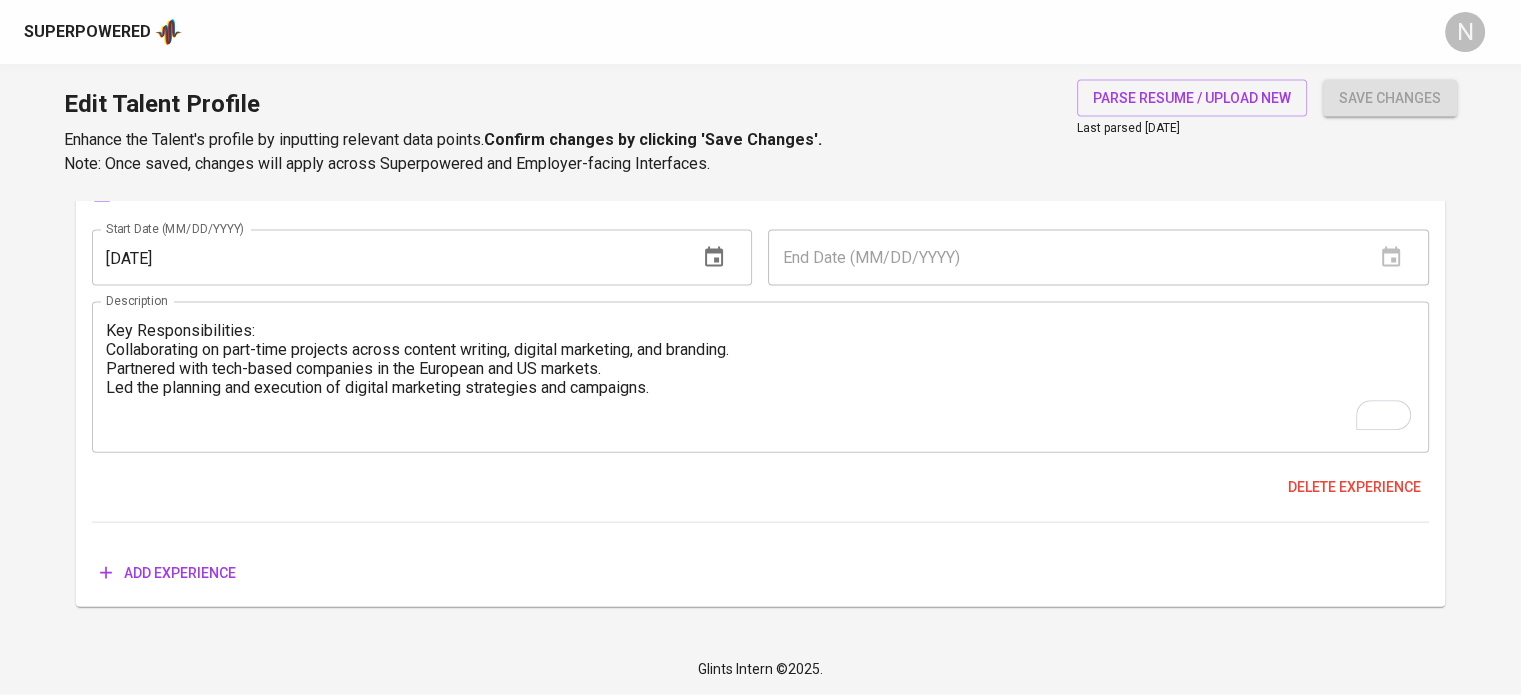 type on "Search Engine Optimization (SEO)" 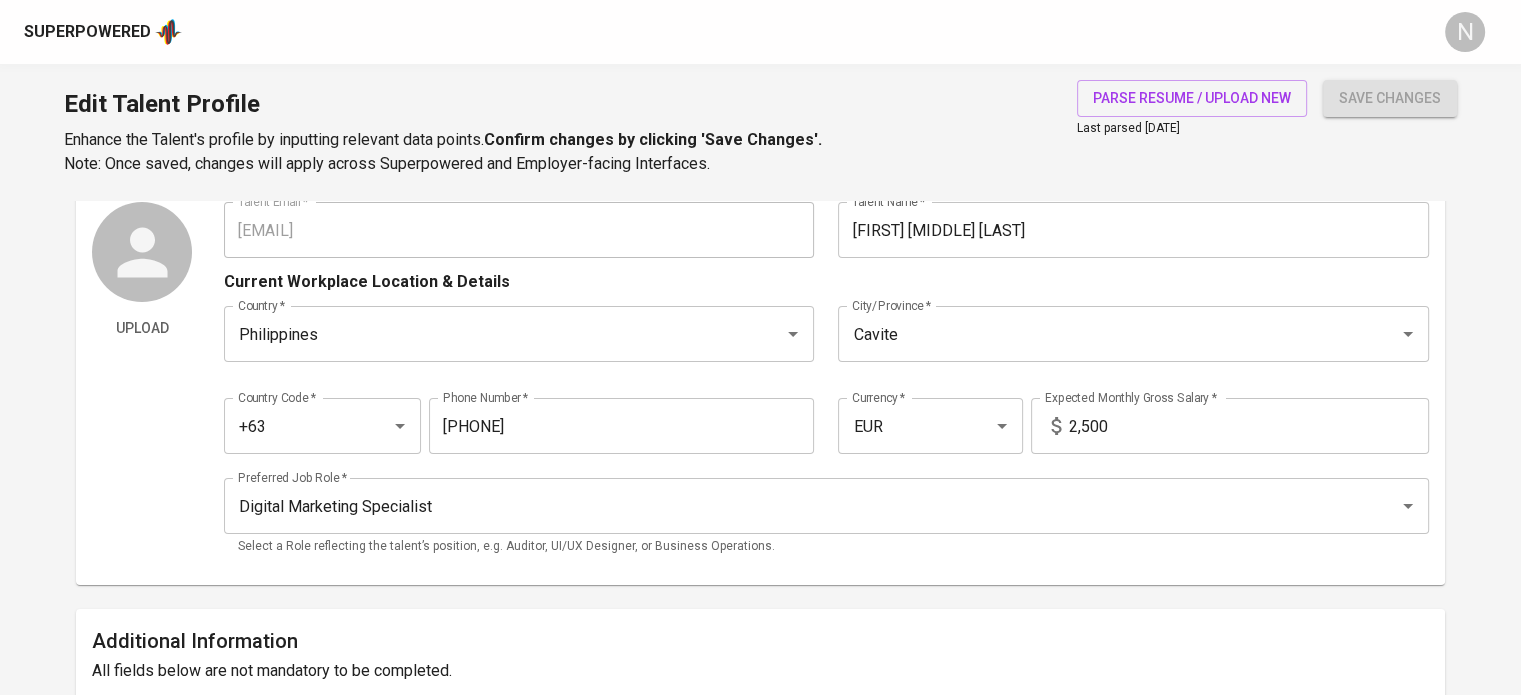 scroll, scrollTop: 0, scrollLeft: 0, axis: both 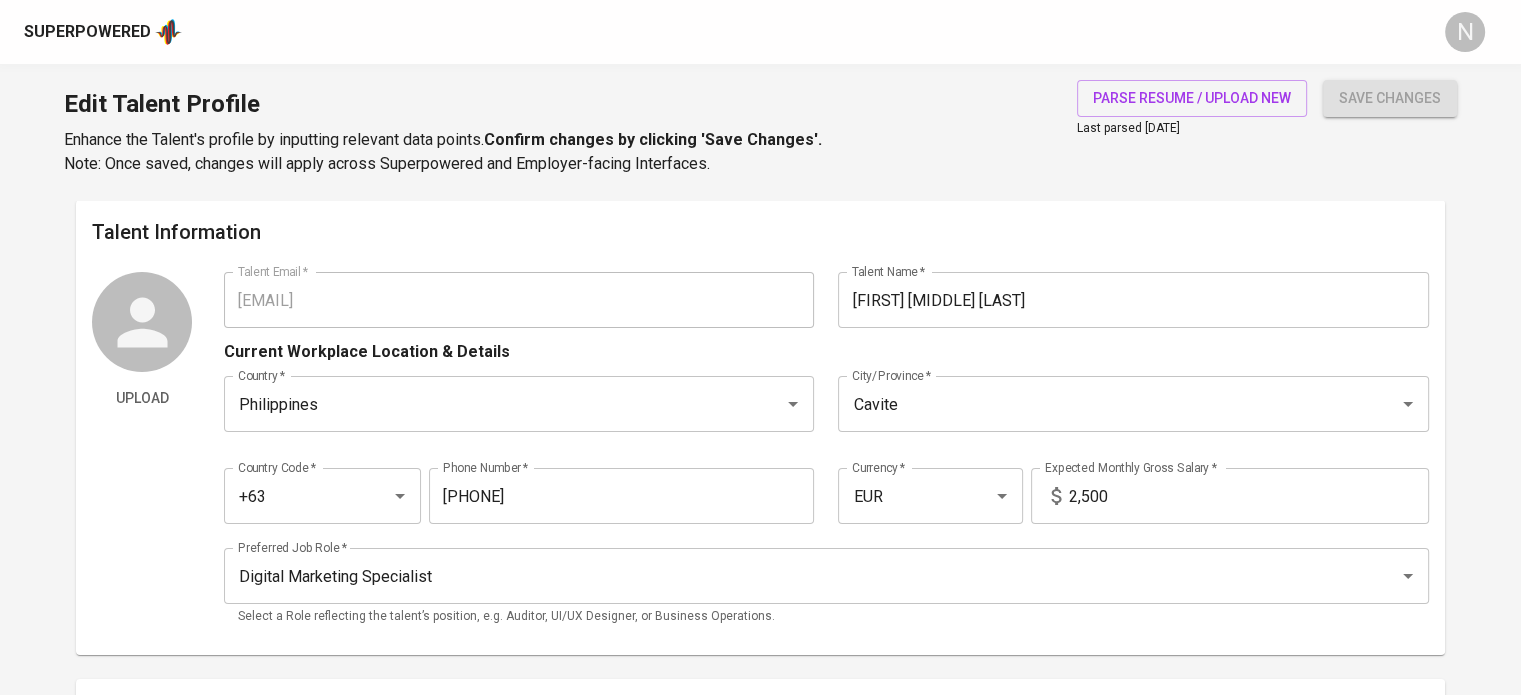click on "Upload Talent Email   * dizonjohnphilip@gmail.com Talent Email  * Talent Name   * John Philip Dizon Talent Name  * Current Workplace Location & Details Country   * Philippines Country  * City/Province   * Cavite City/Province  * Country Code   * +63 Country Code  * Phone Number   * 956-428-4146 Phone Number  * Currency   * EUR Currency  * Expected Monthly Gross Salary   * 2,500 Expected Monthly Gross Salary  * Preferred Job Role   * Digital Marketing Specialist Preferred Job Role  * Select a Role reflecting the talent’s position, e.g. Auditor, UI/UX Designer, or Business Operations." at bounding box center (760, 455) 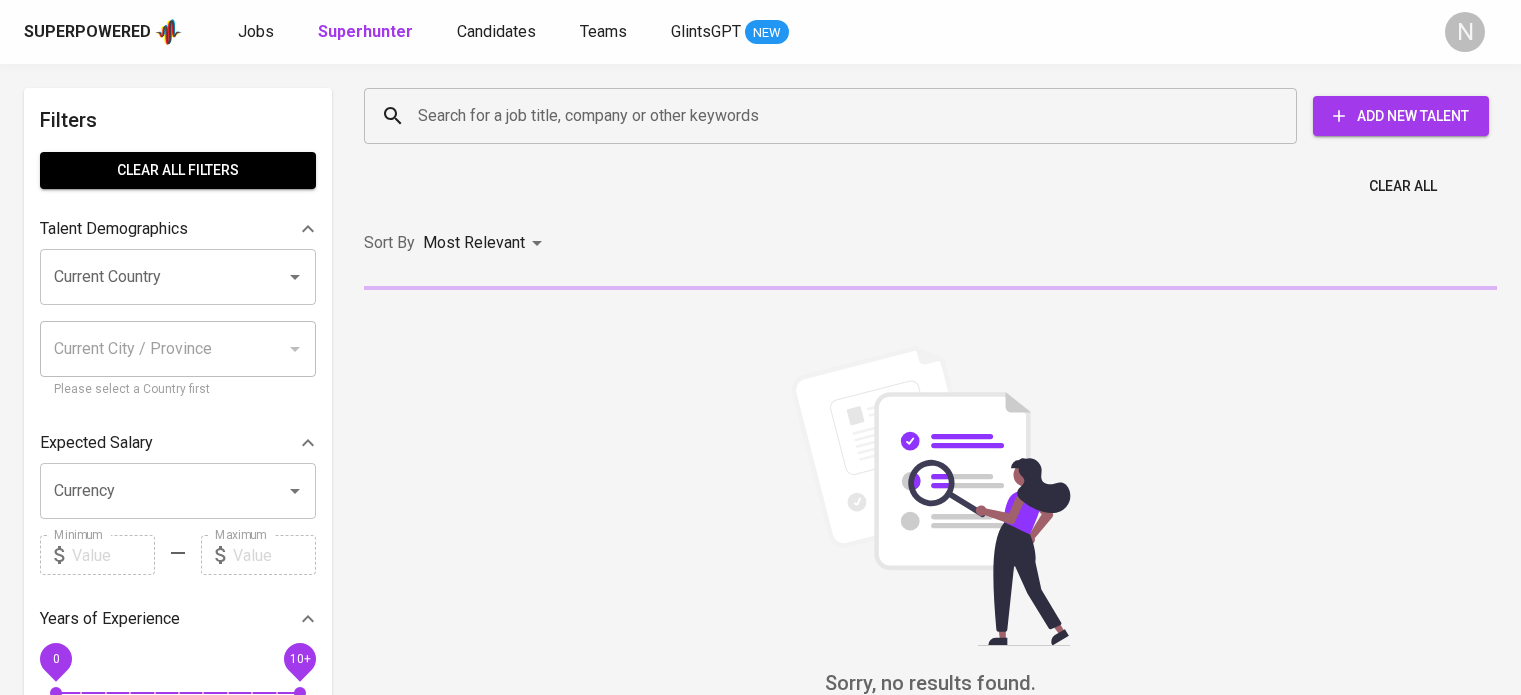 scroll, scrollTop: 0, scrollLeft: 0, axis: both 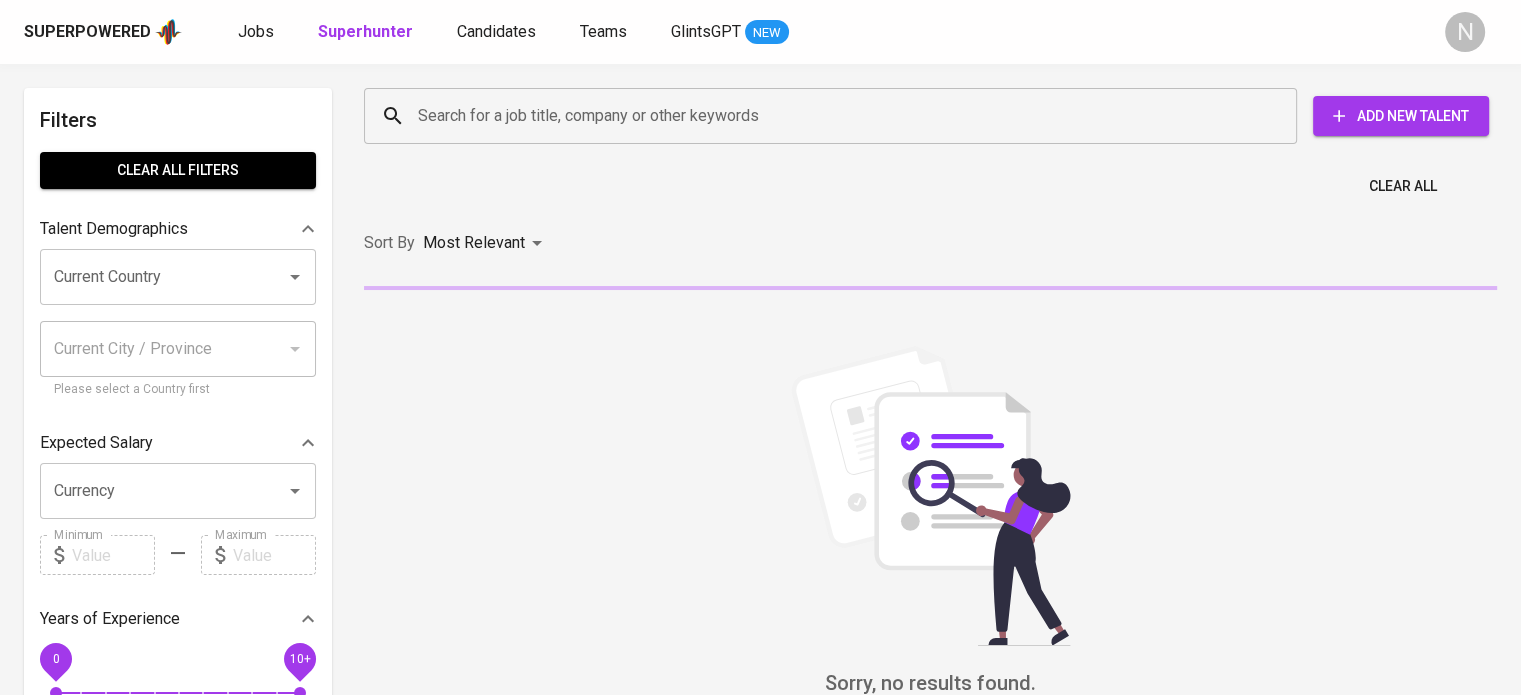 click on "Search for a job title, company or other keywords" at bounding box center [835, 116] 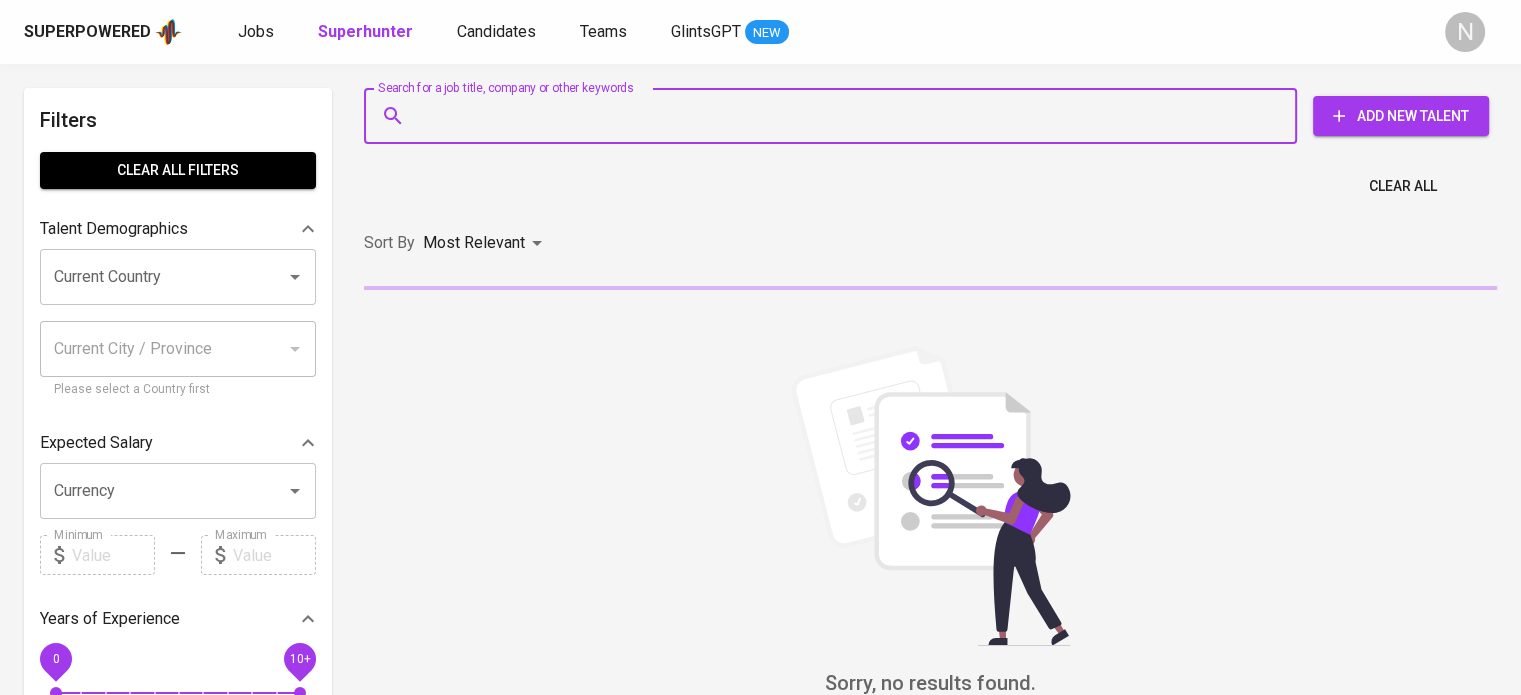 paste on "[USERNAME]@example.com" 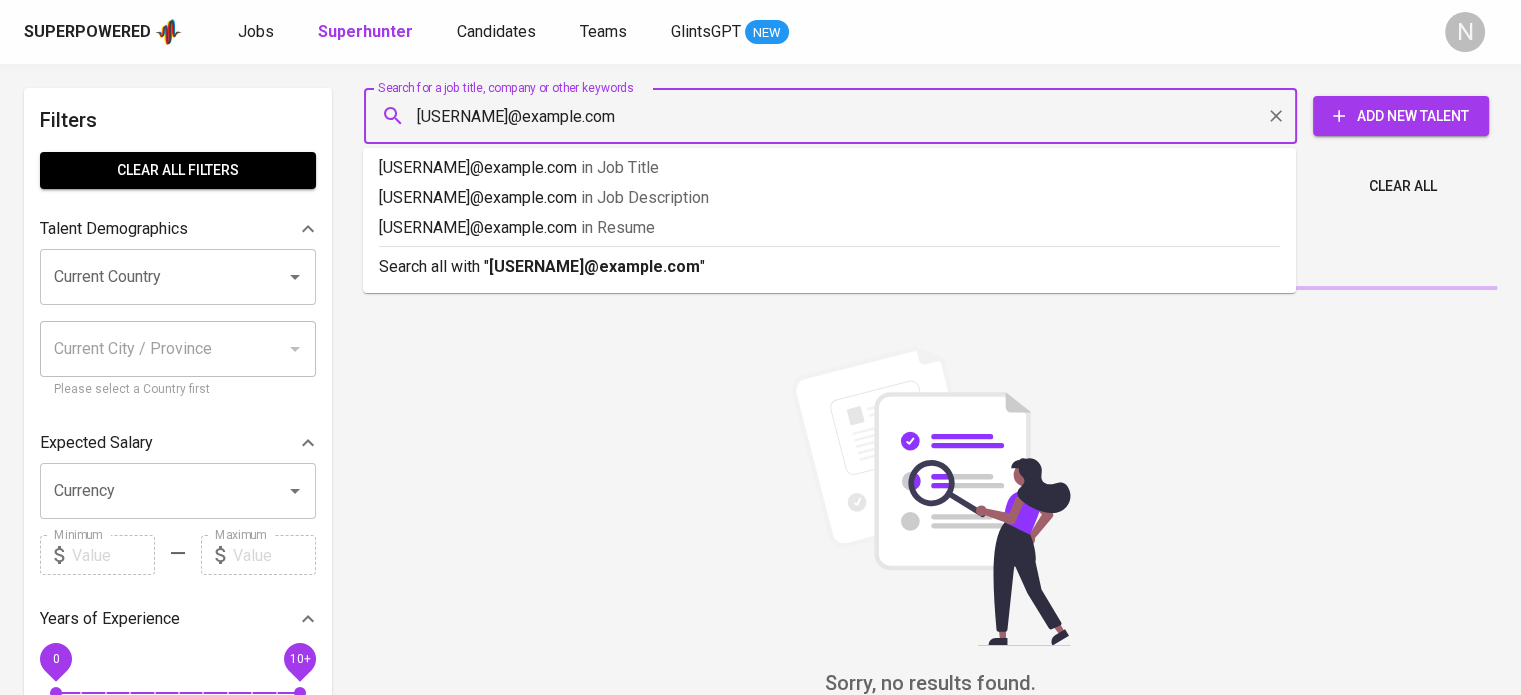 type 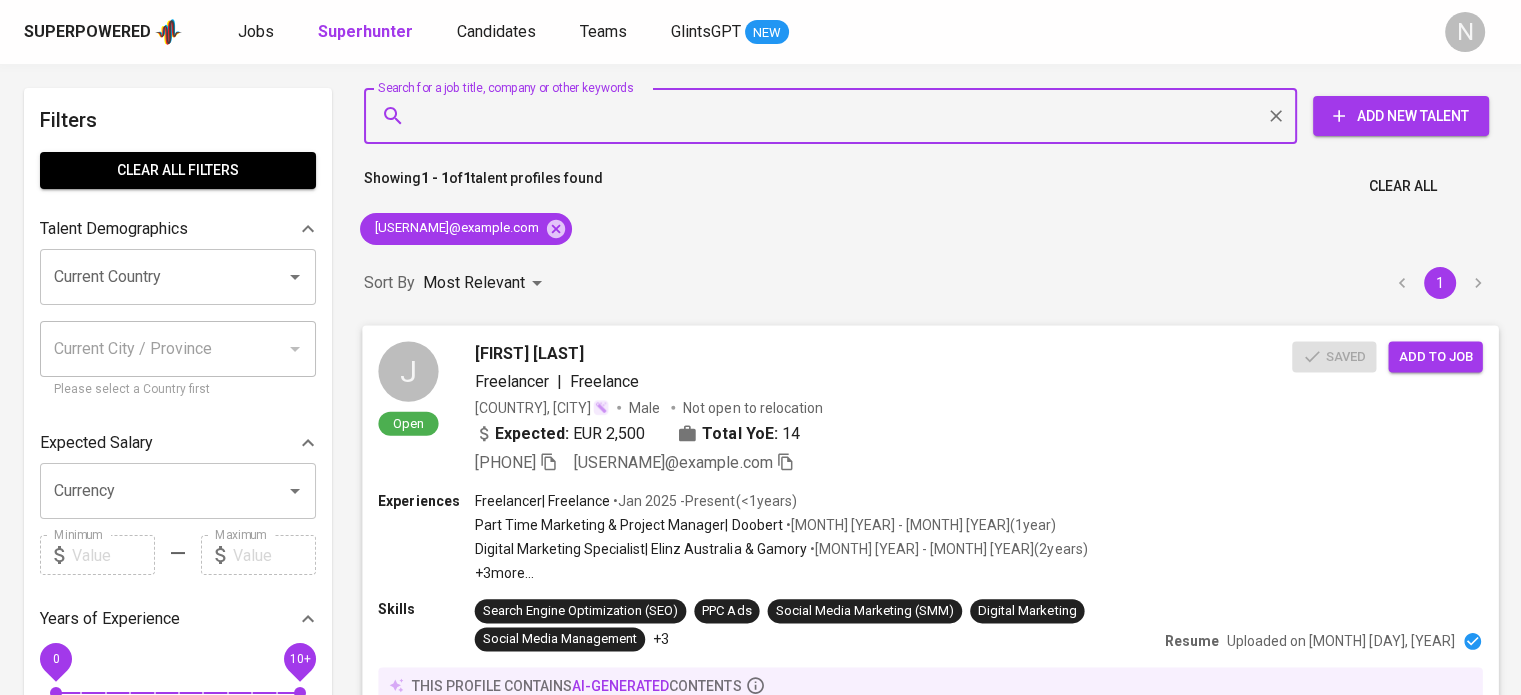 click on "Add to job" at bounding box center [1435, 356] 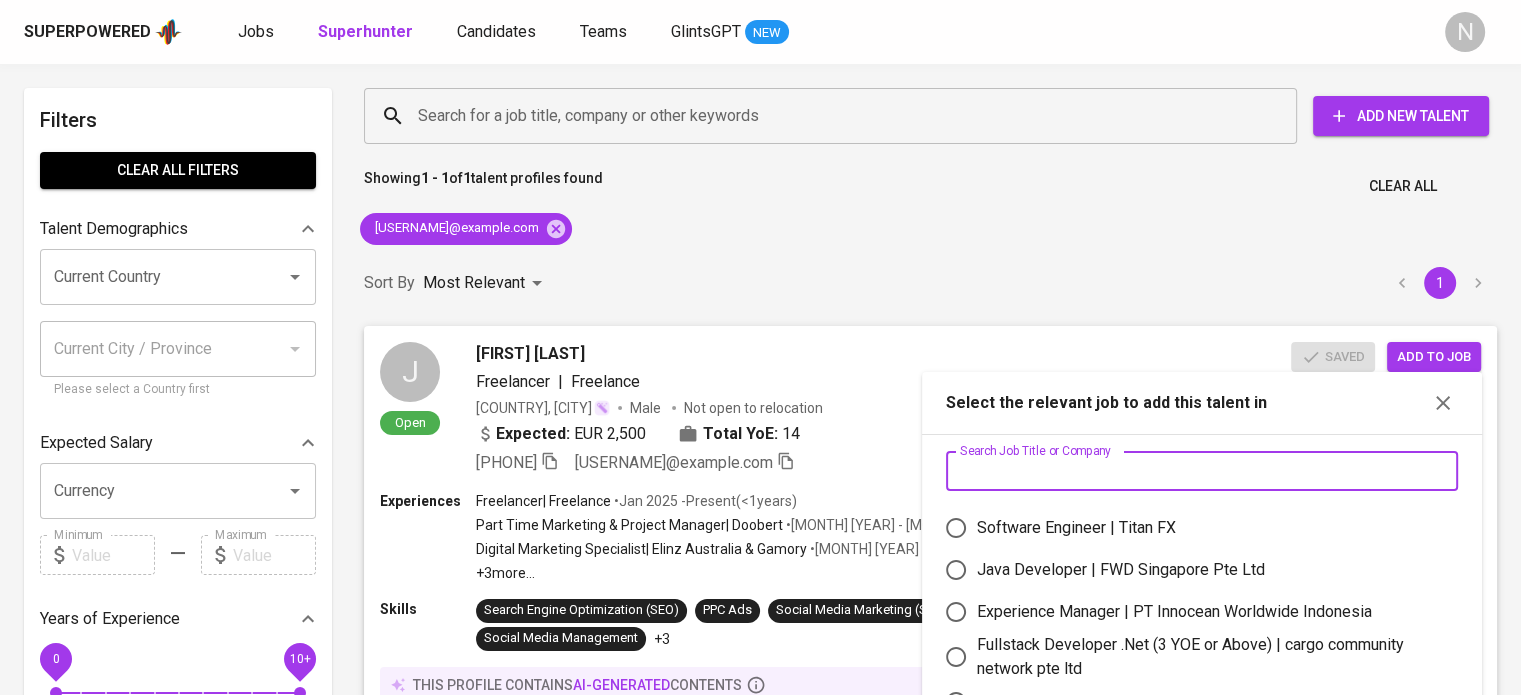 click at bounding box center (1202, 471) 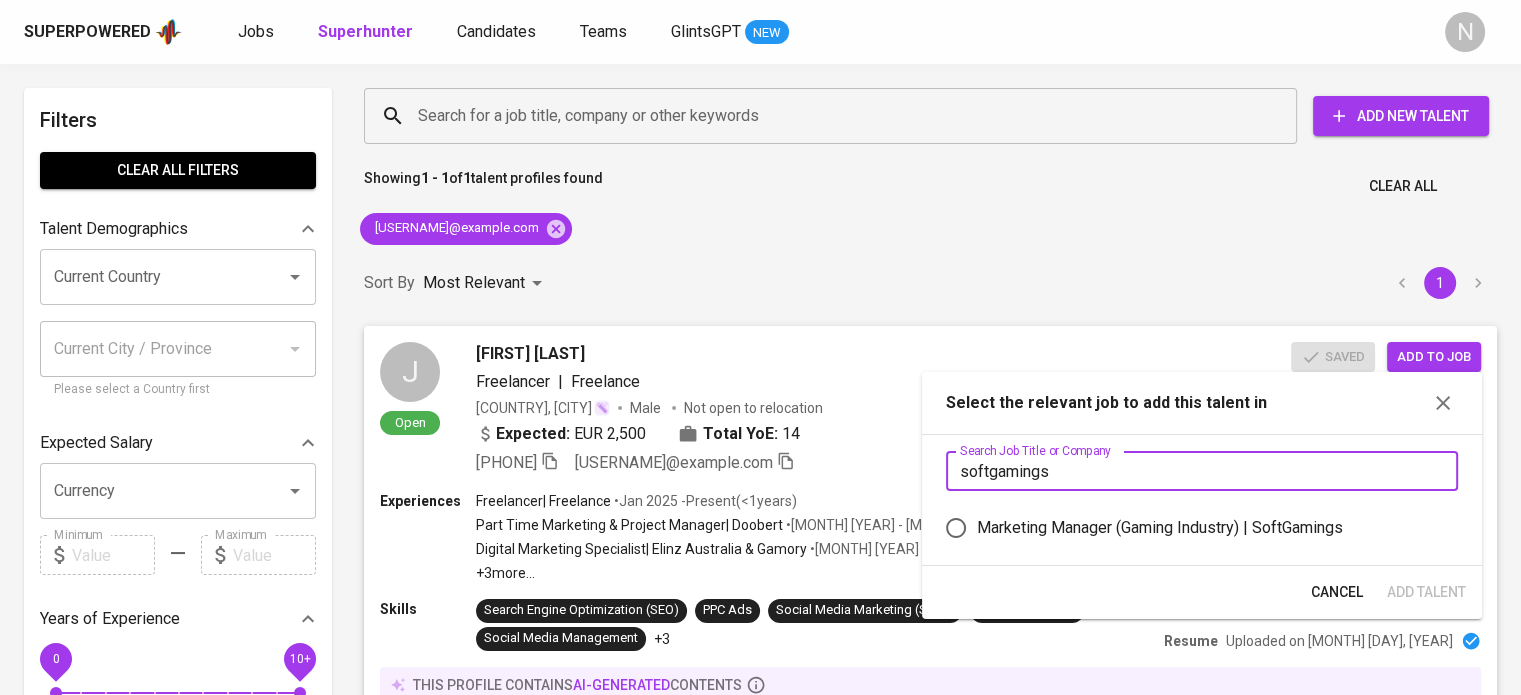 type on "softgamings" 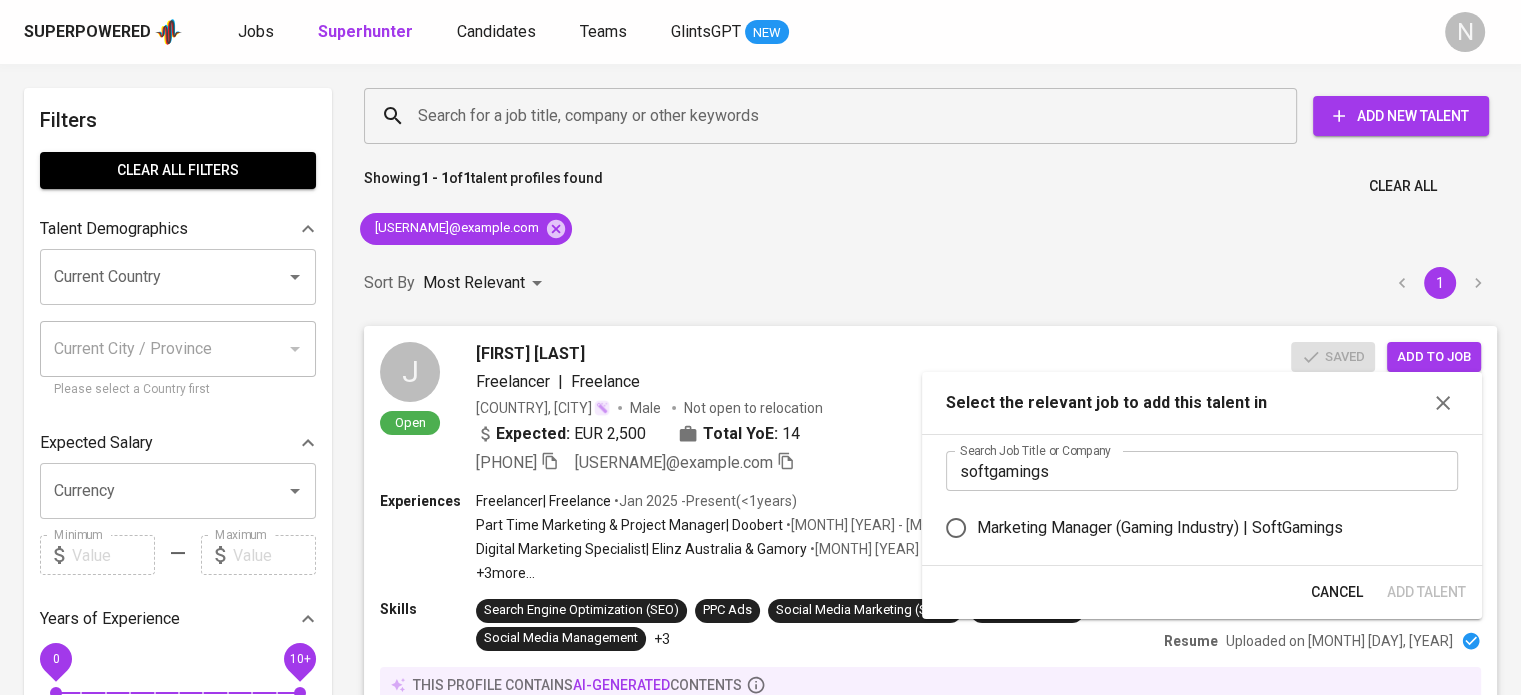 click on "Marketing Manager (Gaming Industry) | SoftGamings" at bounding box center (1188, 528) 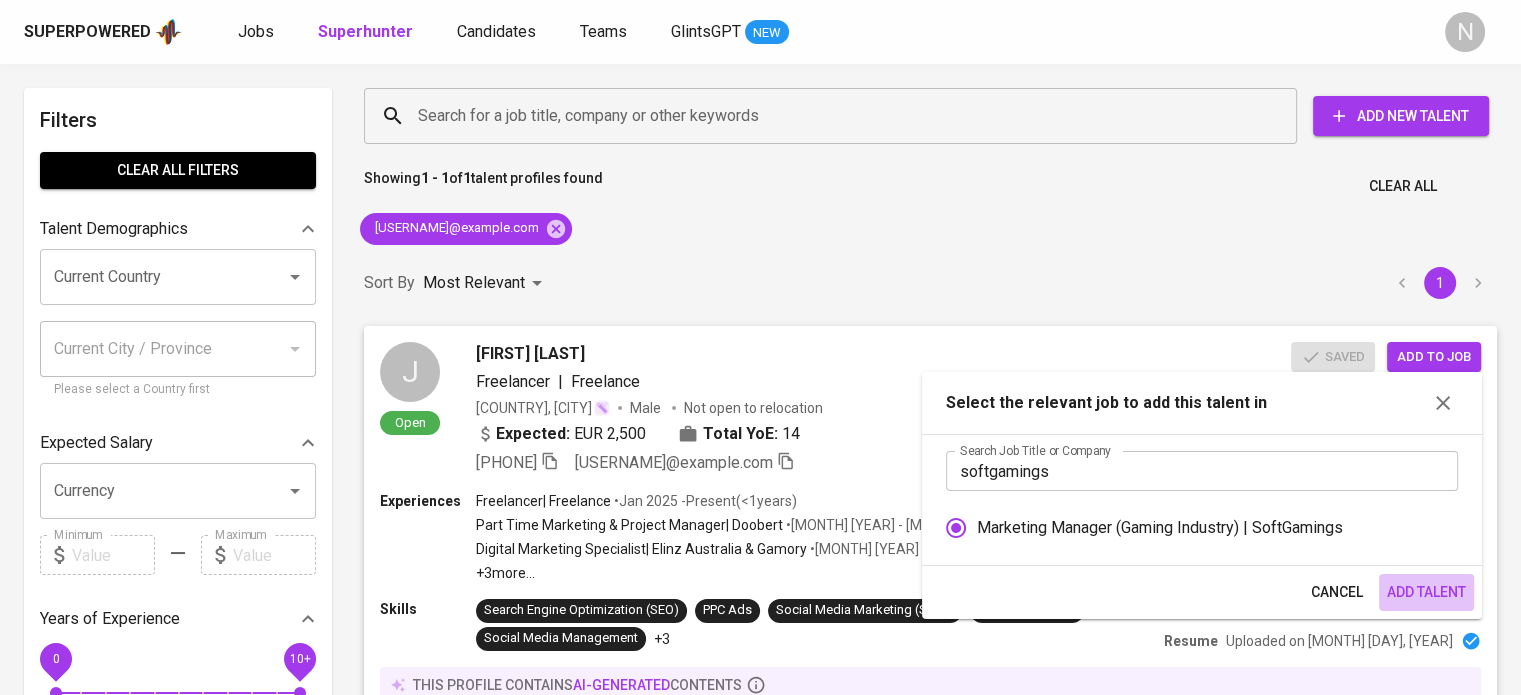 click on "Add Talent" at bounding box center [1426, 592] 